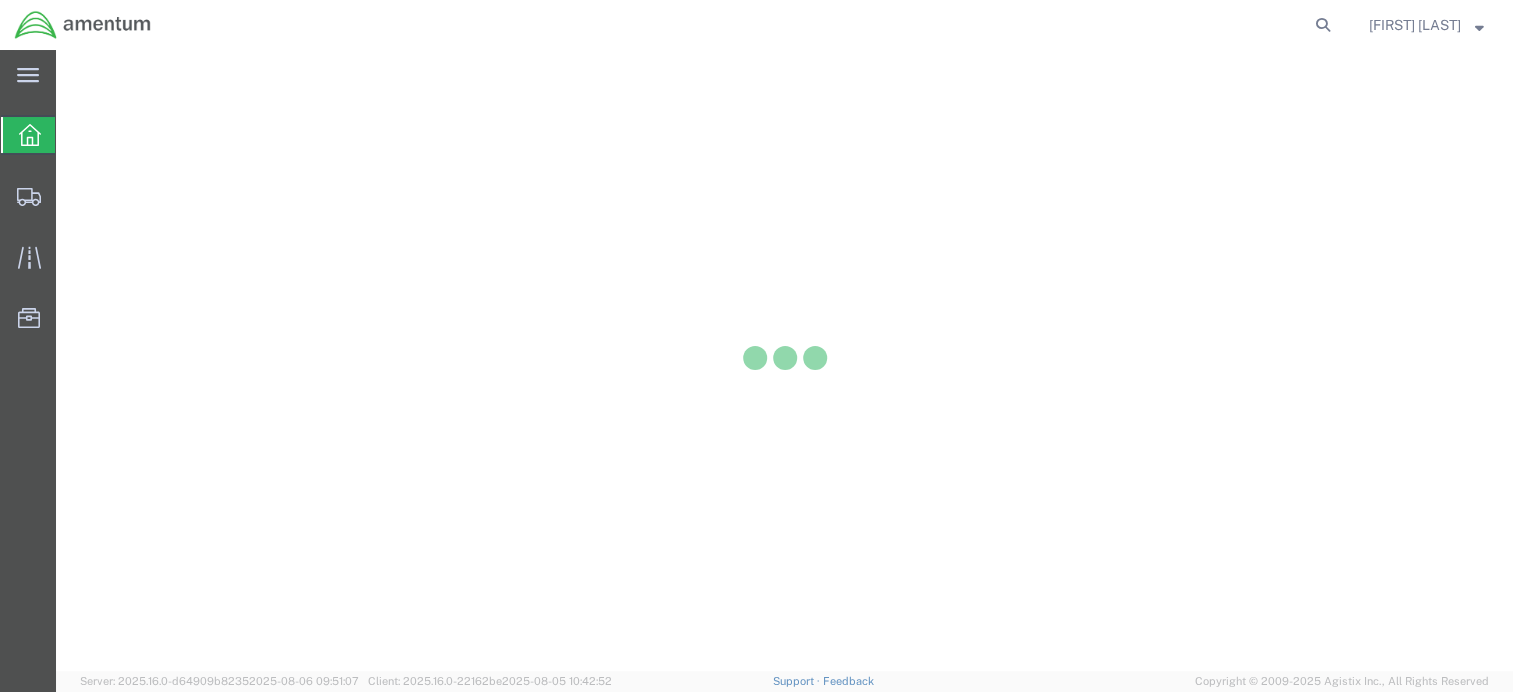 scroll, scrollTop: 0, scrollLeft: 0, axis: both 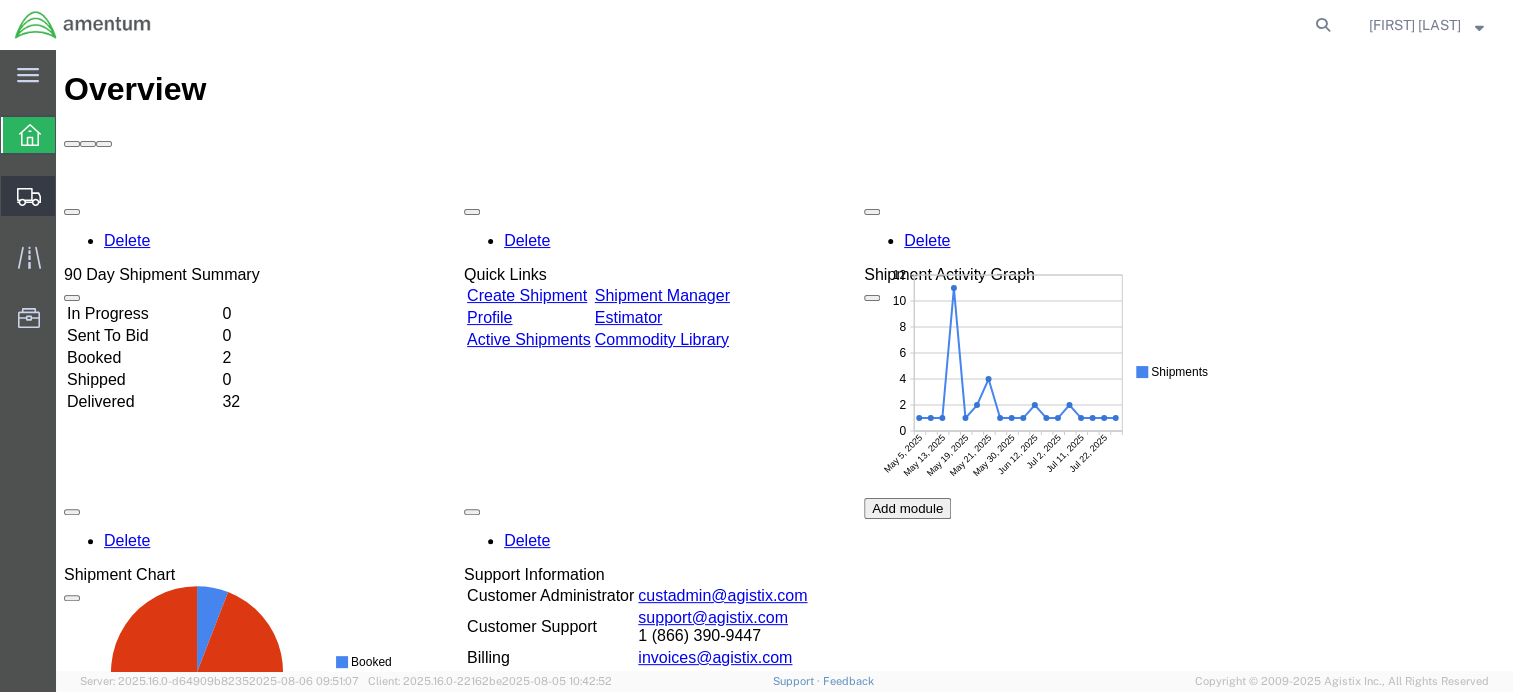 click on "Shipment Manager" 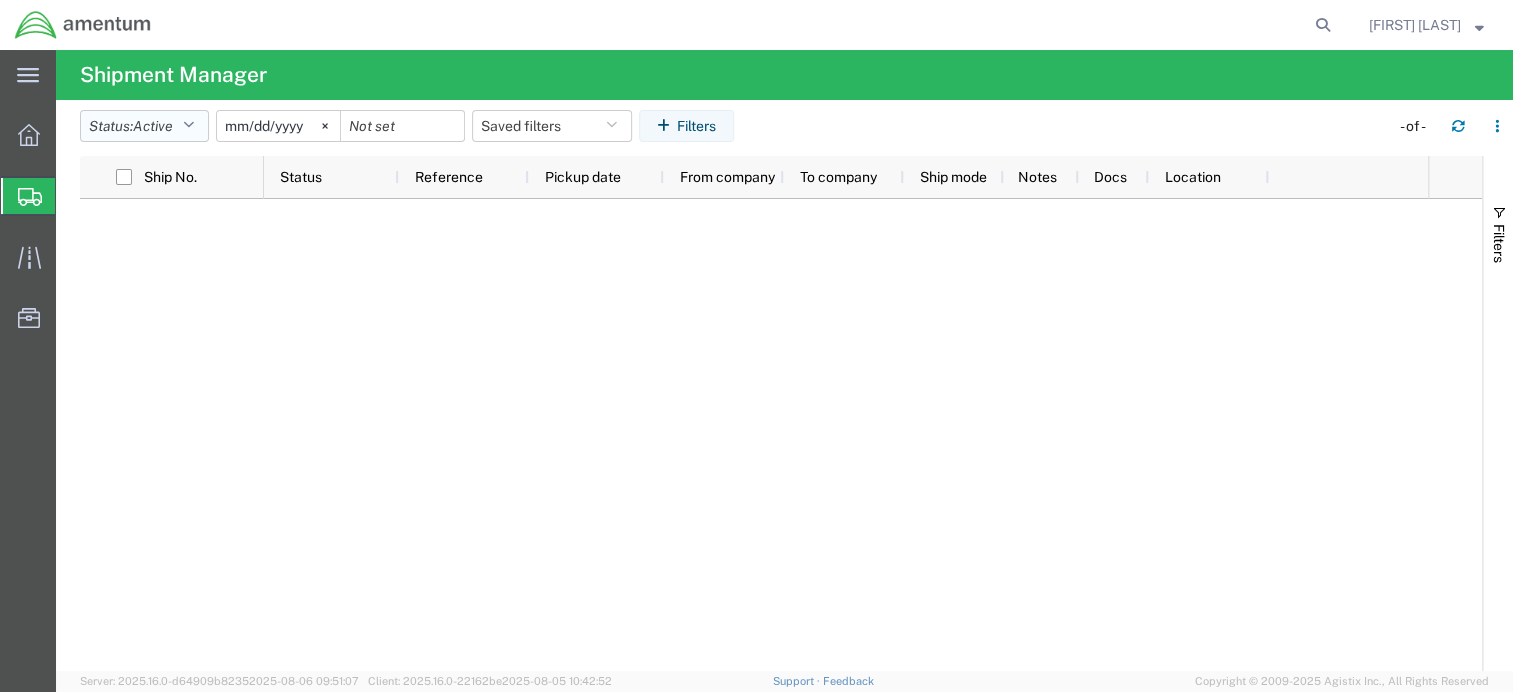 click on "Status:  Active" 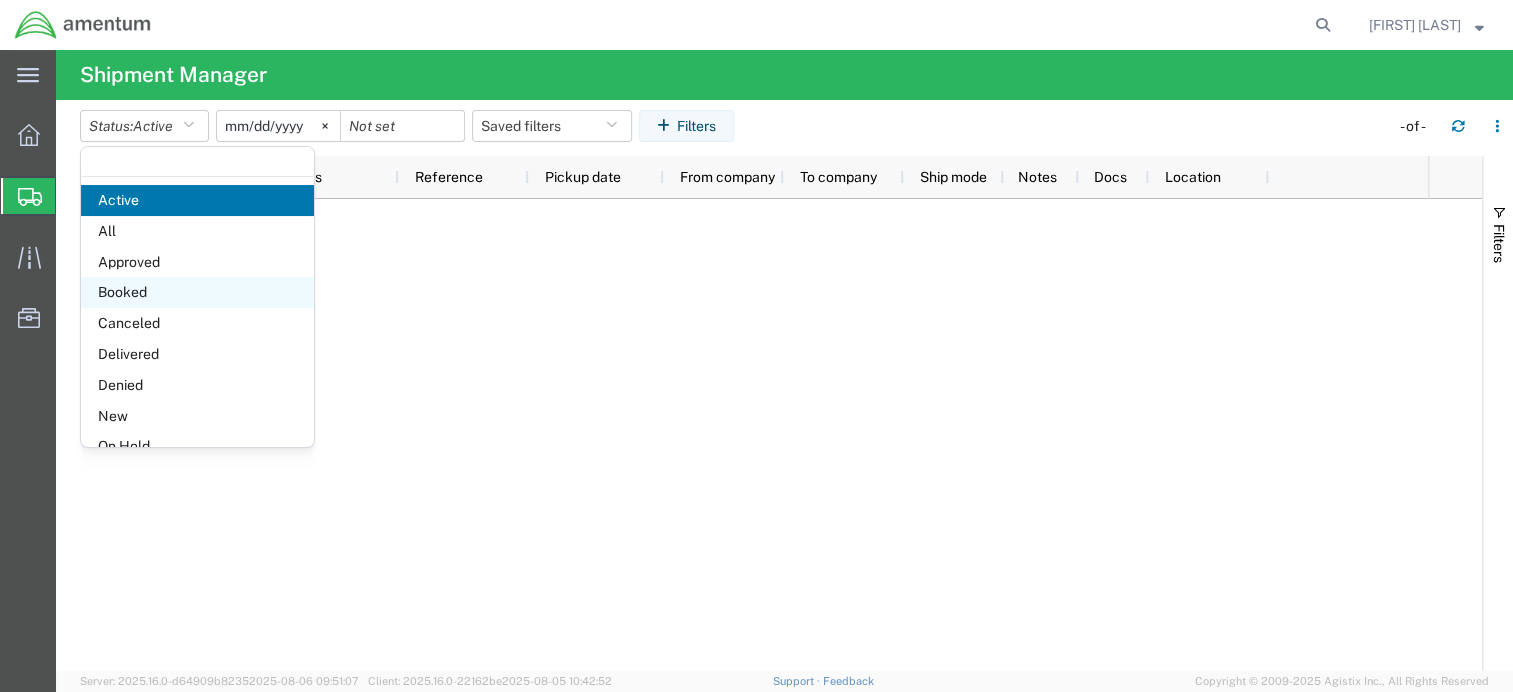 click on "Booked" 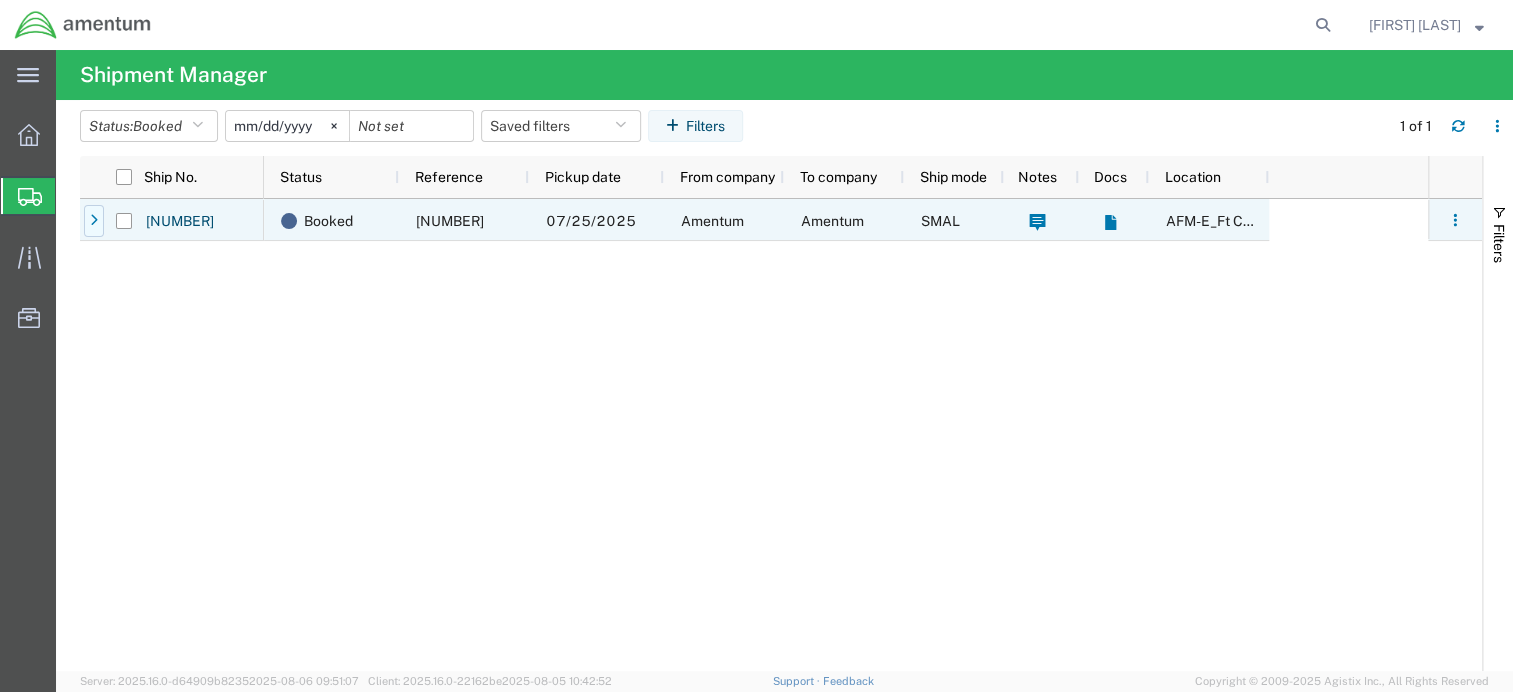 click 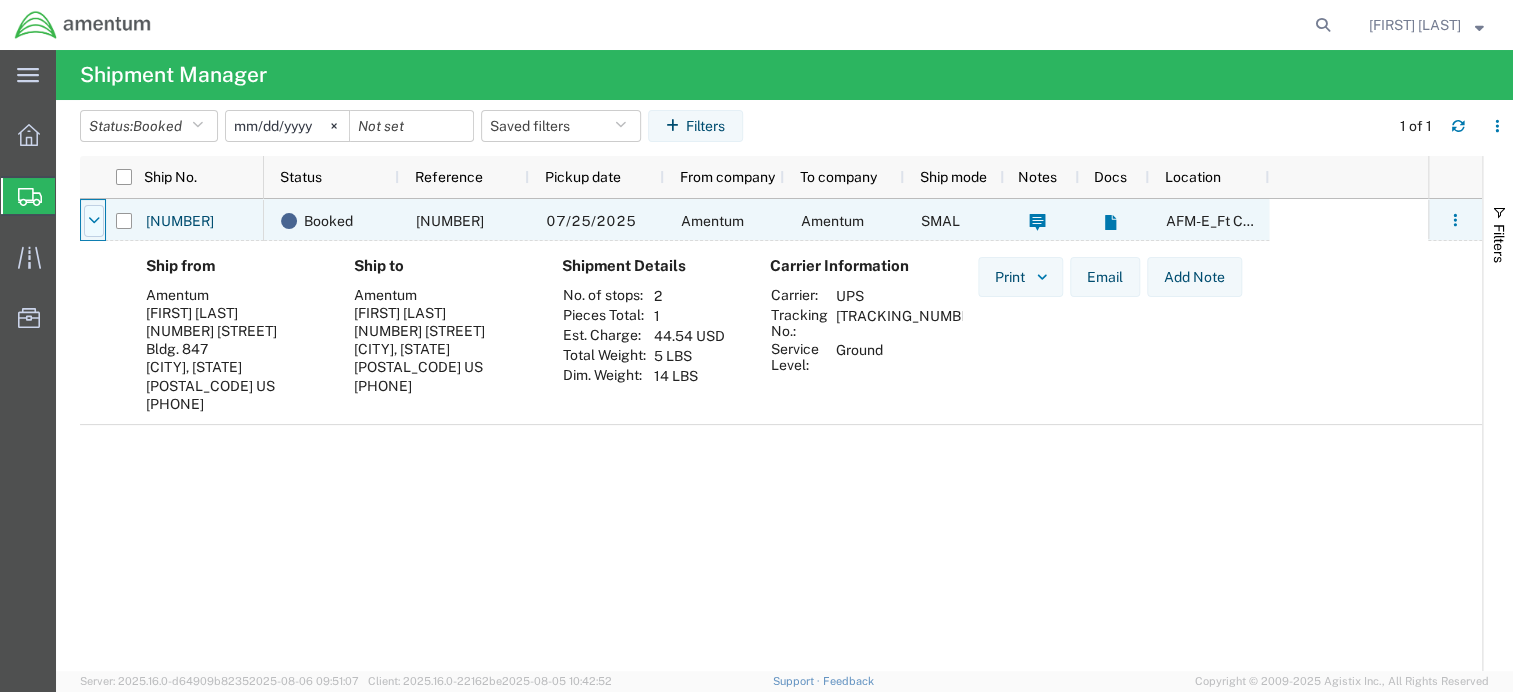 click 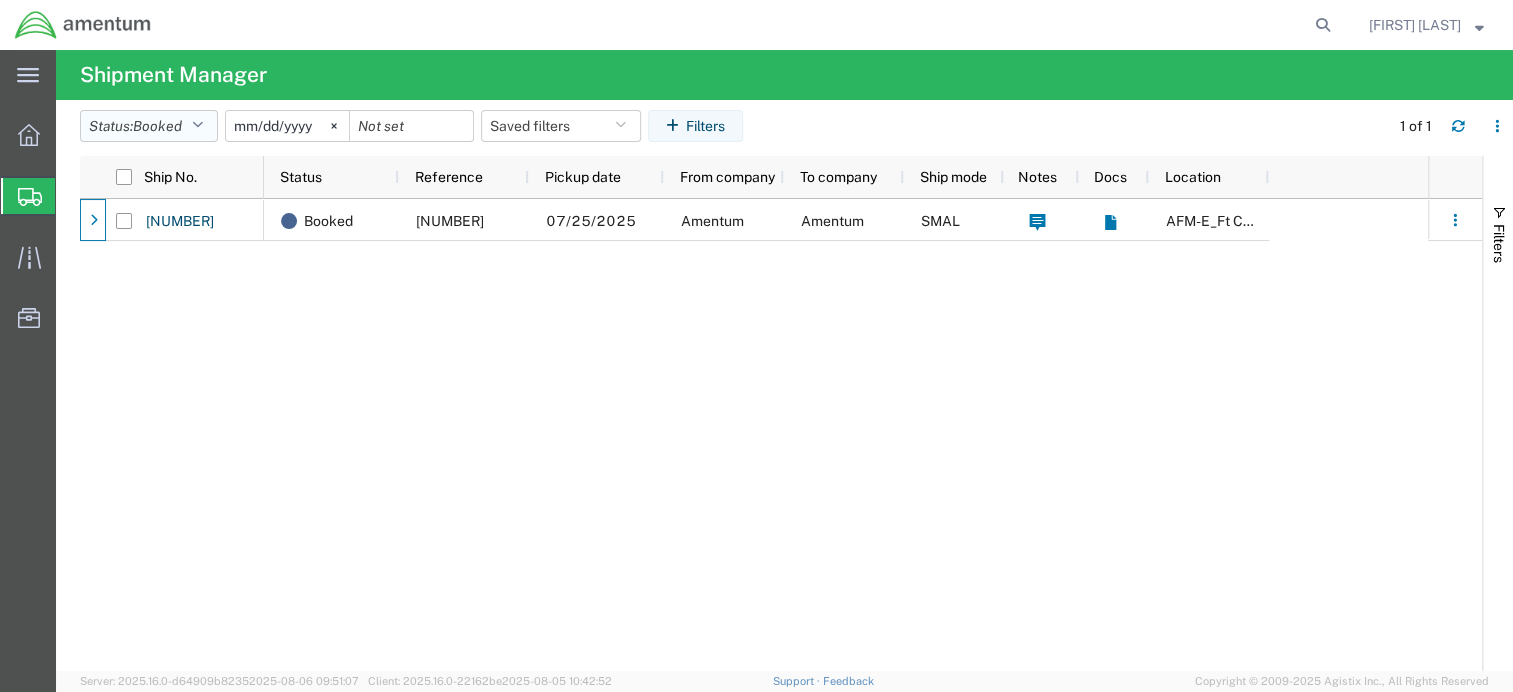 click 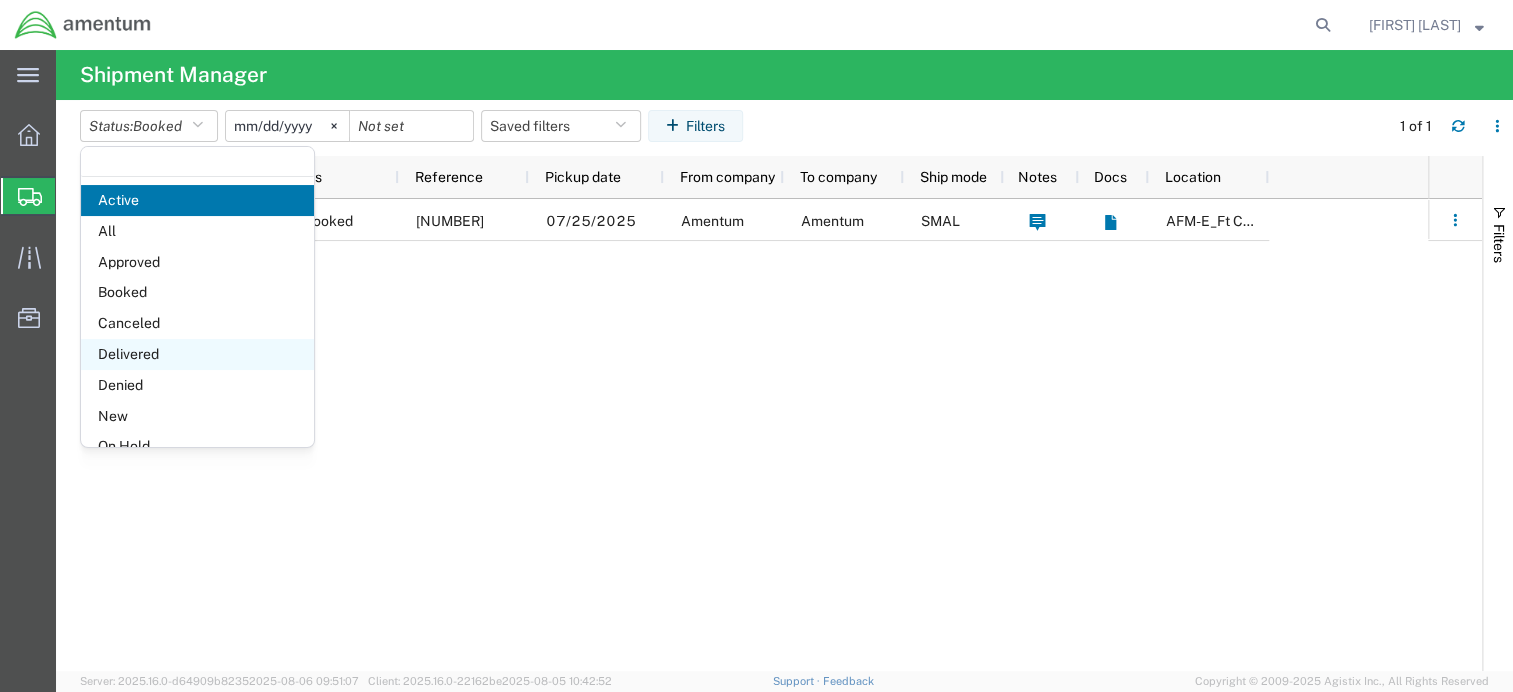 click on "Delivered" 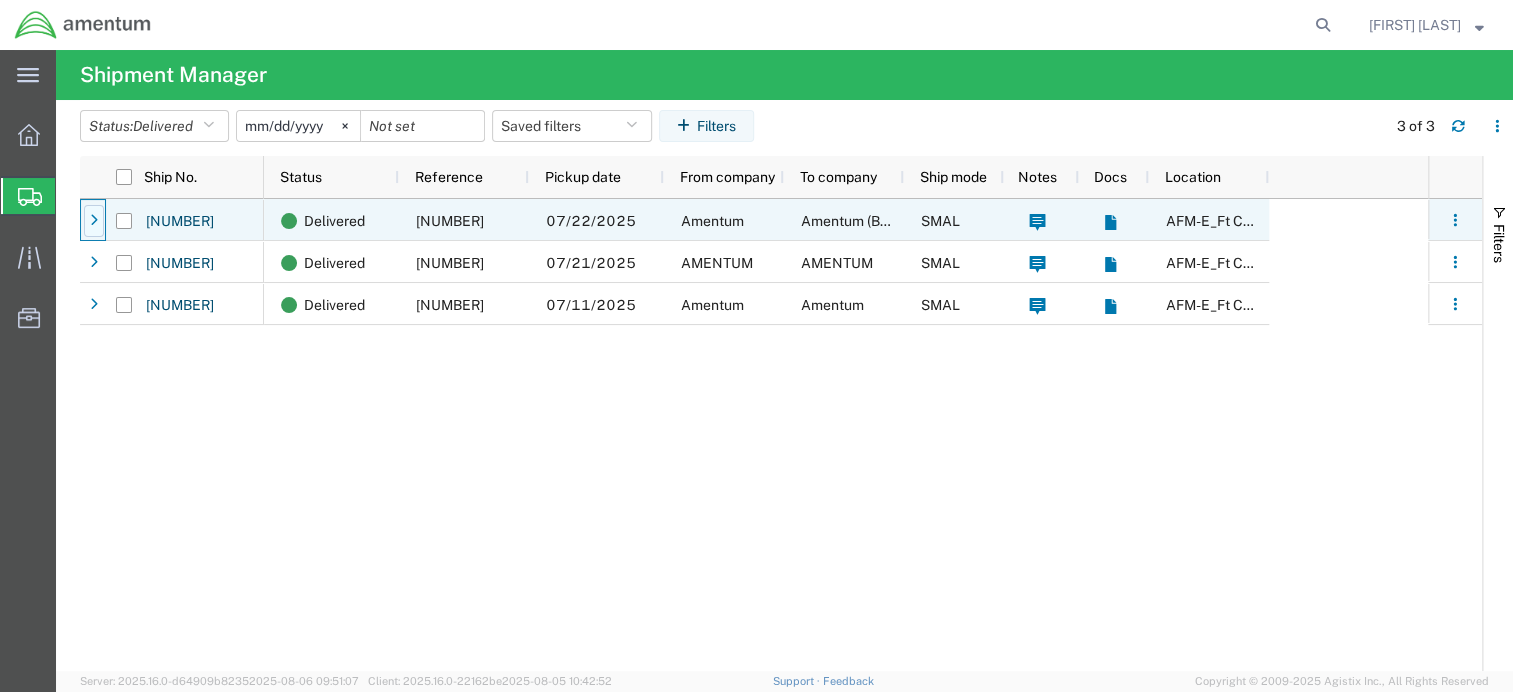 click 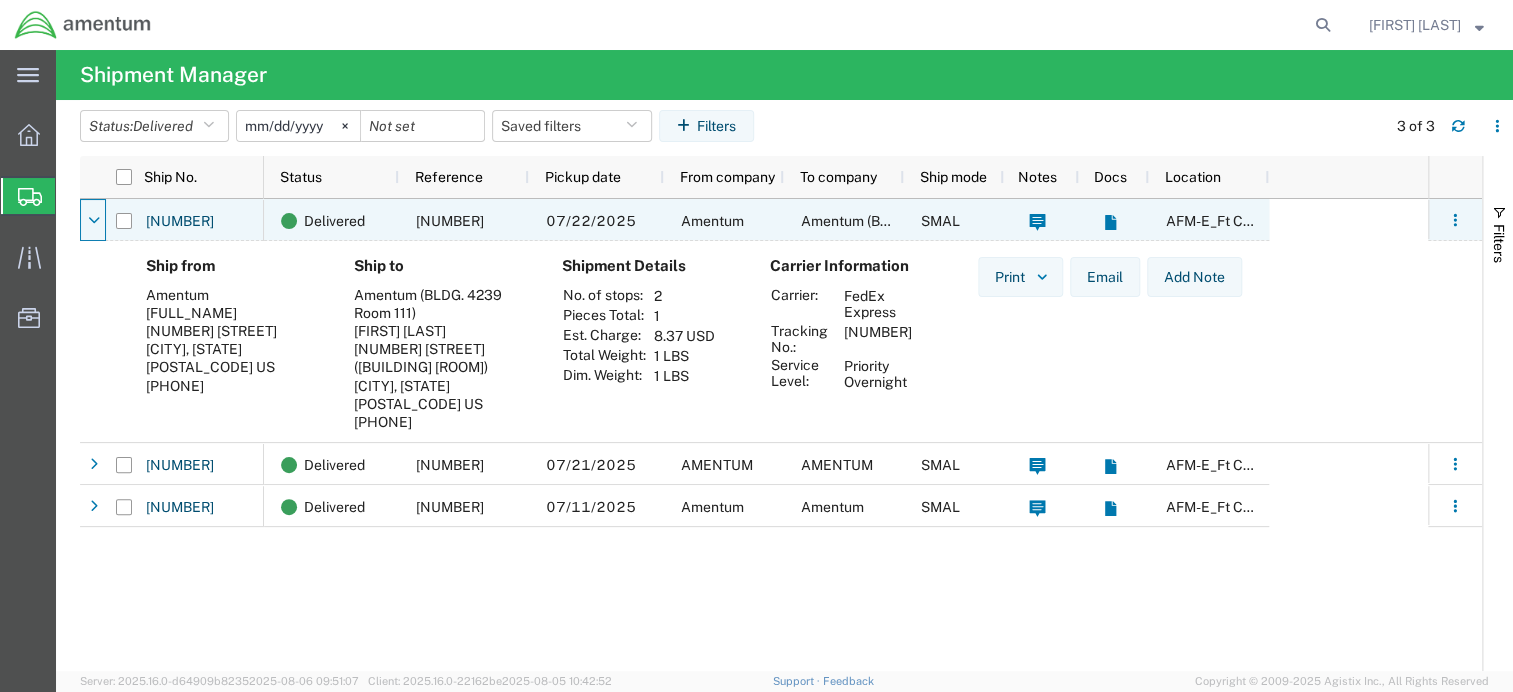 click 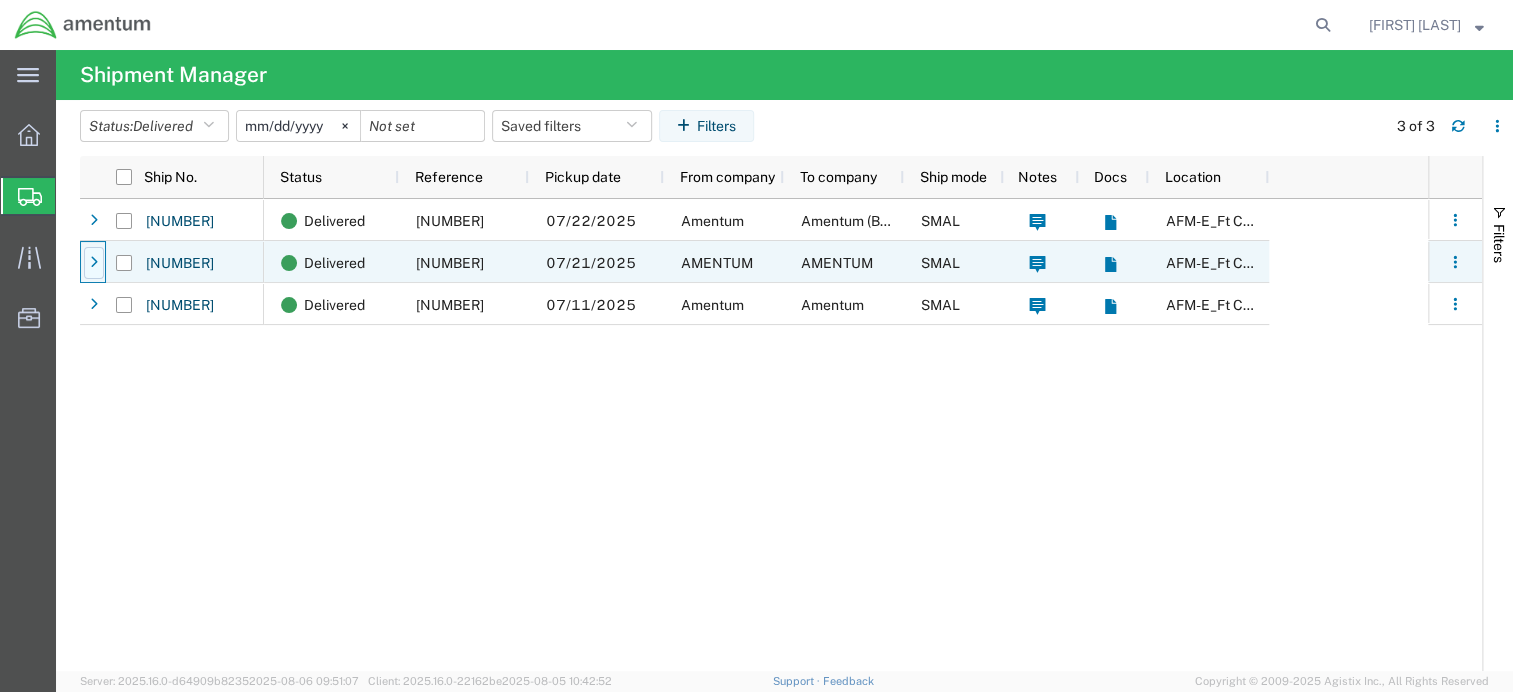 click 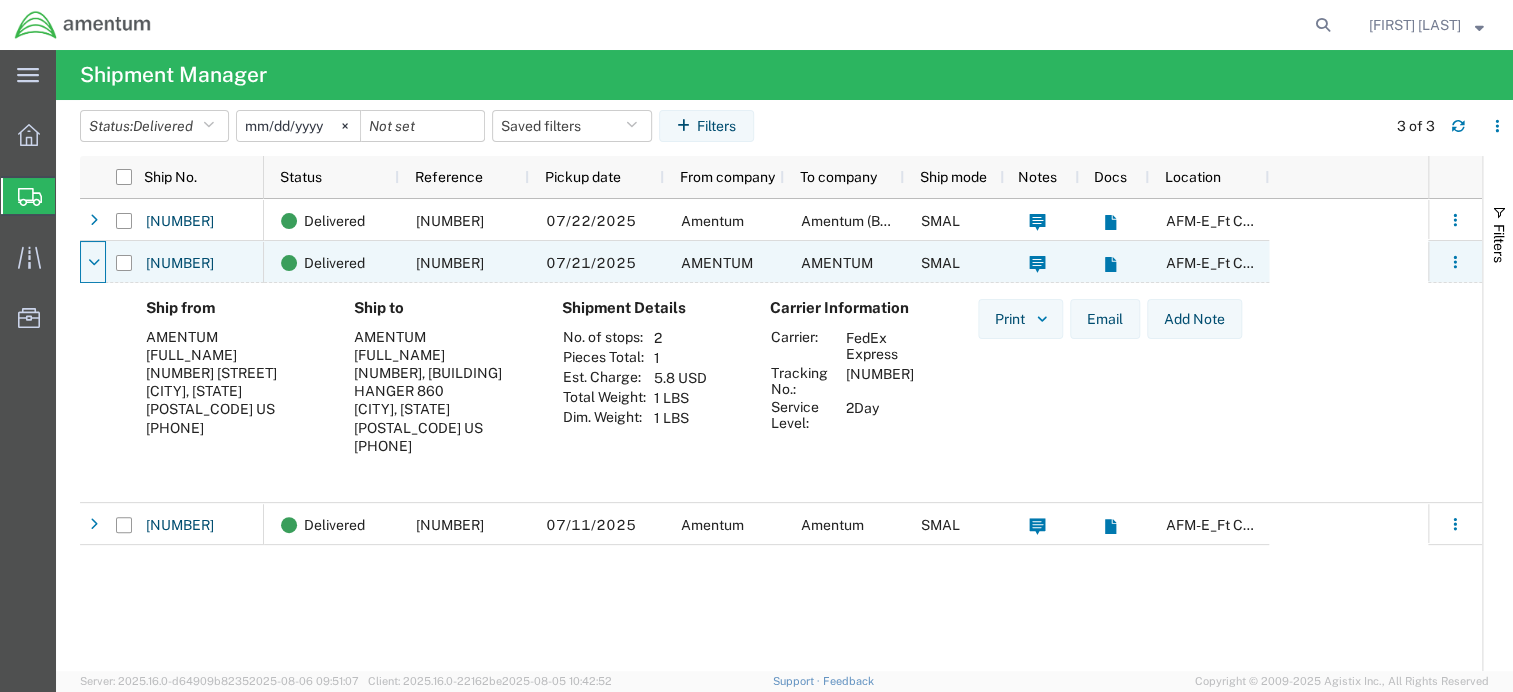 click 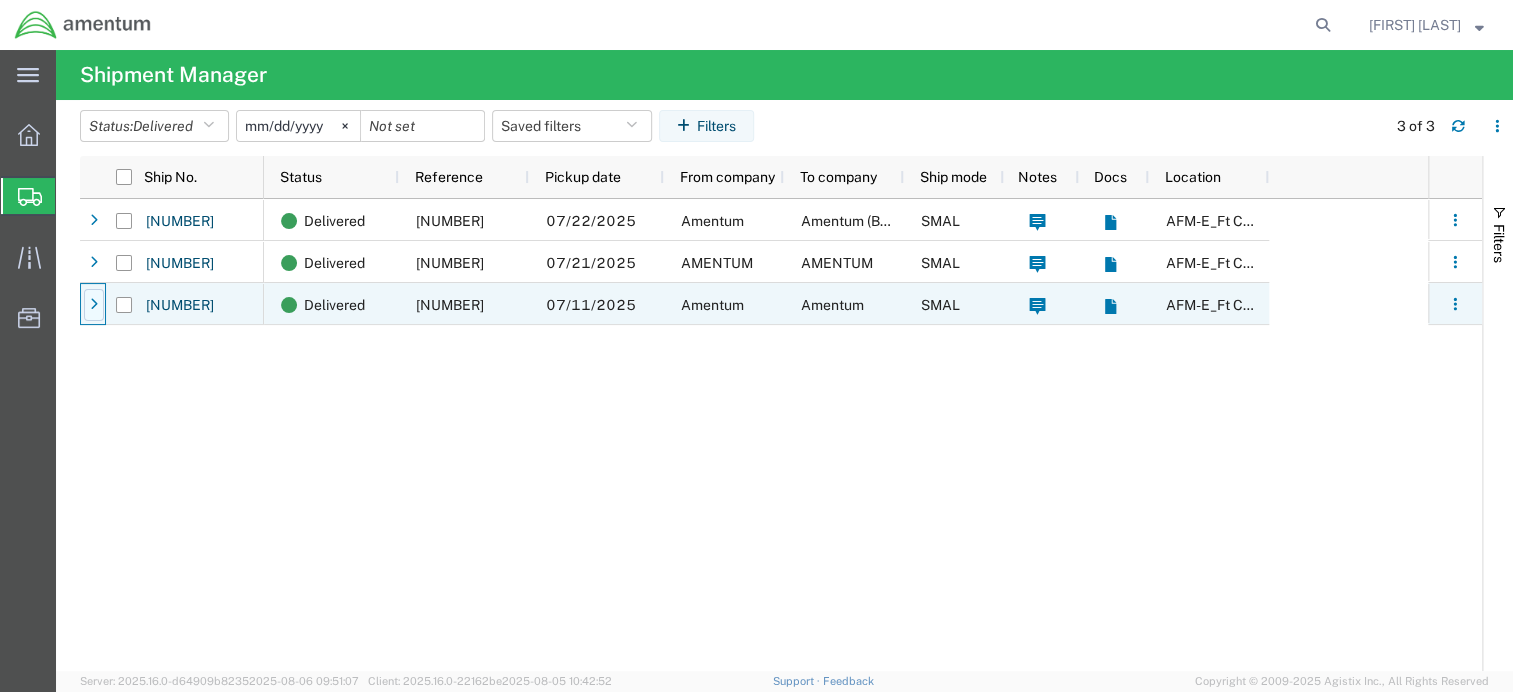 click 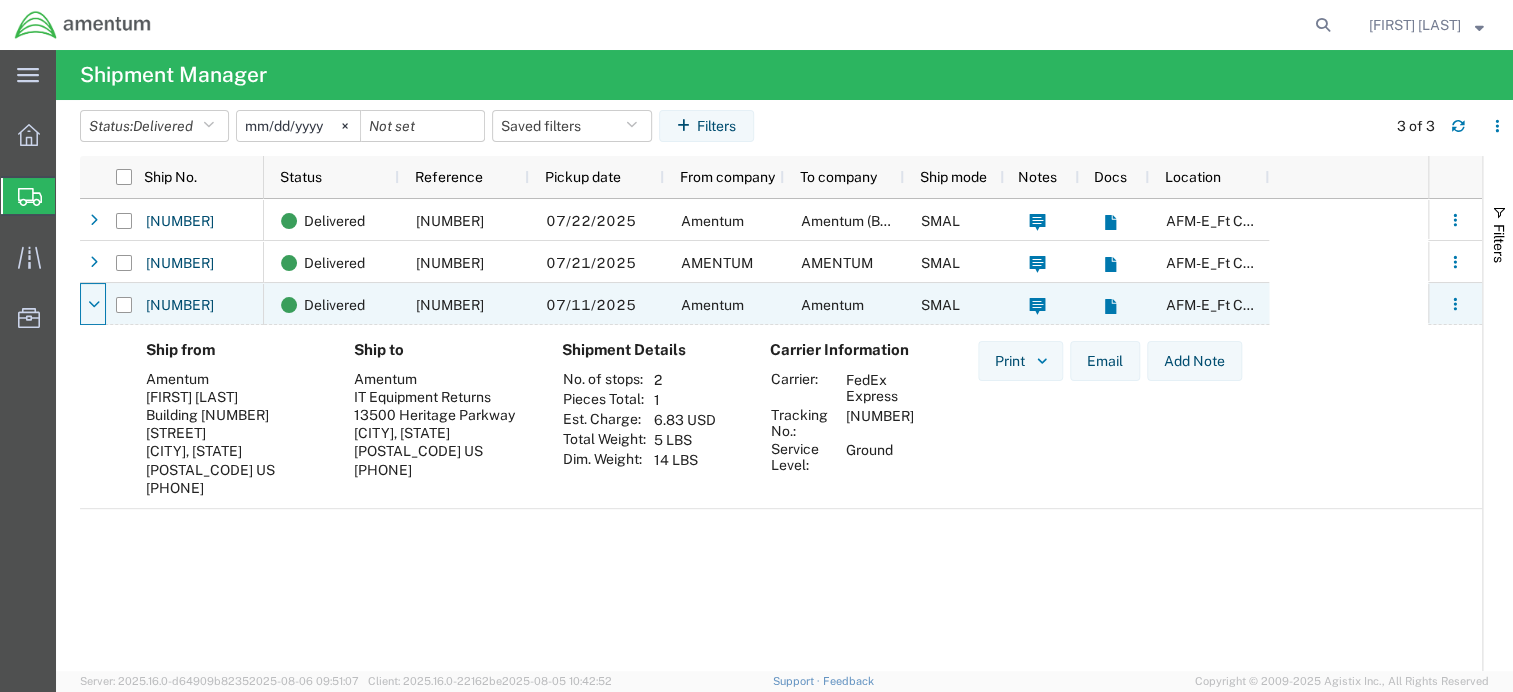 click 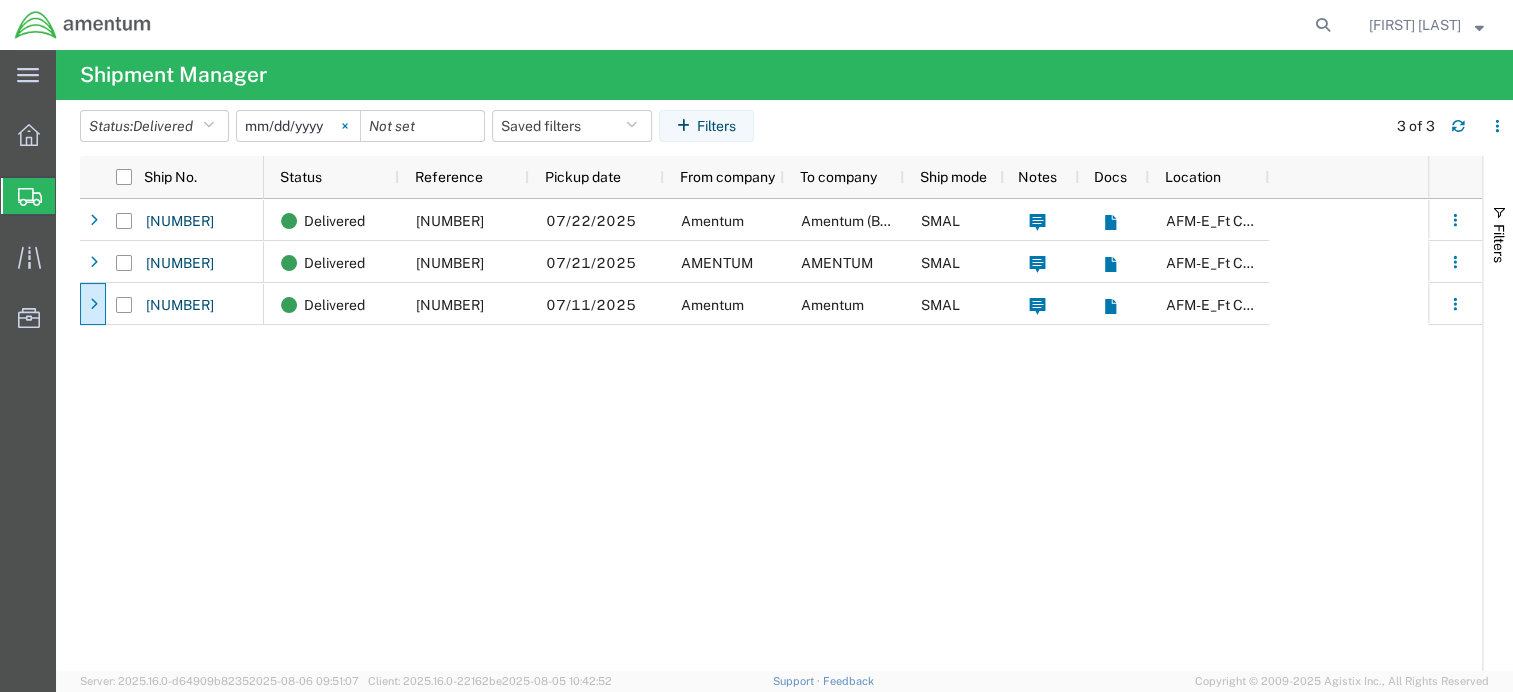 click at bounding box center (345, 126) 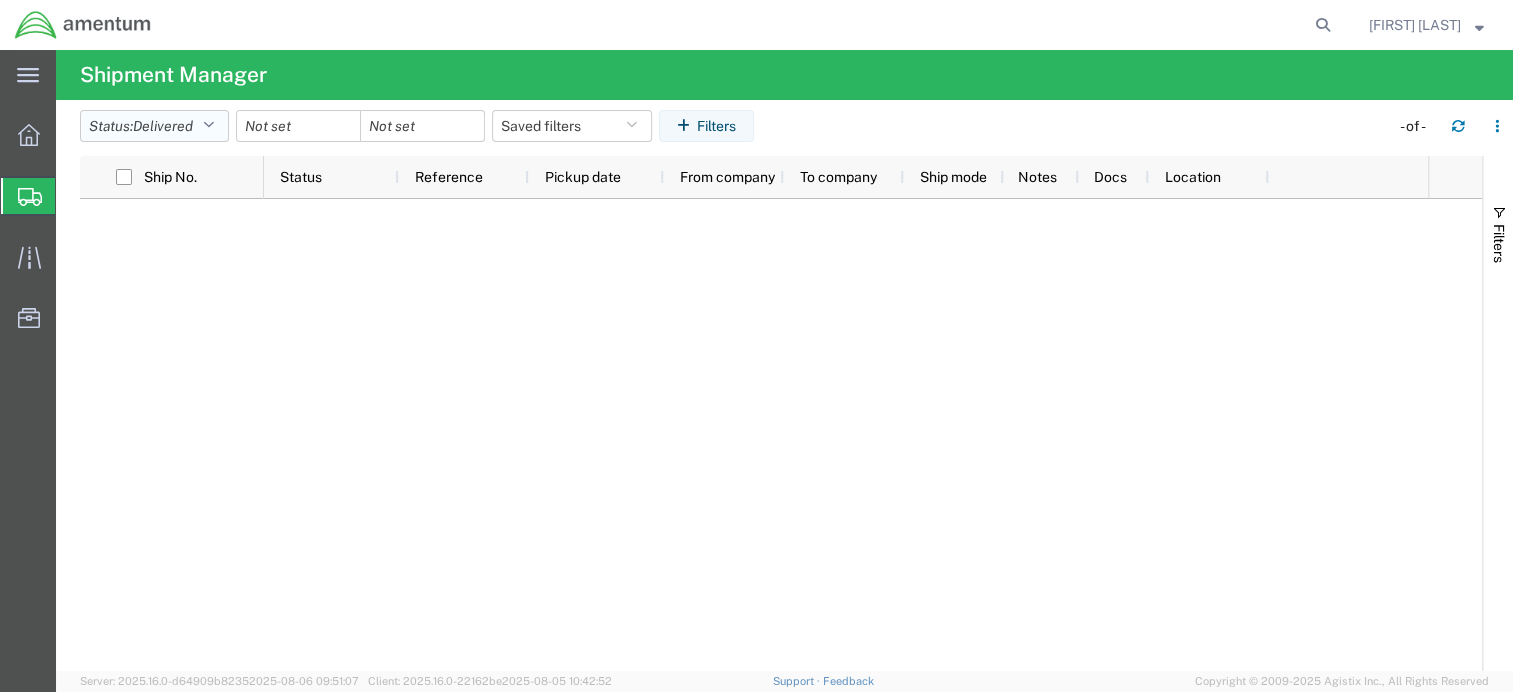click on "Status:  Delivered" 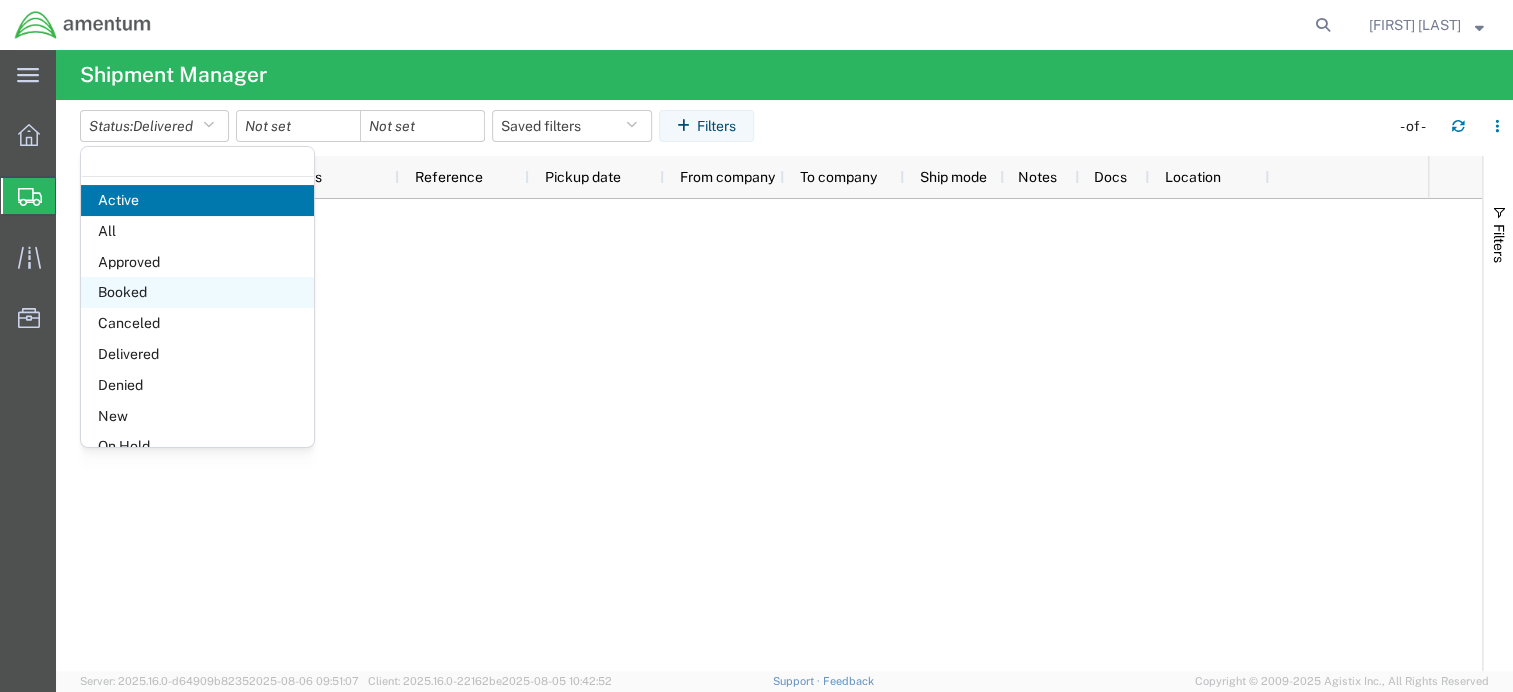 click on "Booked" 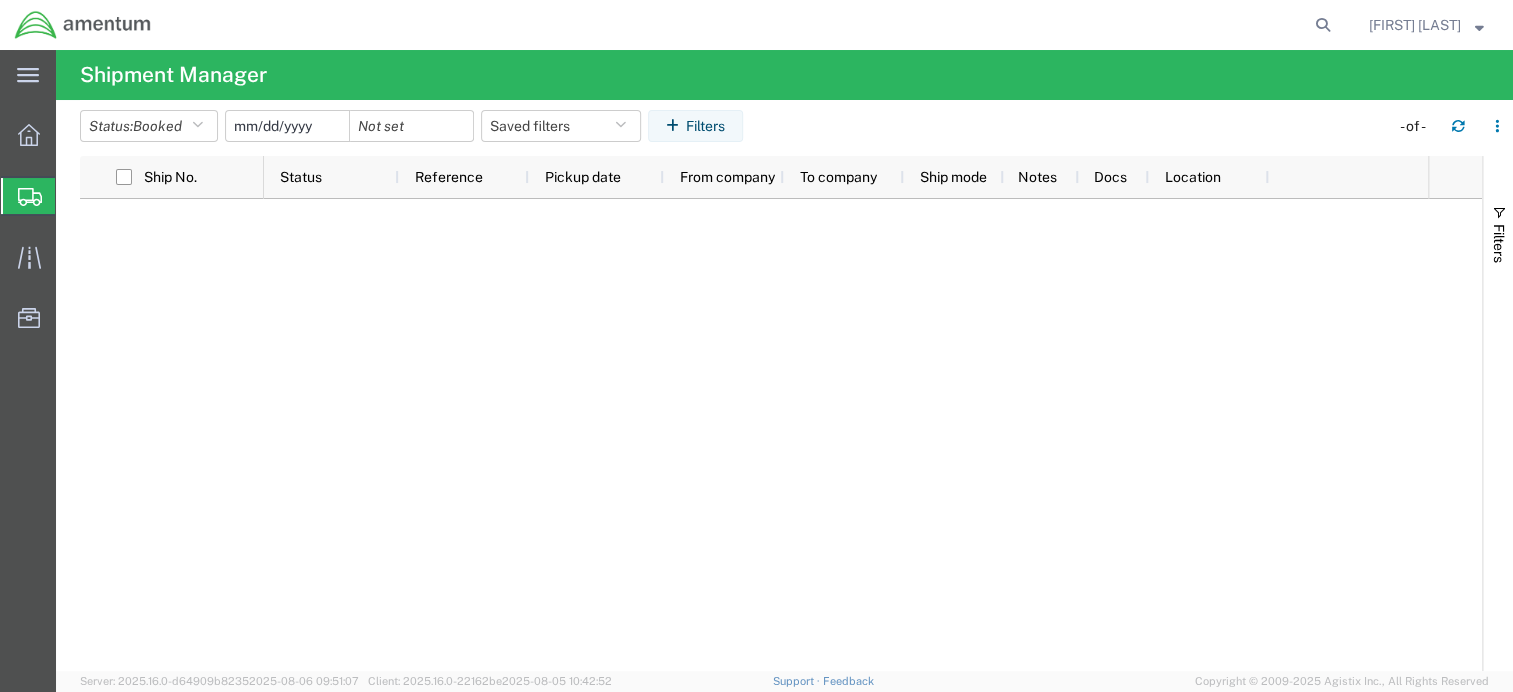 click 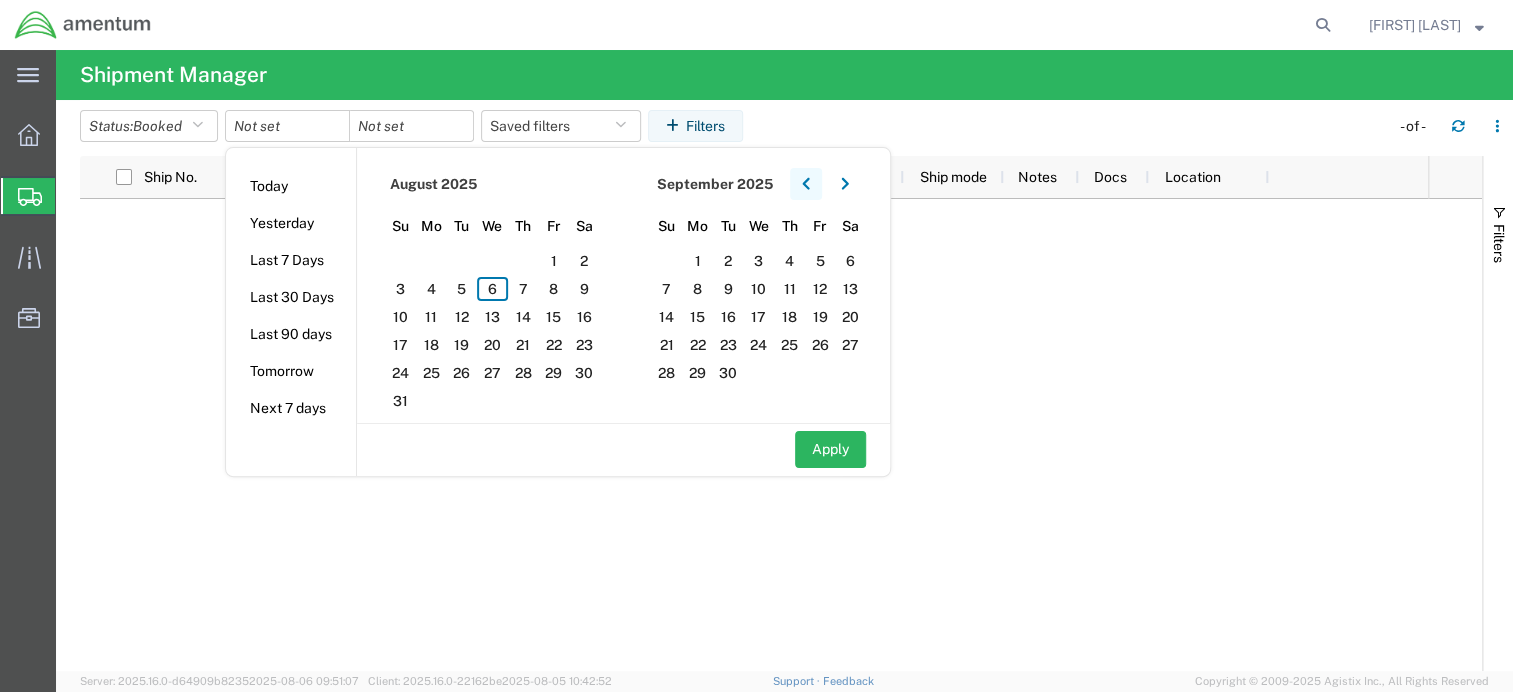 click 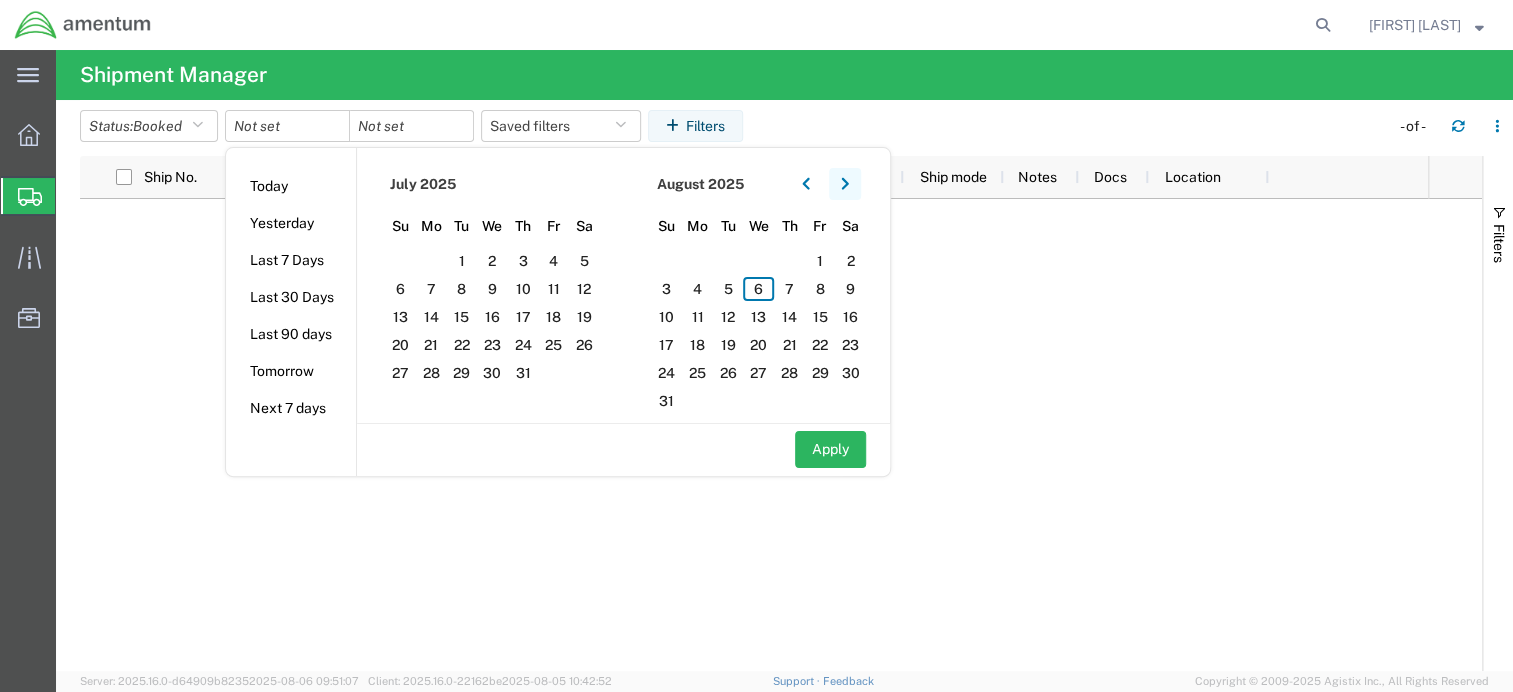 click 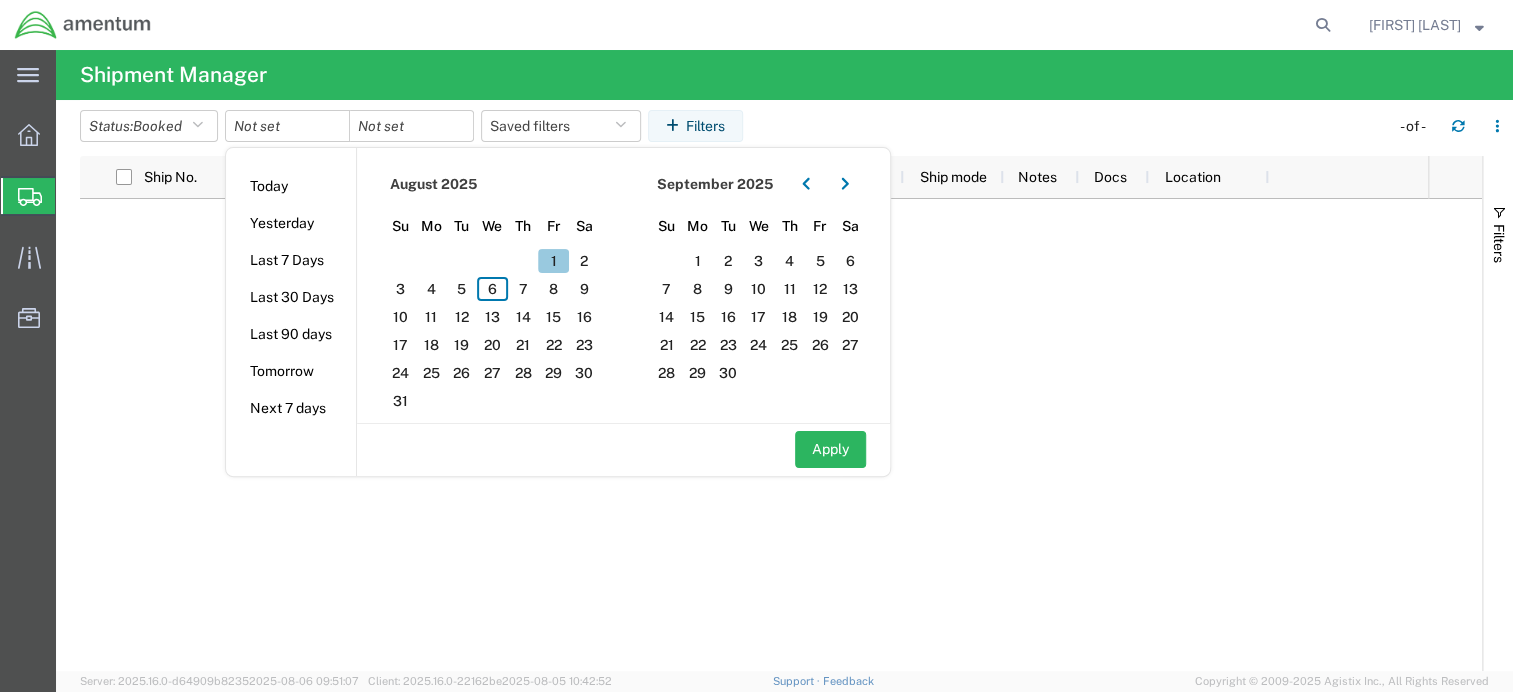 click on "1" 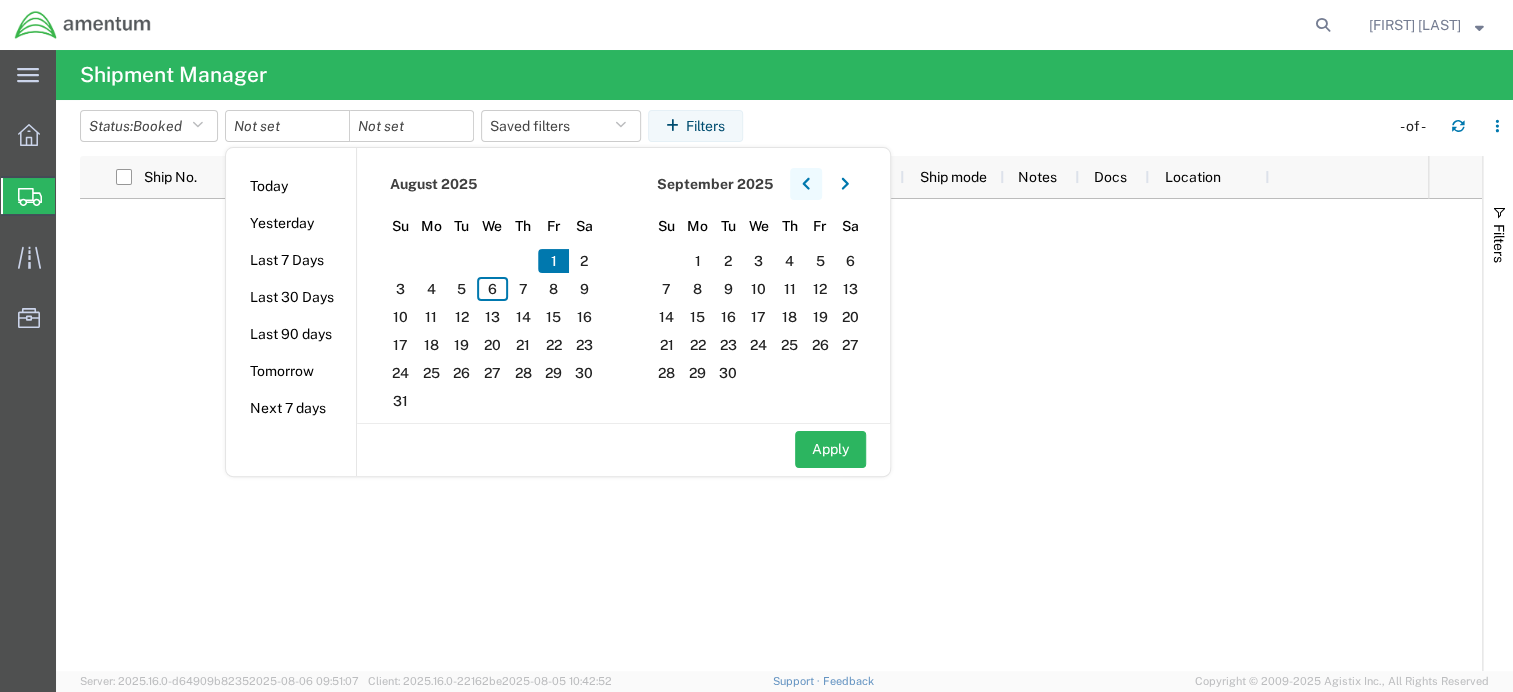 click 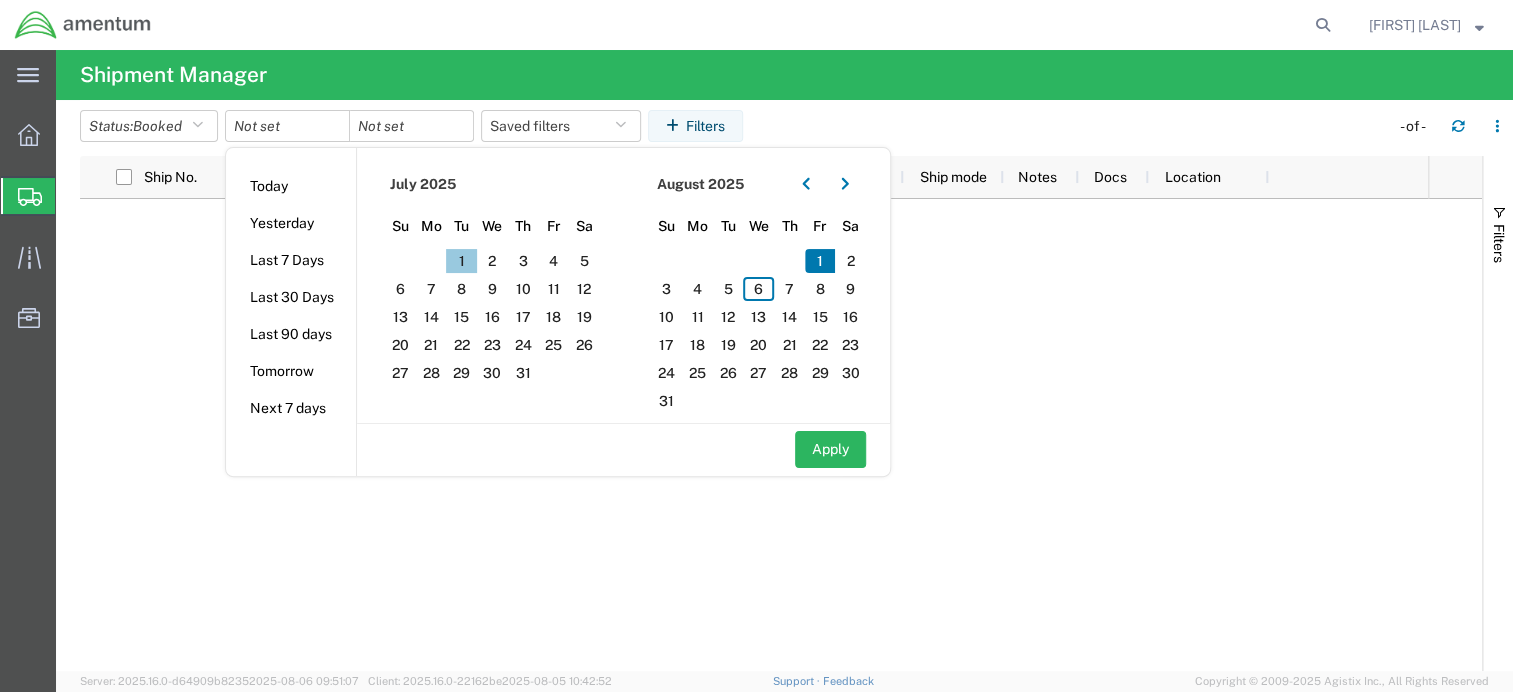click on "1" 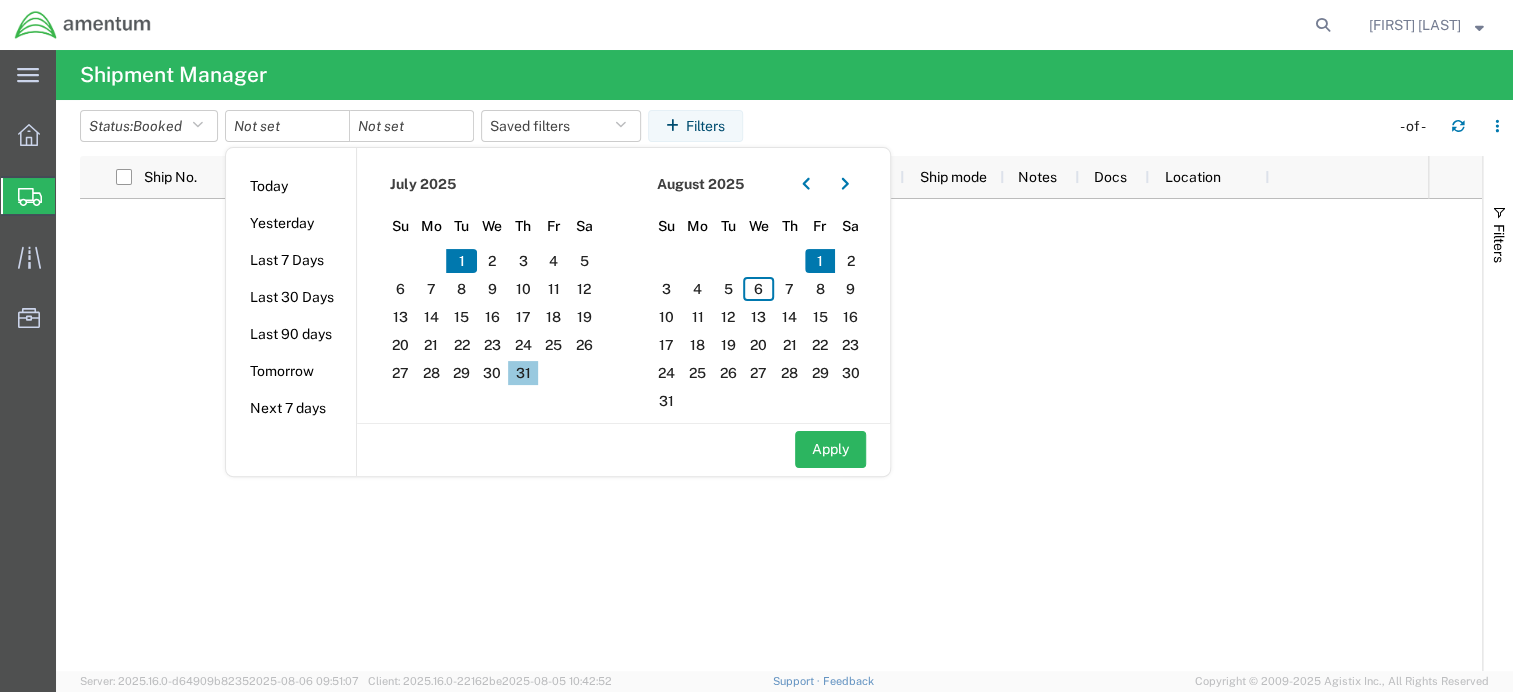 click on "31" 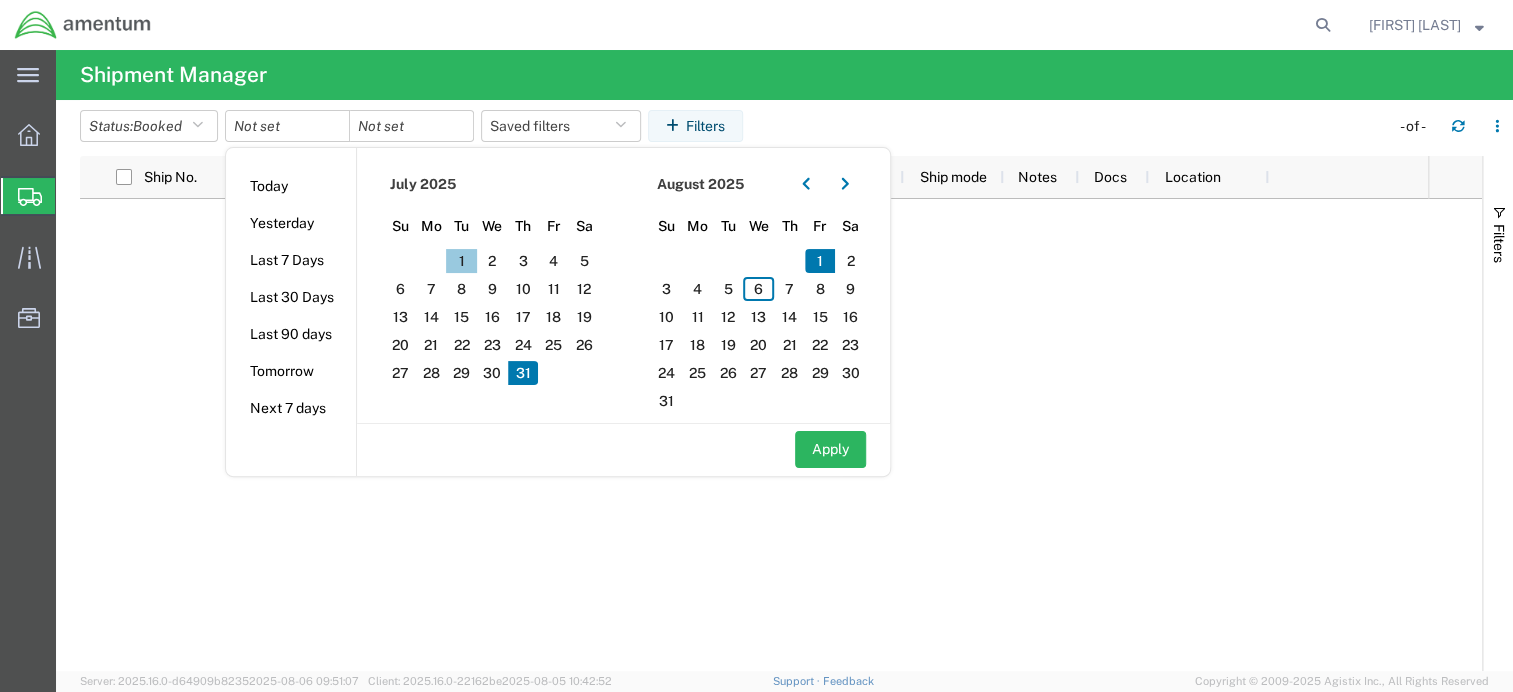click on "1" 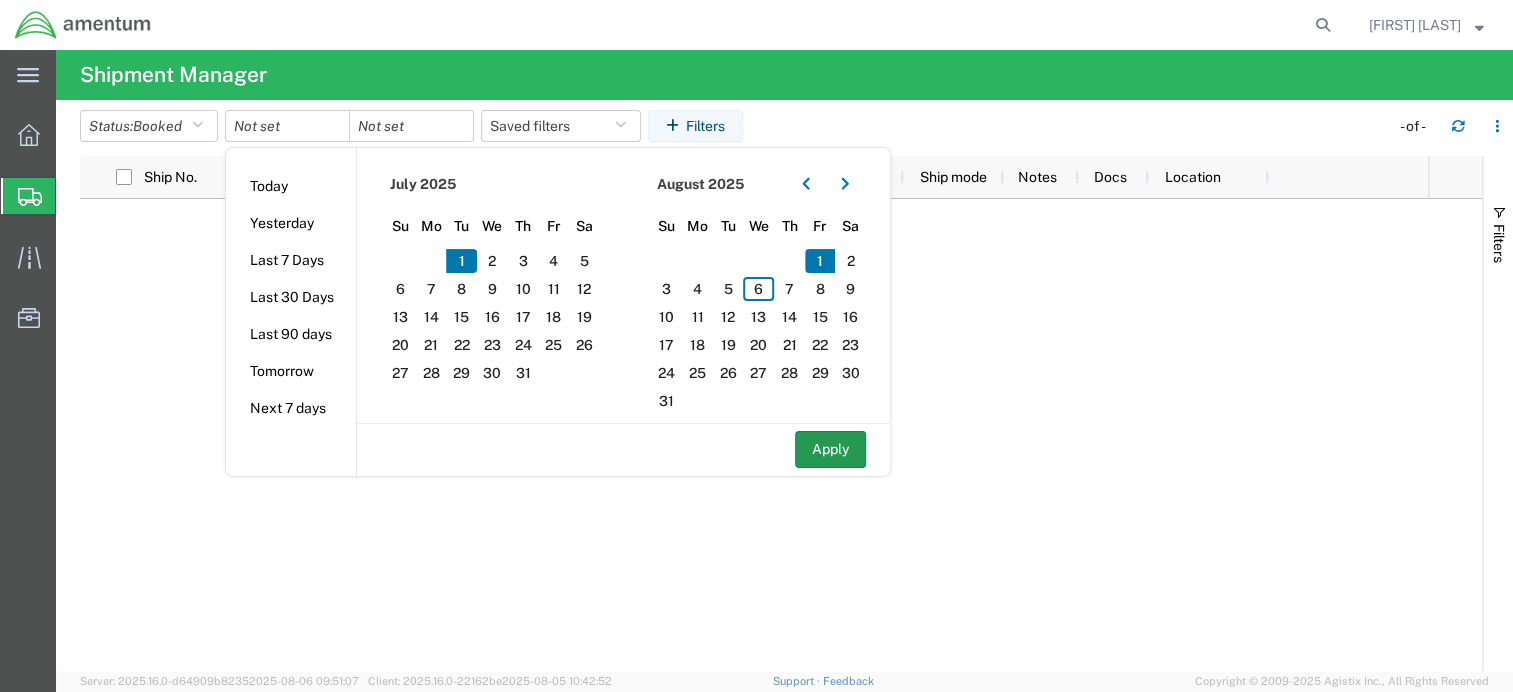 click on "Apply" 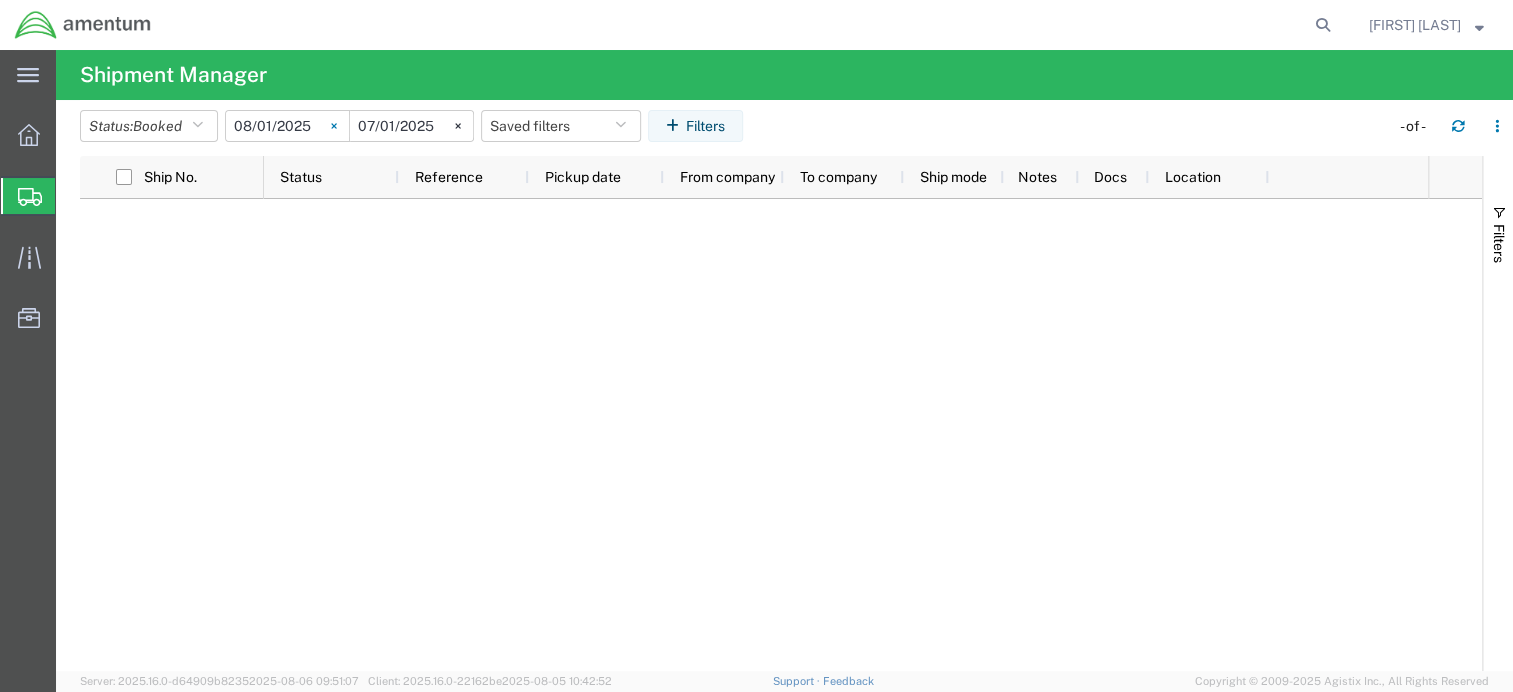 click at bounding box center [334, 126] 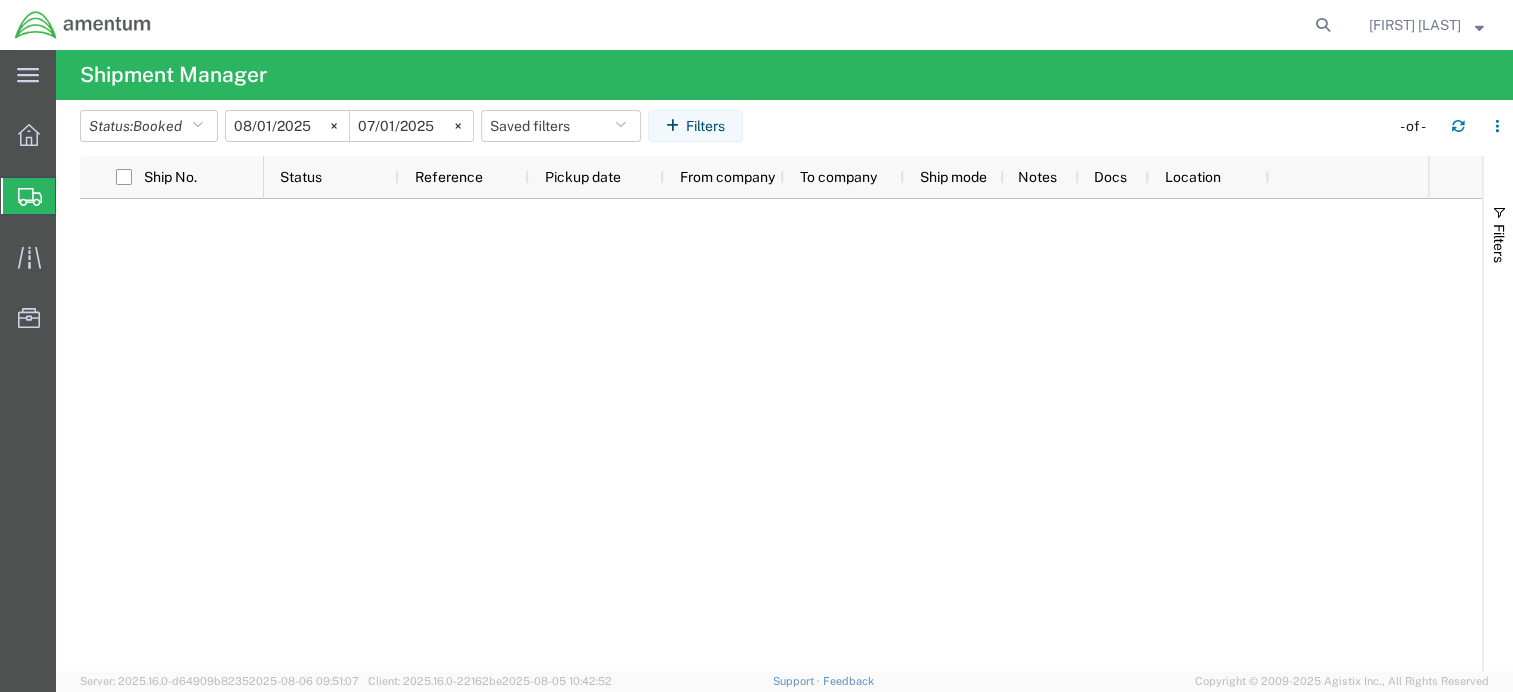 type 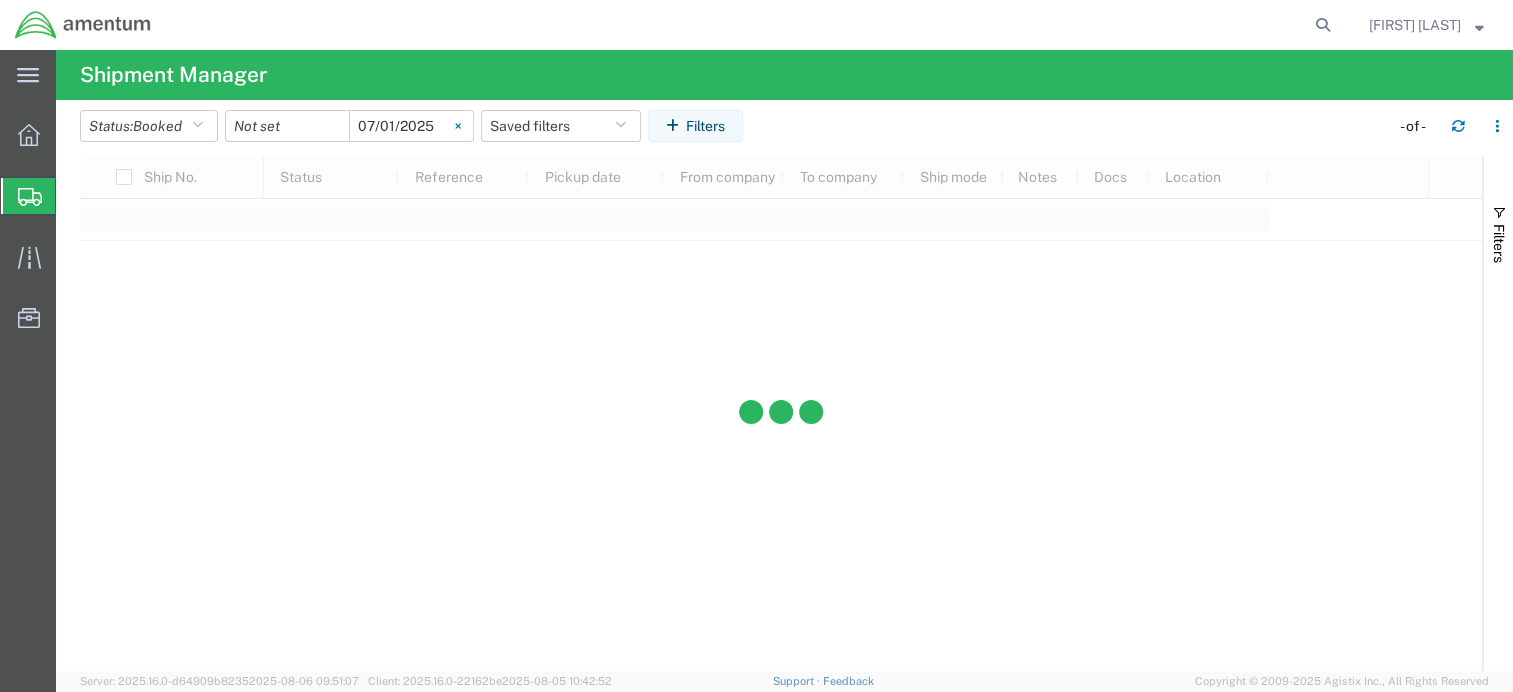click 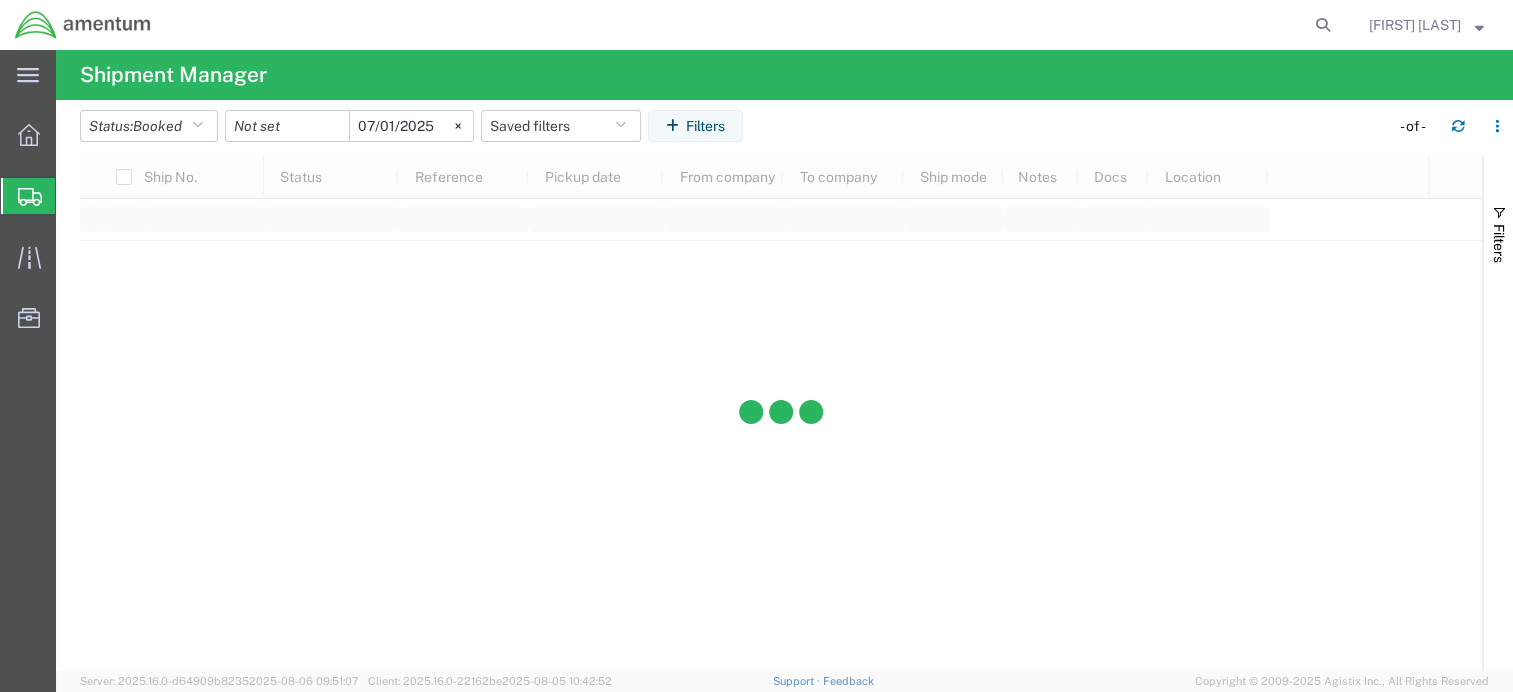 type 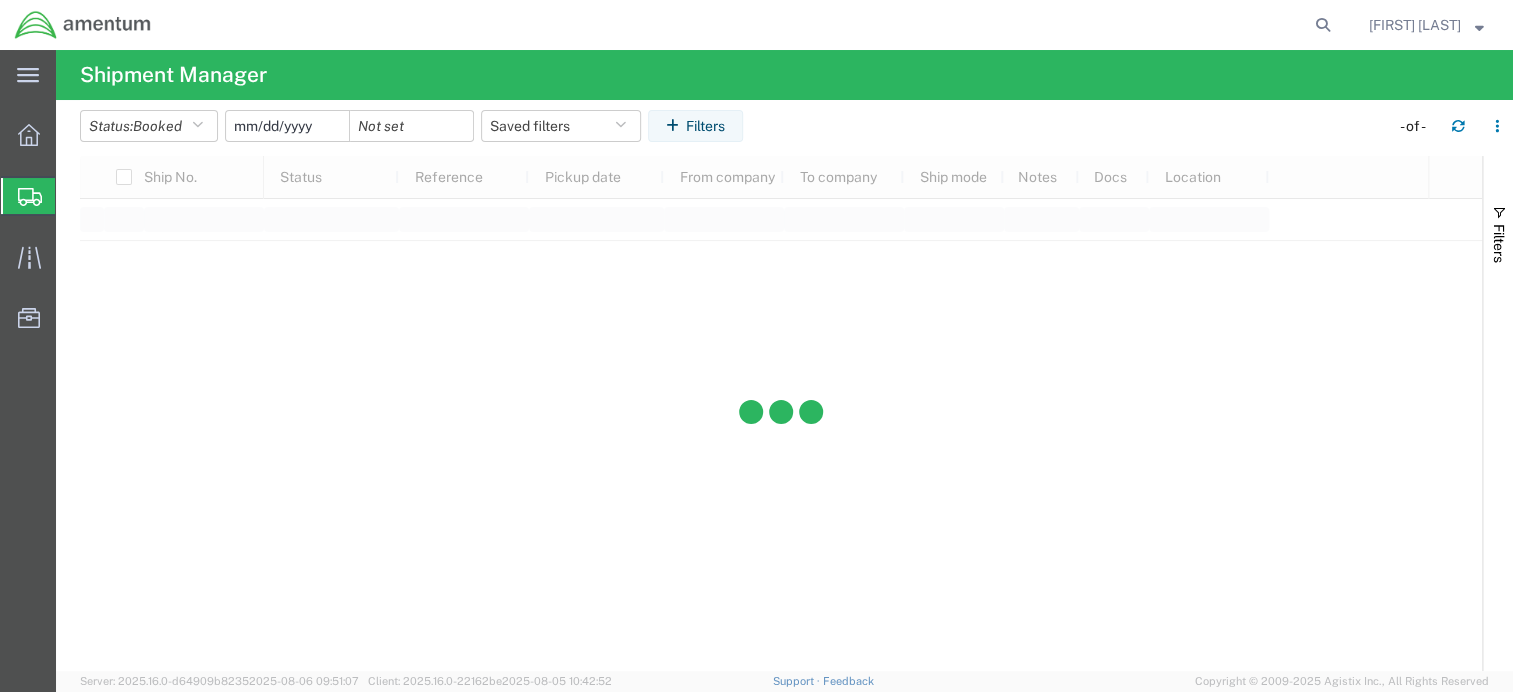 click 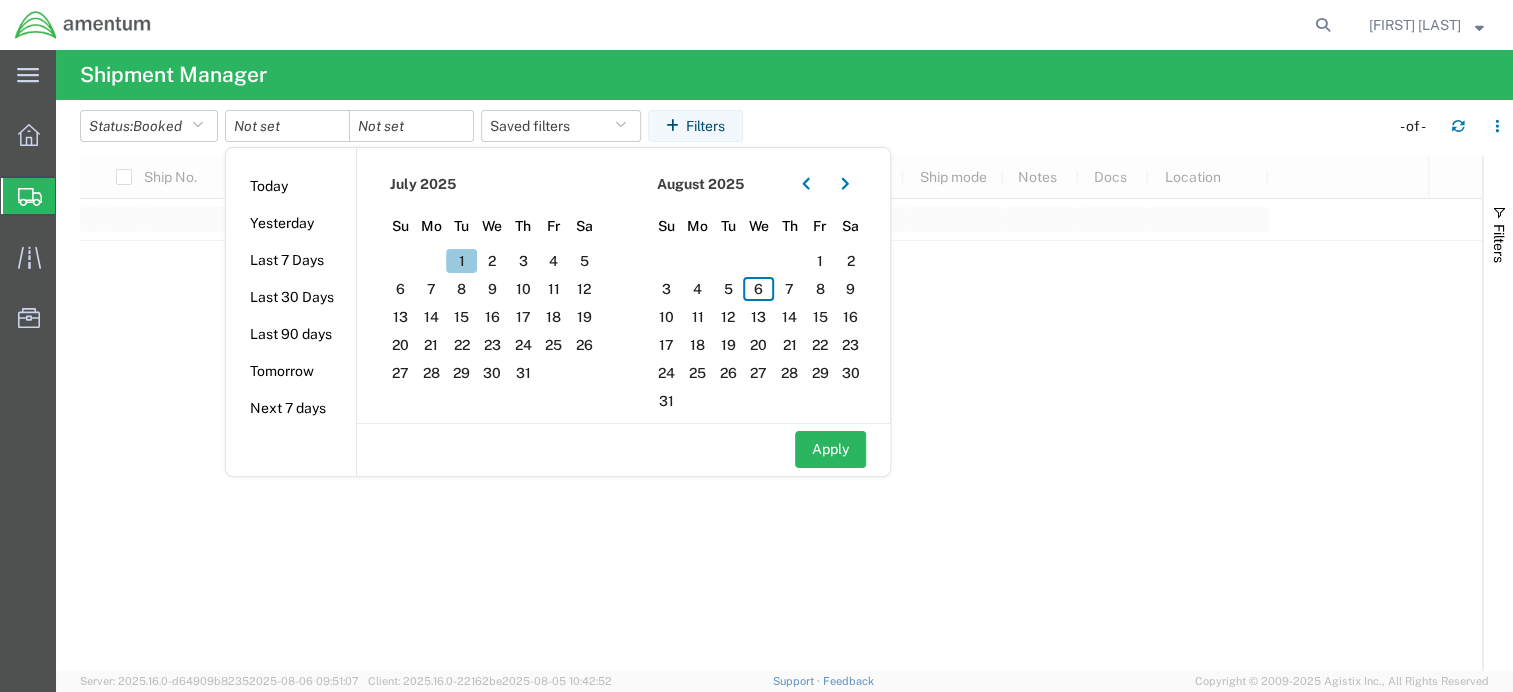 click on "1" 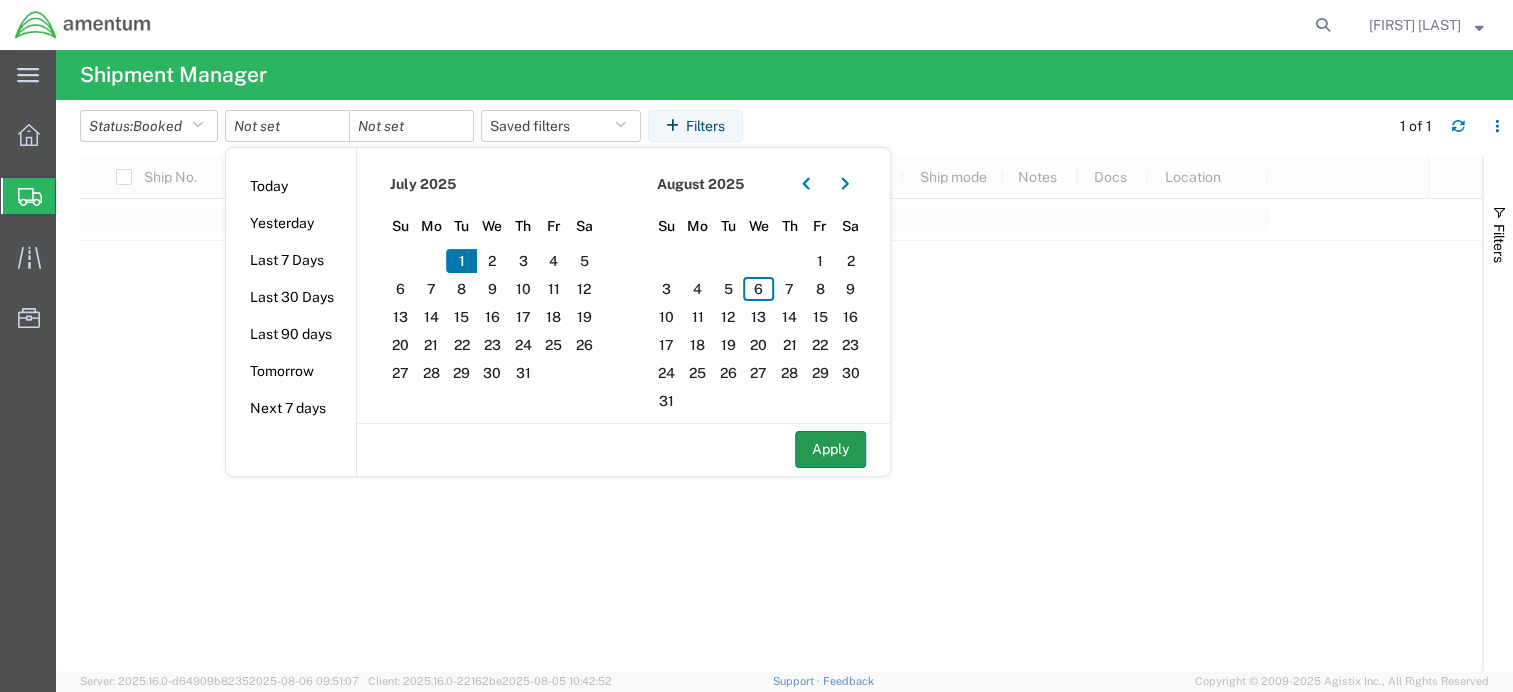 click on "Apply" 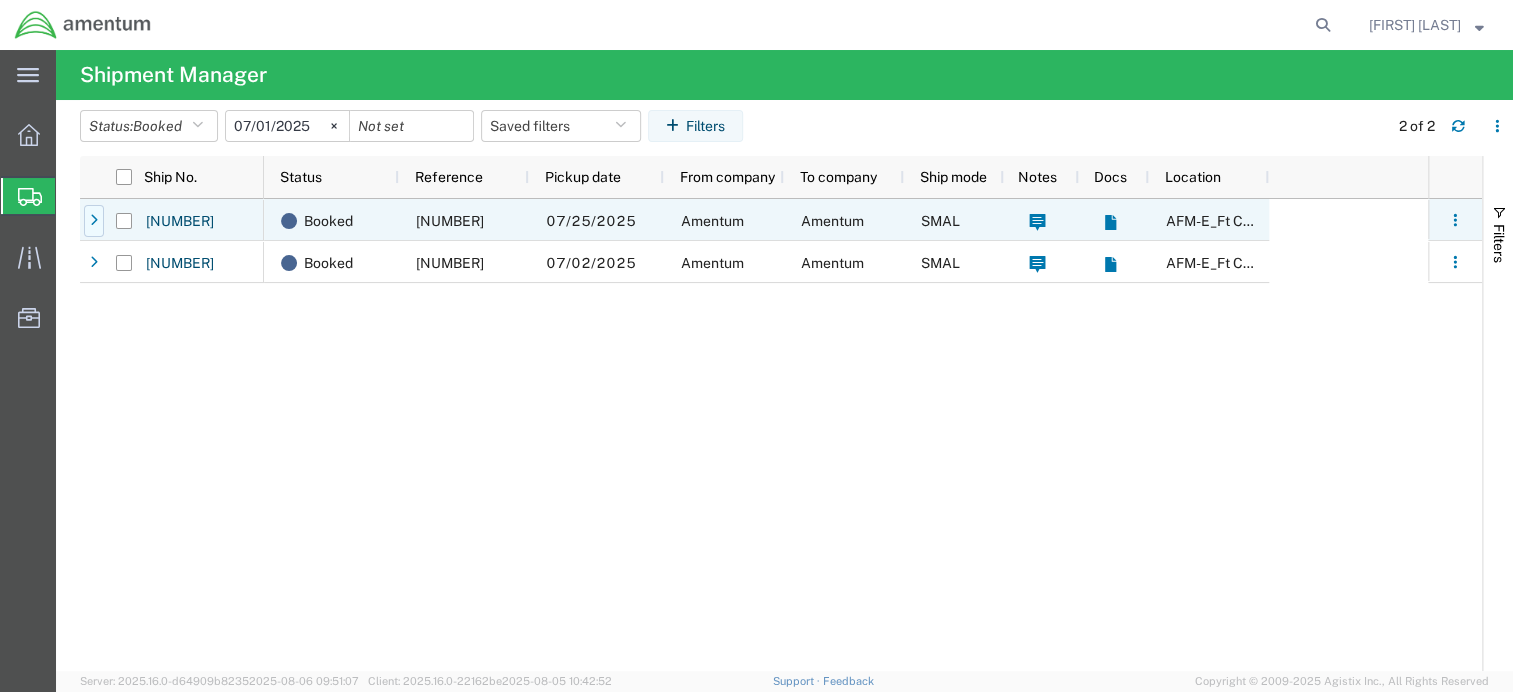 click 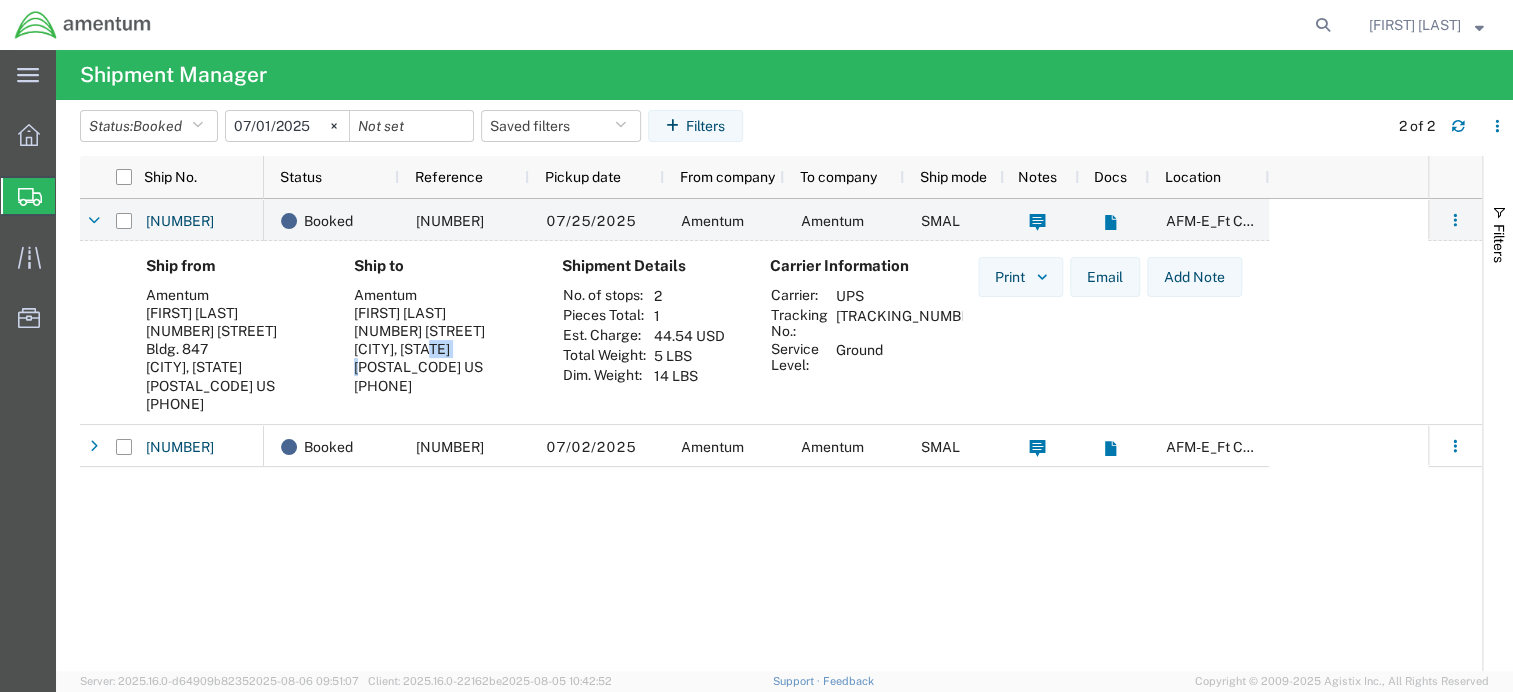 drag, startPoint x: 448, startPoint y: 347, endPoint x: 487, endPoint y: 347, distance: 39 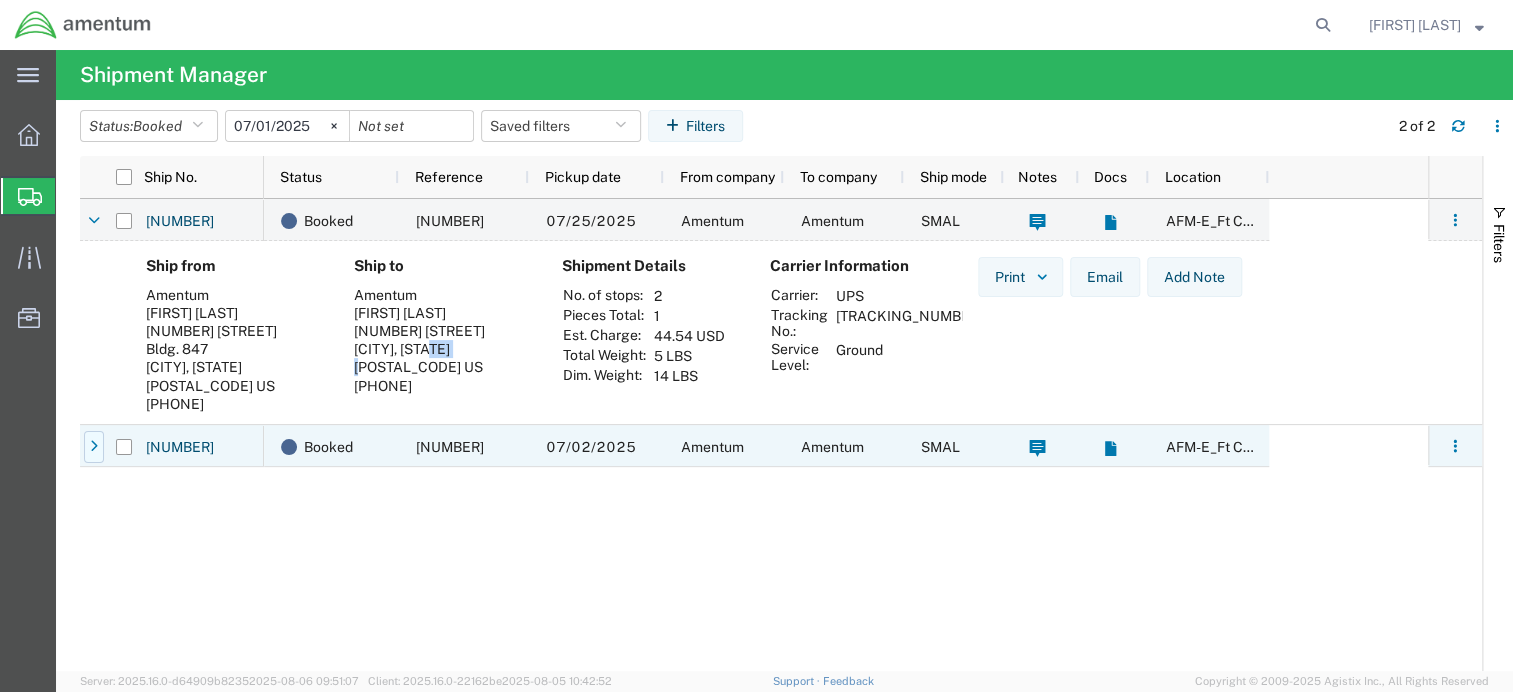 click 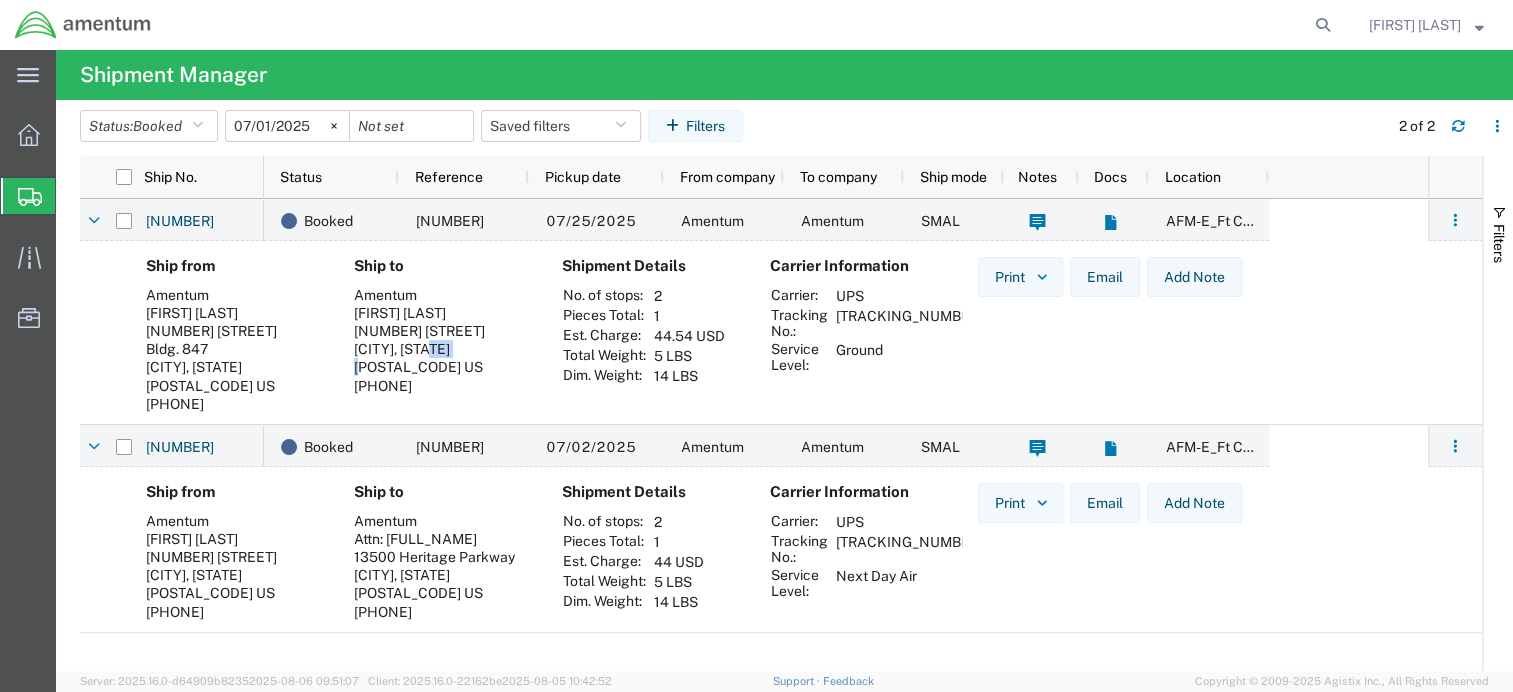 drag, startPoint x: 440, startPoint y: 366, endPoint x: 355, endPoint y: 367, distance: 85.00588 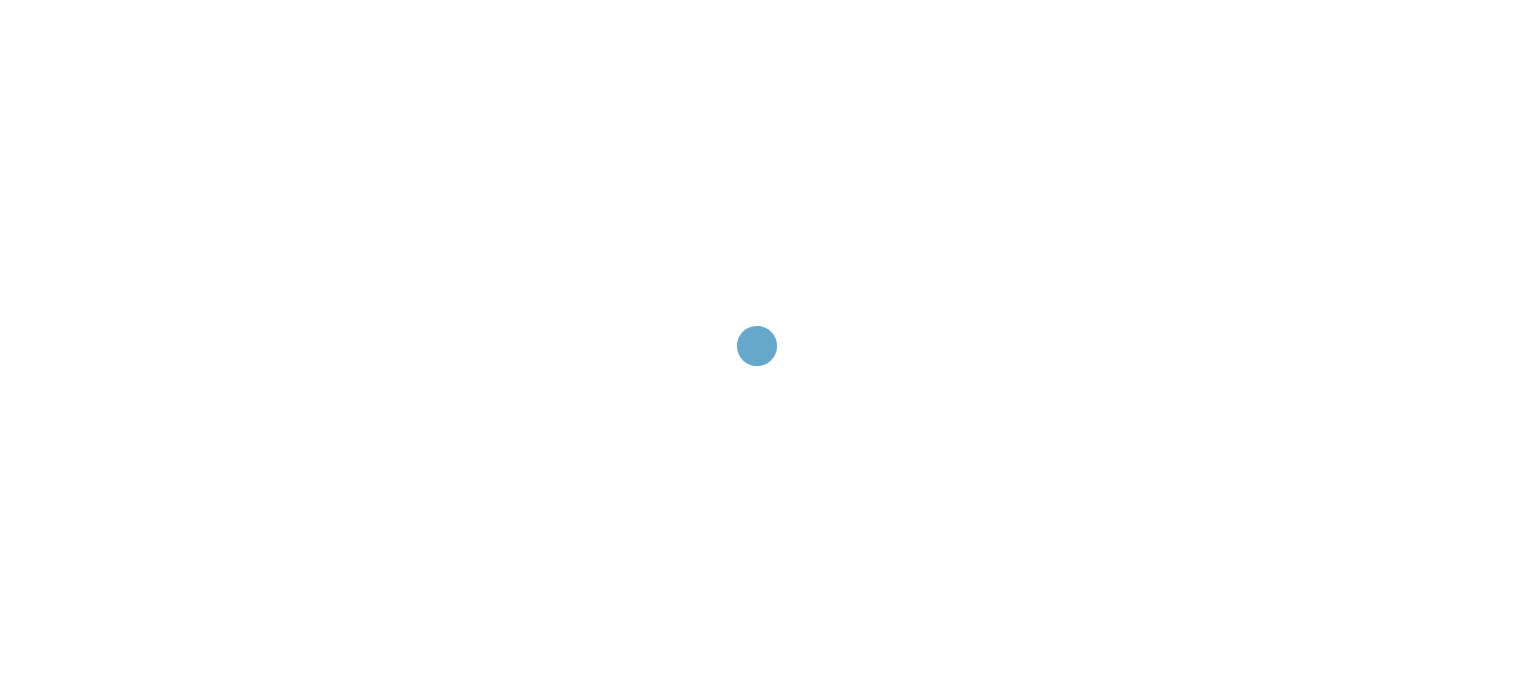 scroll, scrollTop: 0, scrollLeft: 0, axis: both 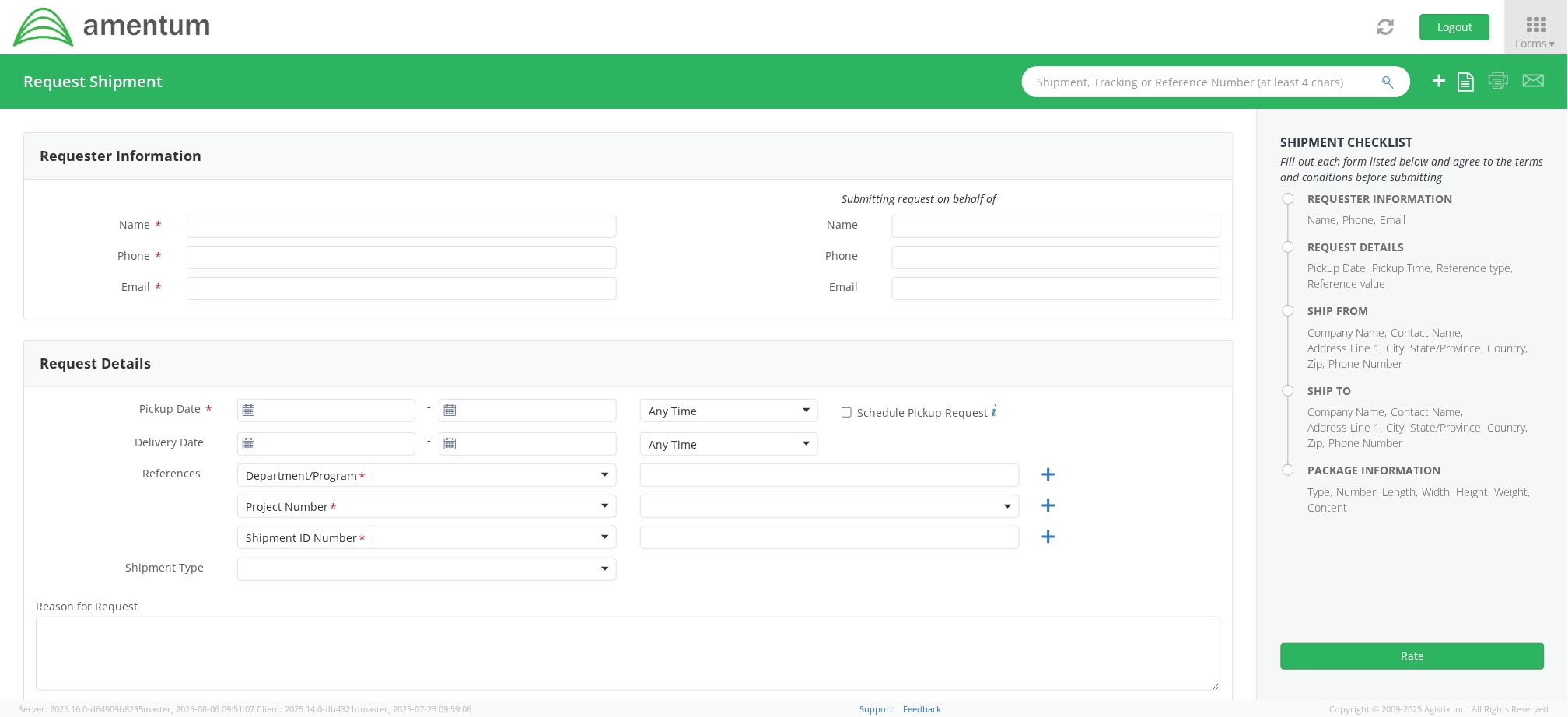 type on "[NAME]" 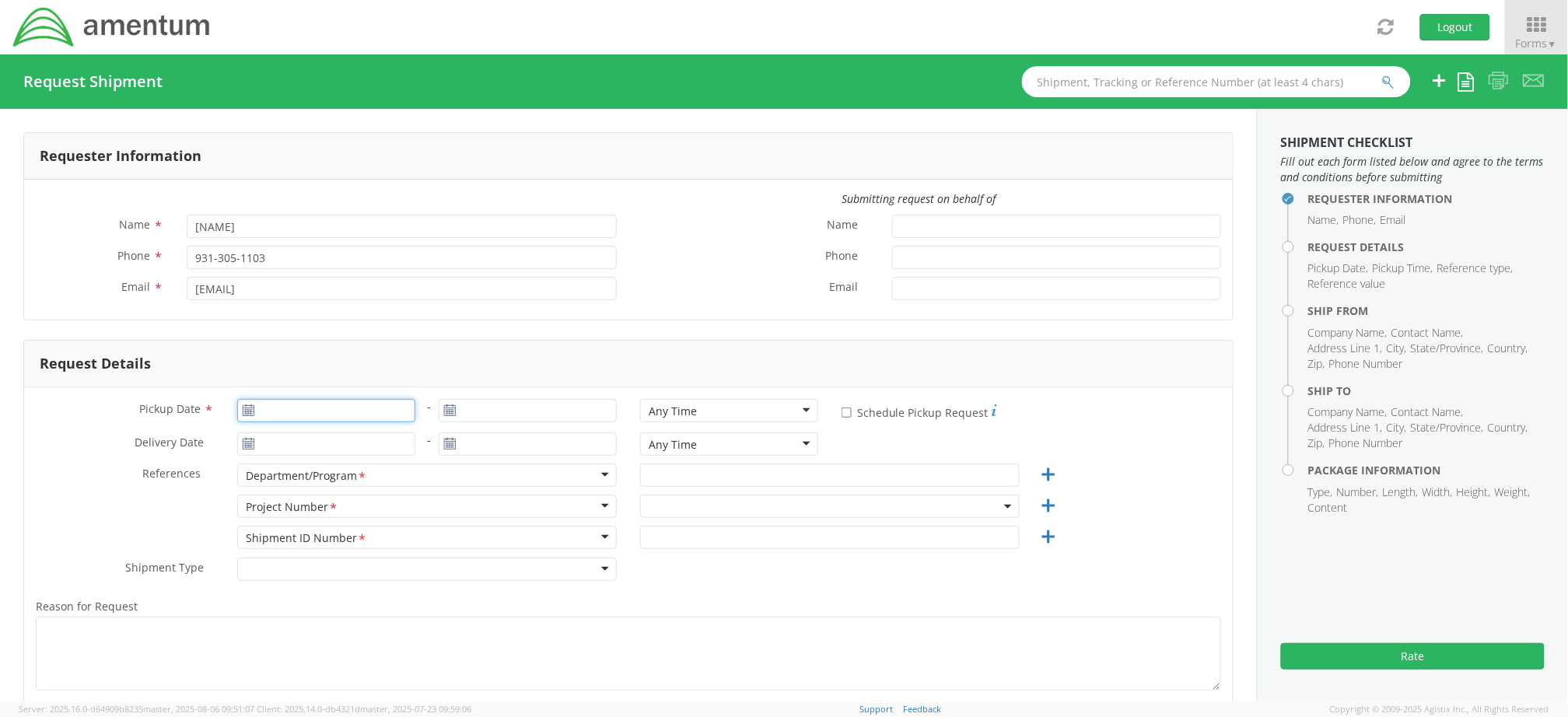 click on "Pickup Date       *" at bounding box center (326, 411) 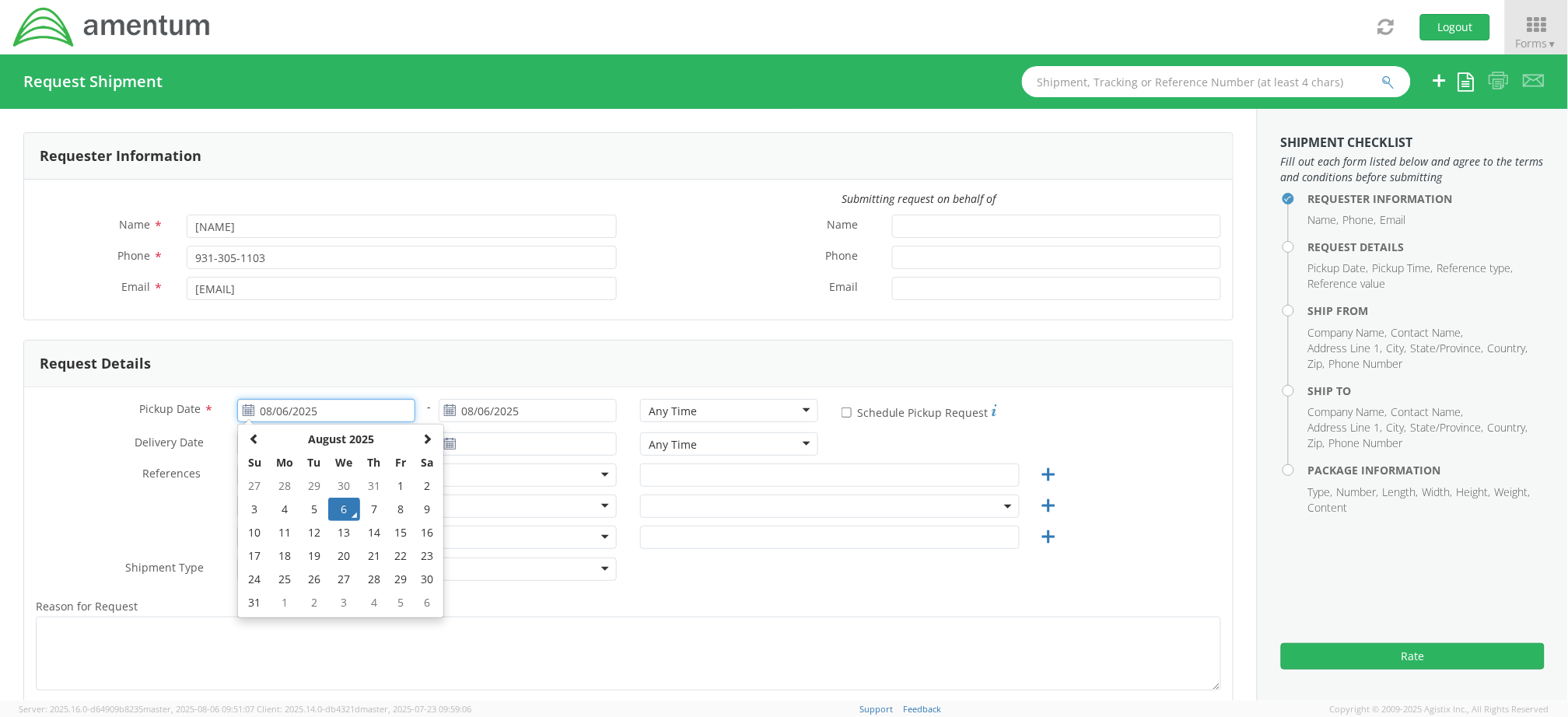 click on "6" at bounding box center [345, 509] 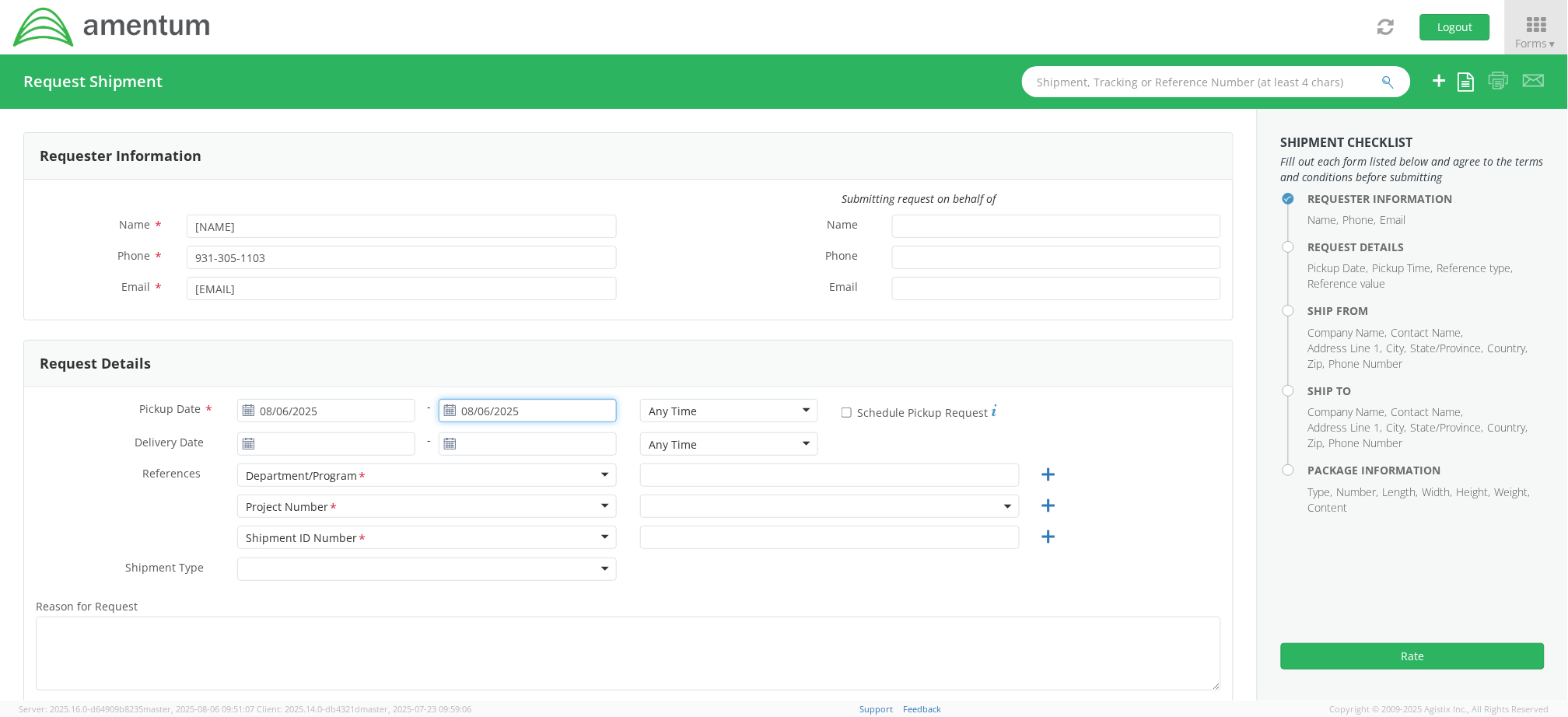 click on "08/06/2025" at bounding box center [527, 411] 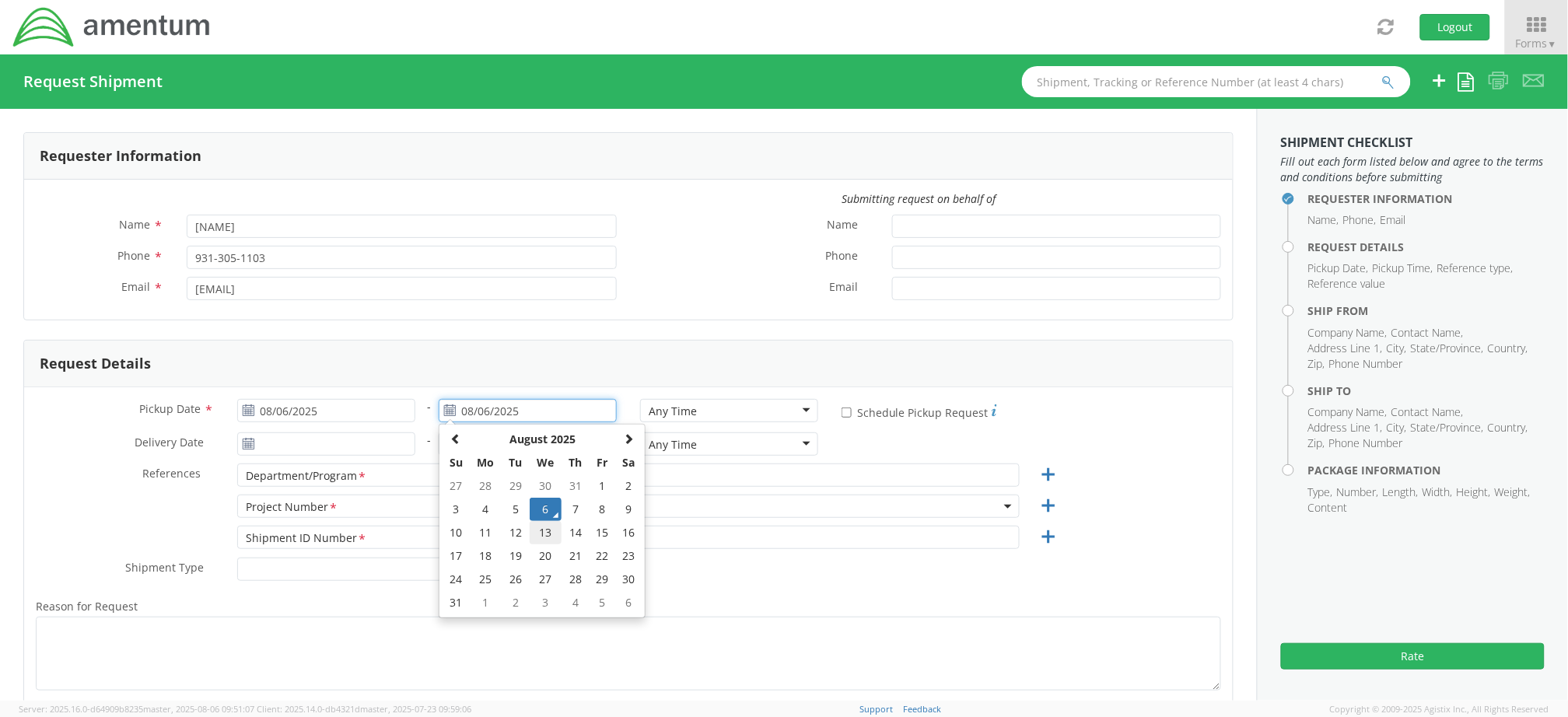click on "13" at bounding box center [546, 533] 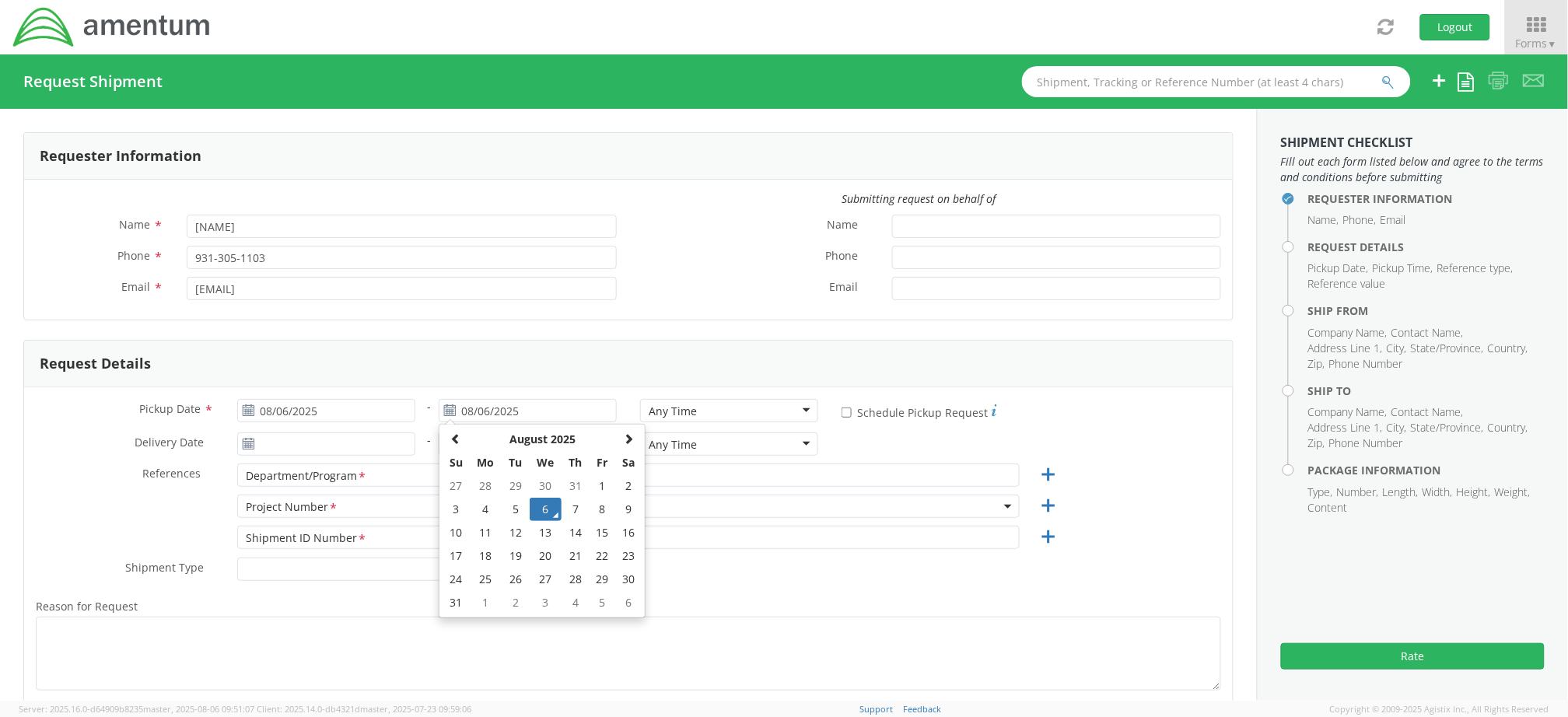 type on "08/13/2025" 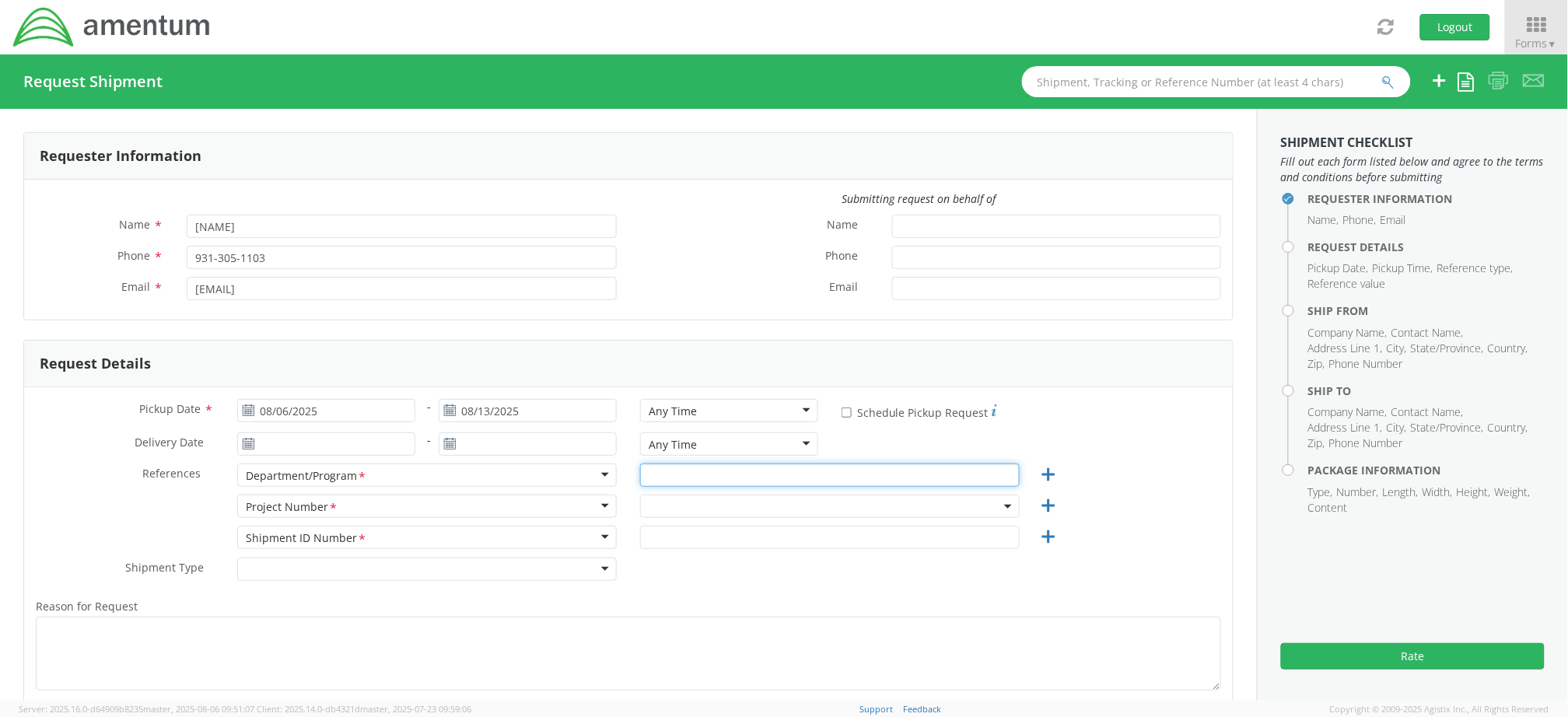 click at bounding box center (830, 475) 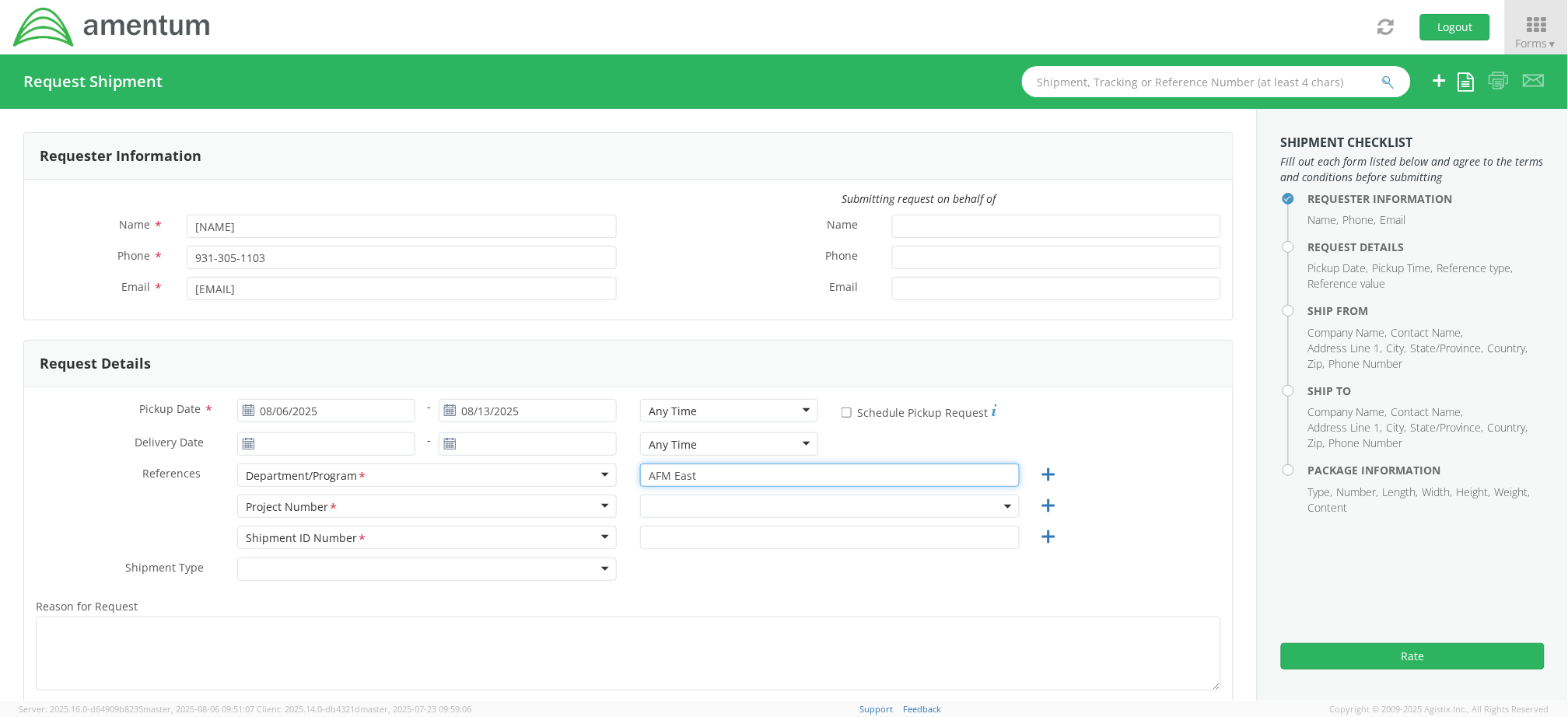 type on "AFM East" 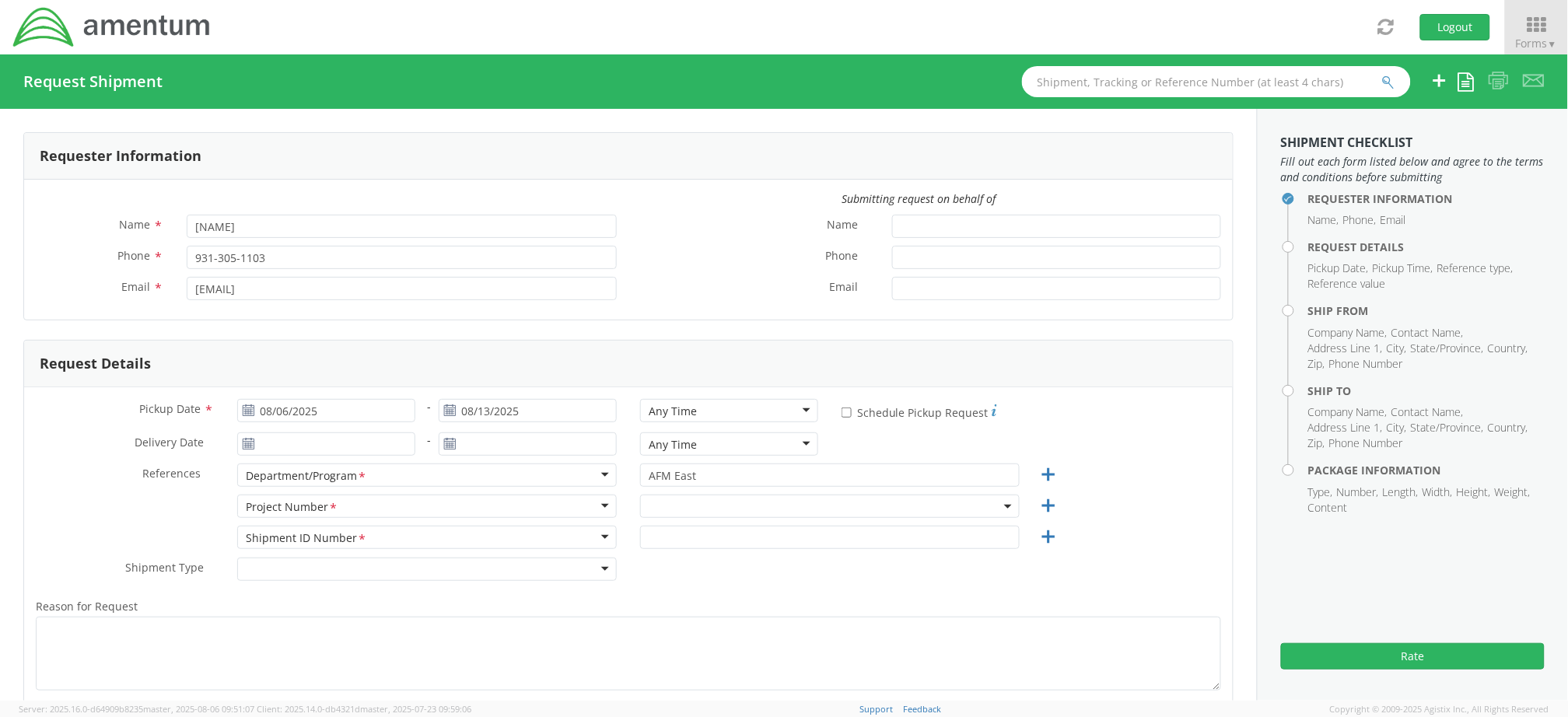 click at bounding box center (830, 506) 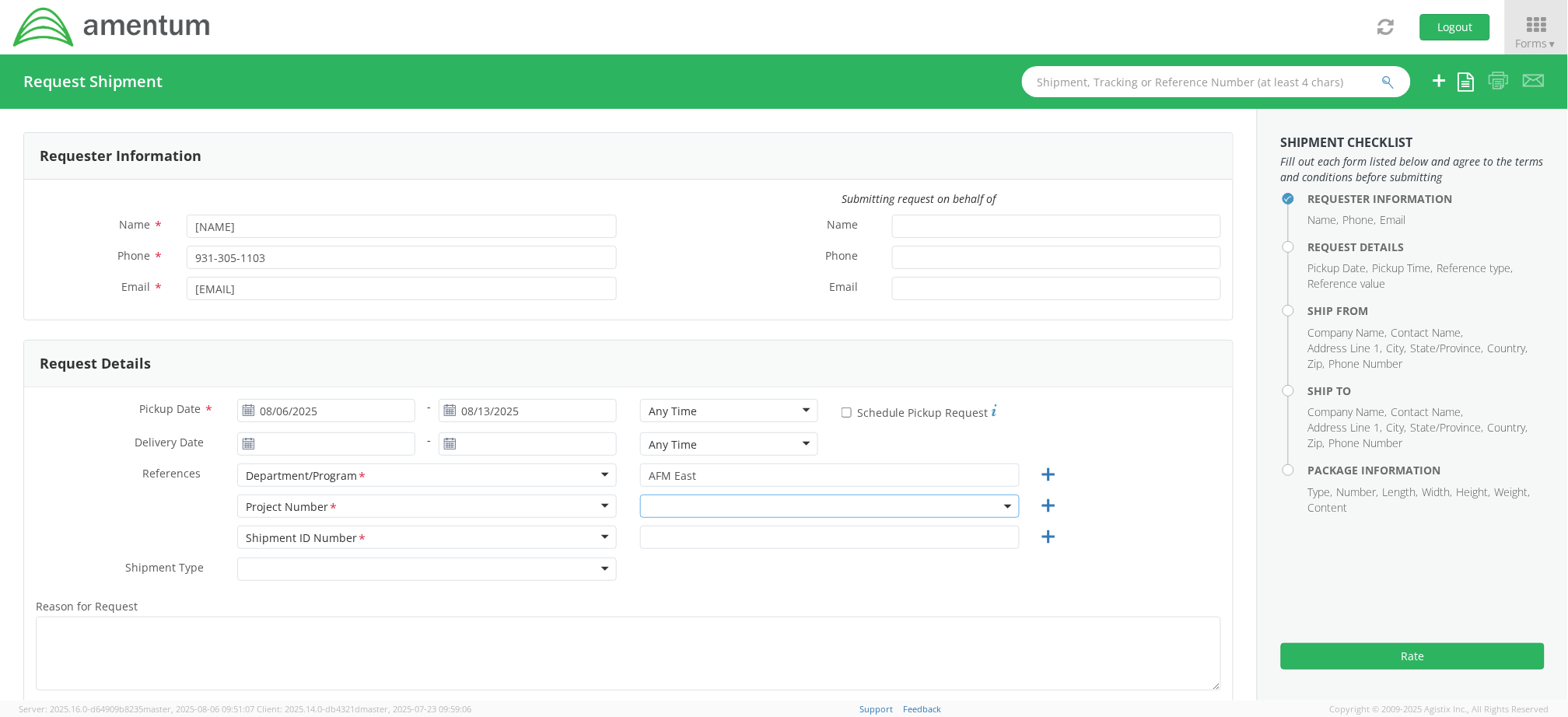 click at bounding box center (830, 506) 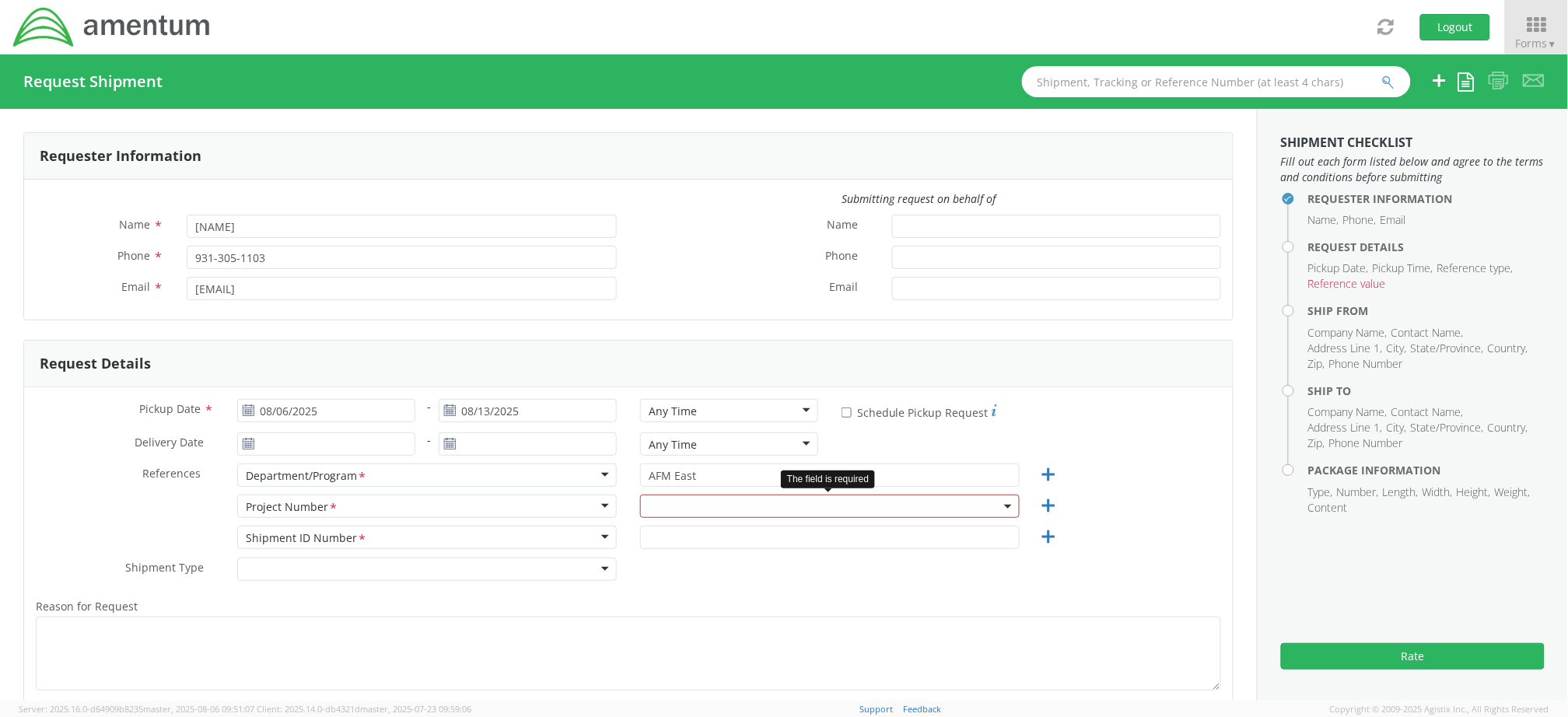 click at bounding box center [830, 506] 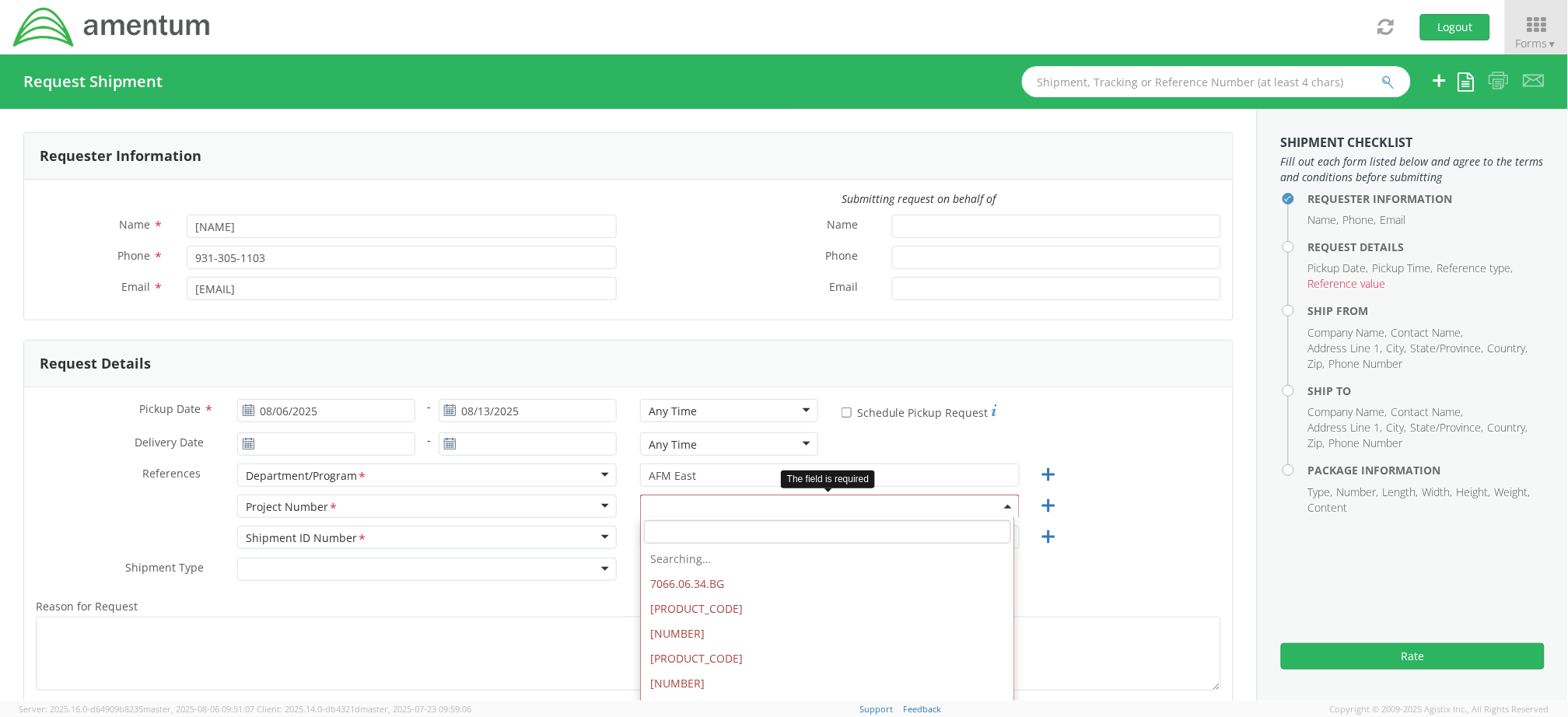 click at bounding box center (828, 532) 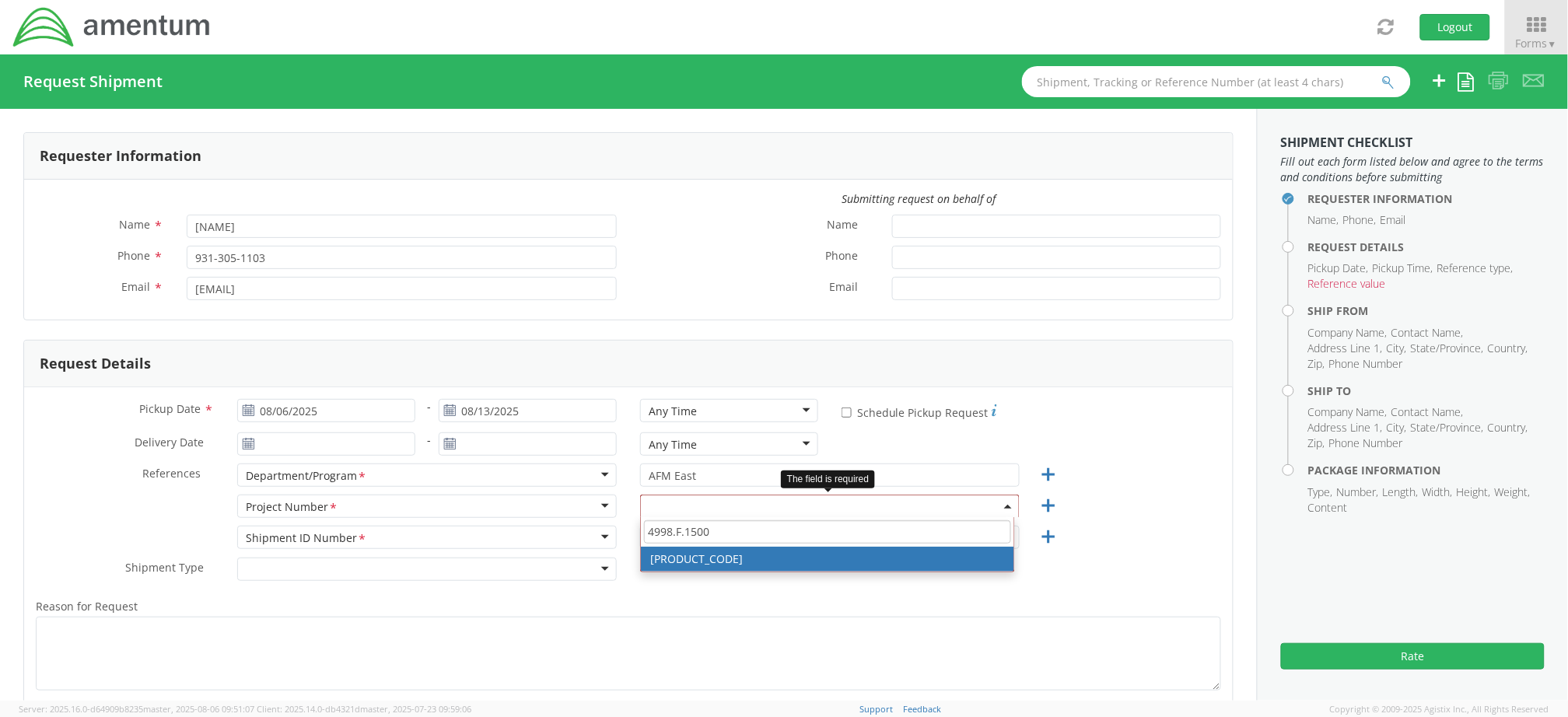 type on "4998.F.1500" 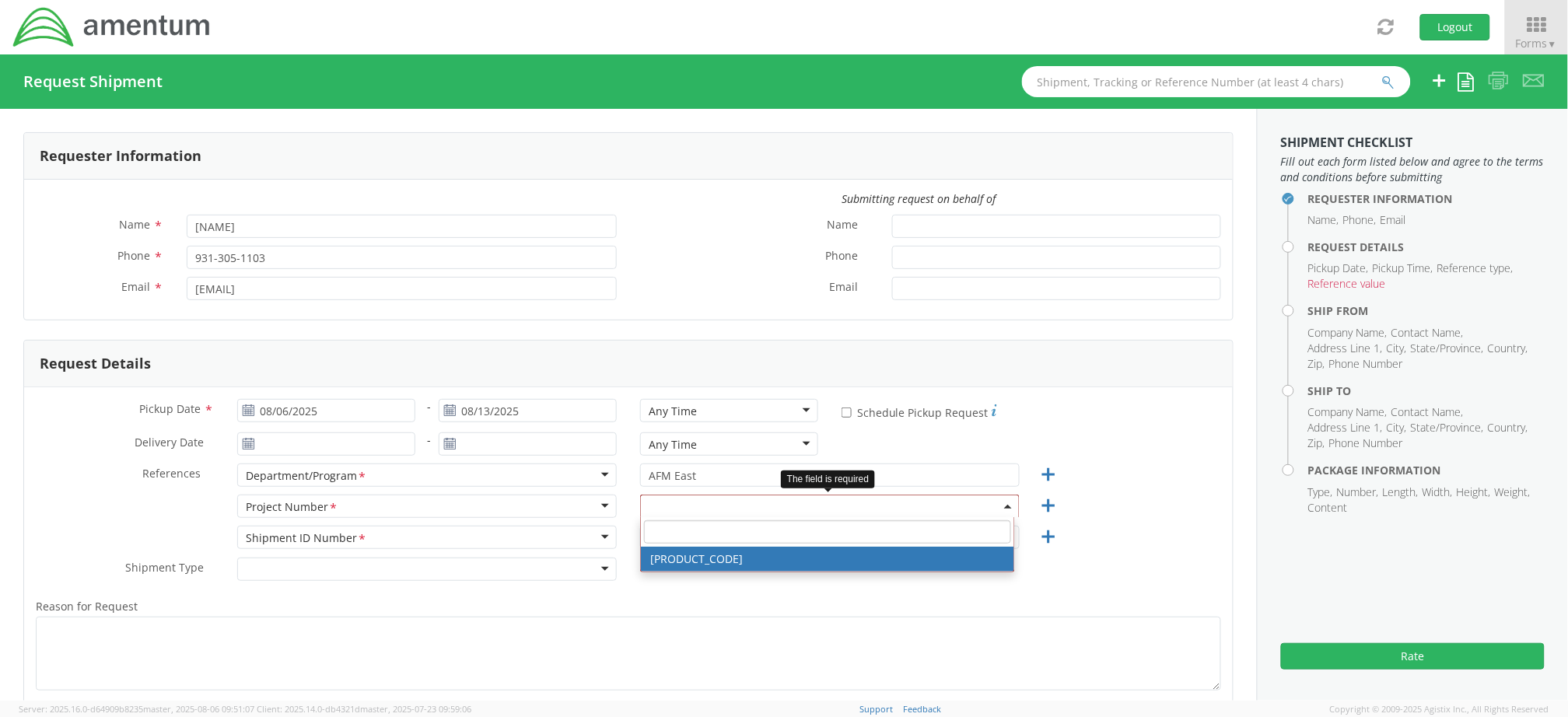 select on "[PRODUCT_CODE]" 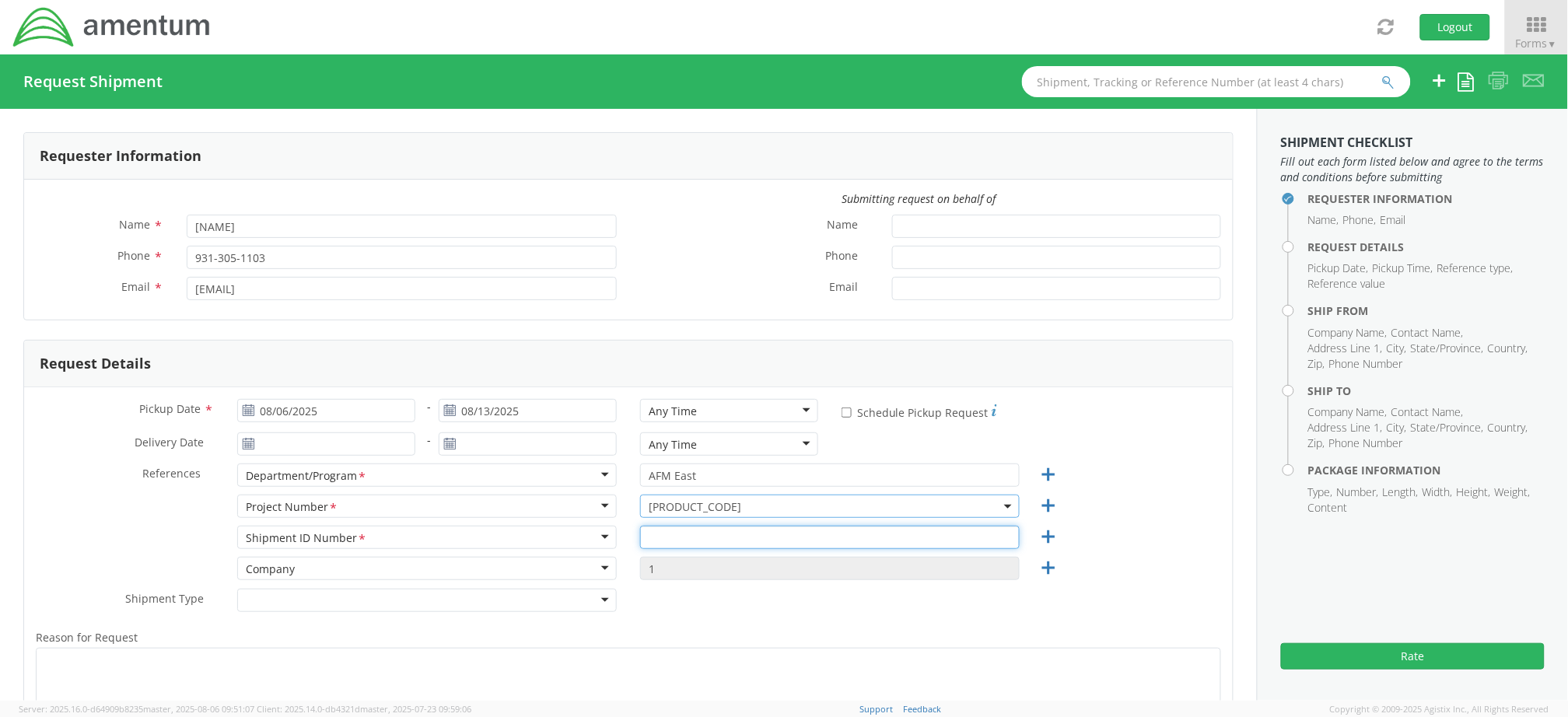 click at bounding box center (830, 537) 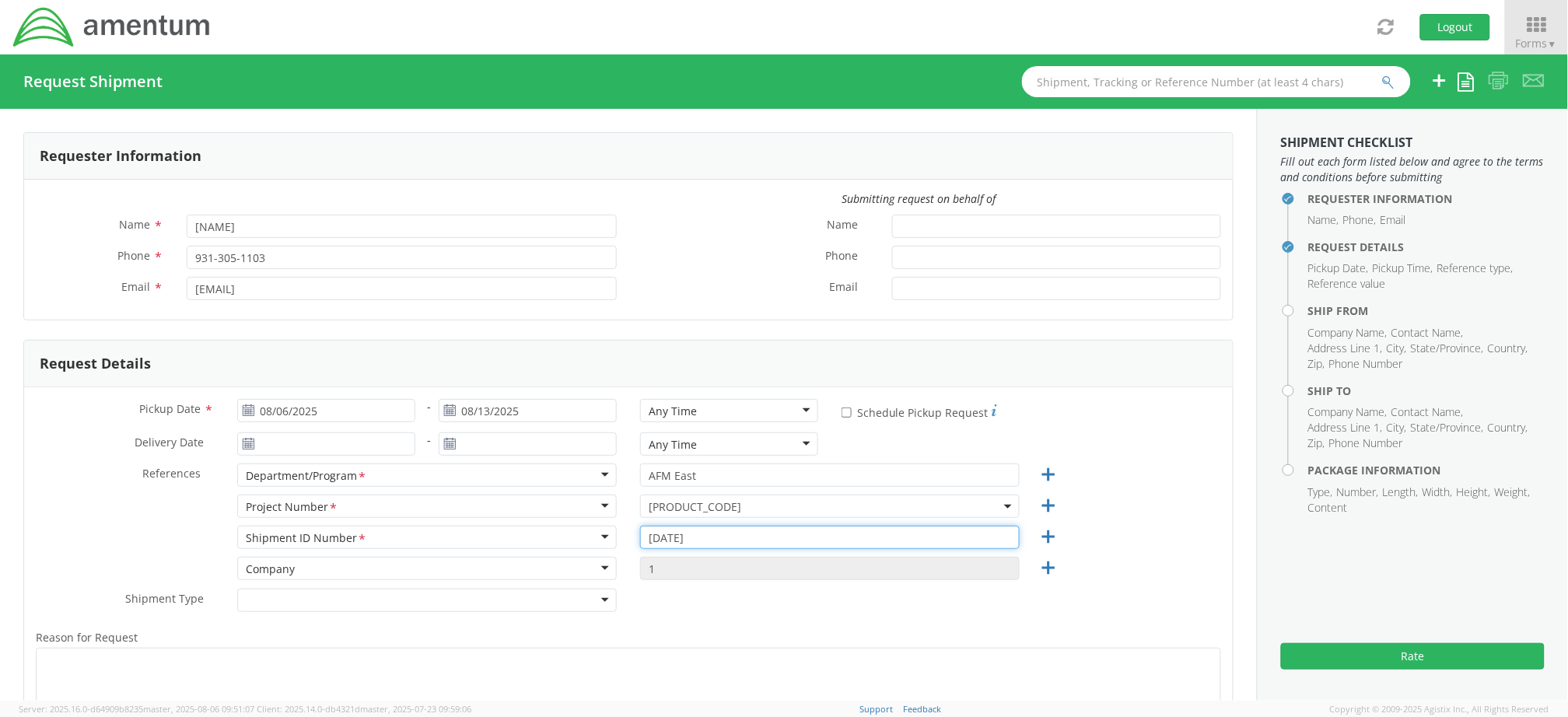 type on "[DATE]" 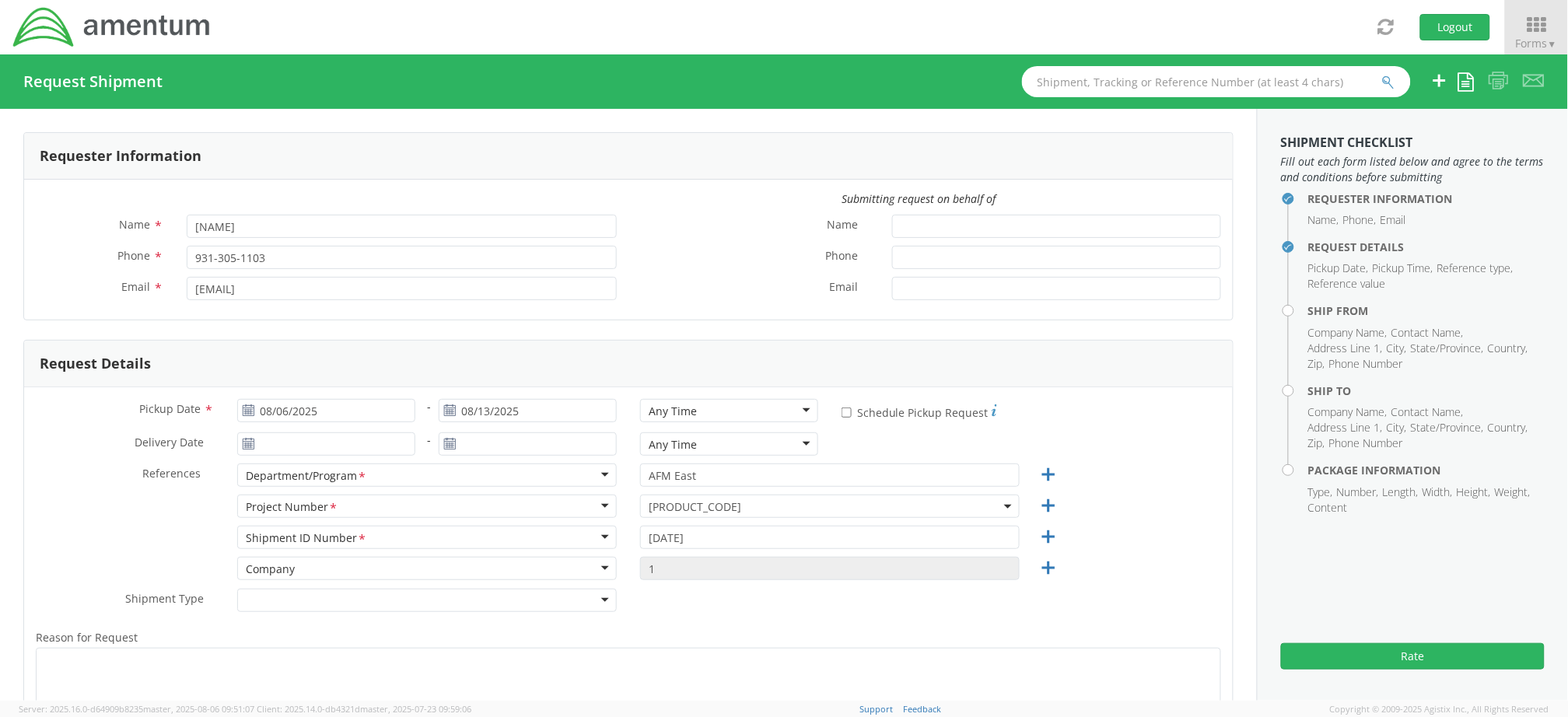 click on "References * Department/Program * Department/Program * Account Type Activity ID Airline Appointment Number ASN Batch Request # Bill Of Lading Bin Booking Number Cancel Pickup Location CBP Entry No Company Container Number Customer Ref Delivery Number Department/Program * Expenditure Export Reference Flight Number General GL Code House Airway Bill Internal Requisition Invoice Number ITN No Job Number Lloyd's Code Lot Number Master Airway Bill Master Tracking Number Material Requisition Order Number Packing Slip Pickup Number Pickup Request PO Line Item No Project Project Number * Protocol Number Purchase Order Quote Number Release Number RMA Route Sales Order Seal Number Serial No Shipment ID Number * Shipment Line No Study Number Task Tender ID VAT Number Vessel Name Voyage Number Waybill Number Work Order AFM East" at bounding box center (628, 479) 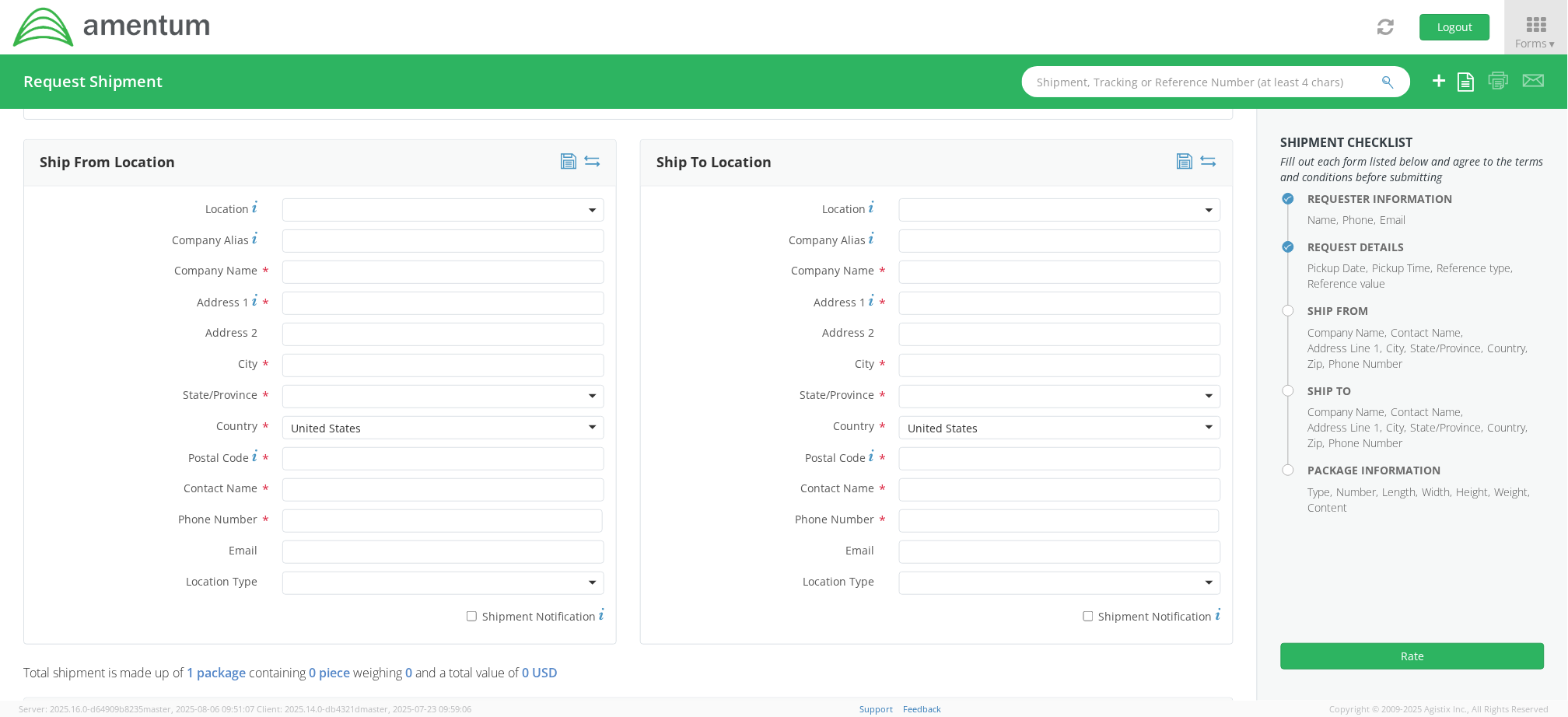 scroll, scrollTop: 726, scrollLeft: 0, axis: vertical 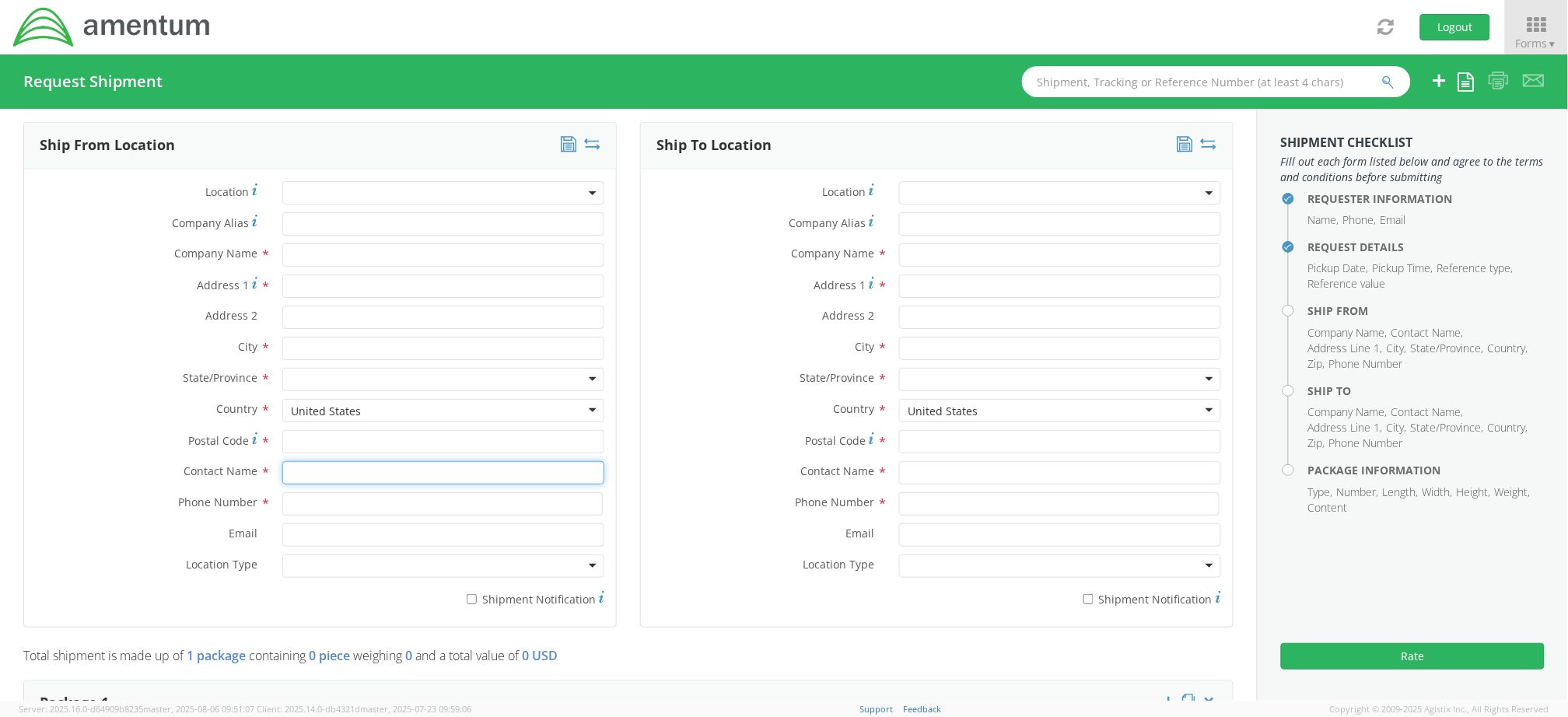 click at bounding box center [443, 473] 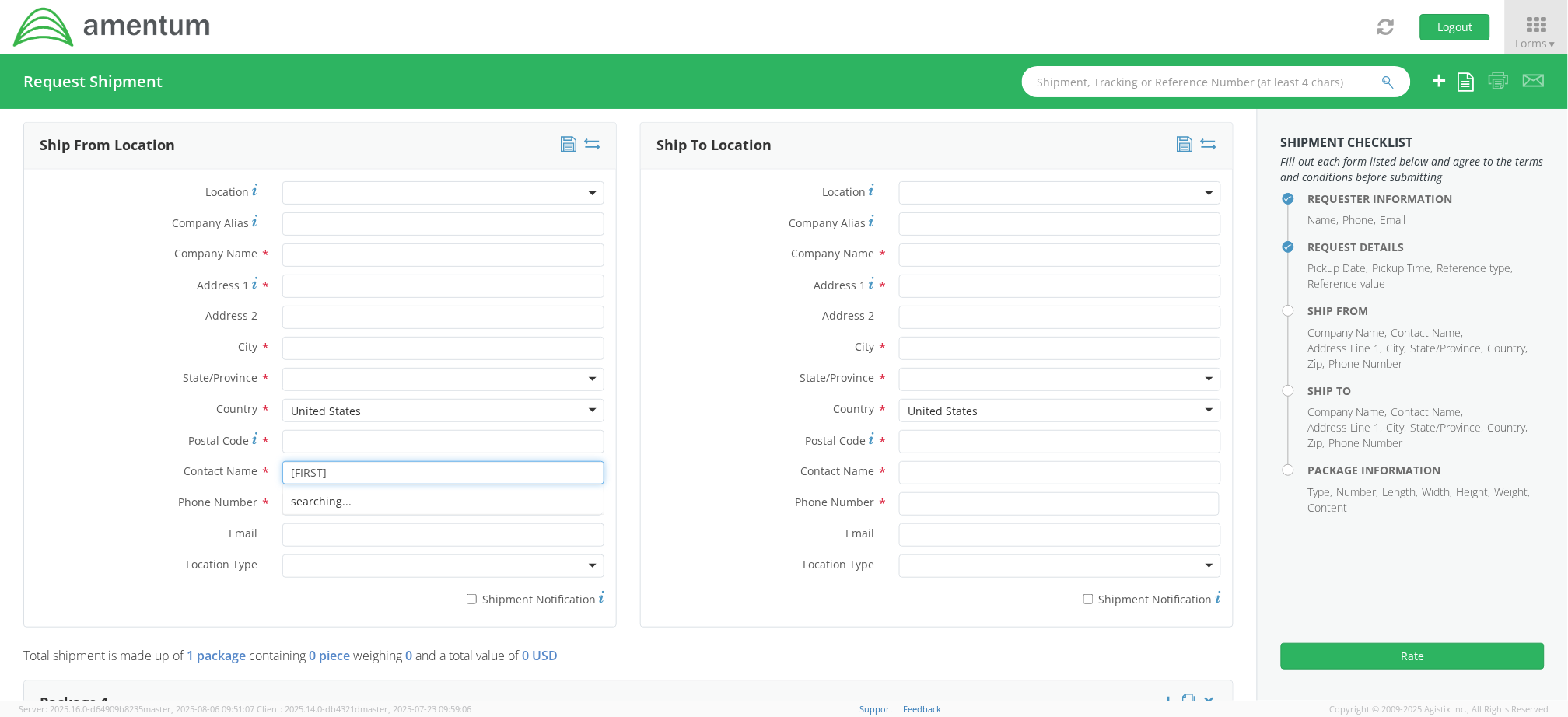 type on "C" 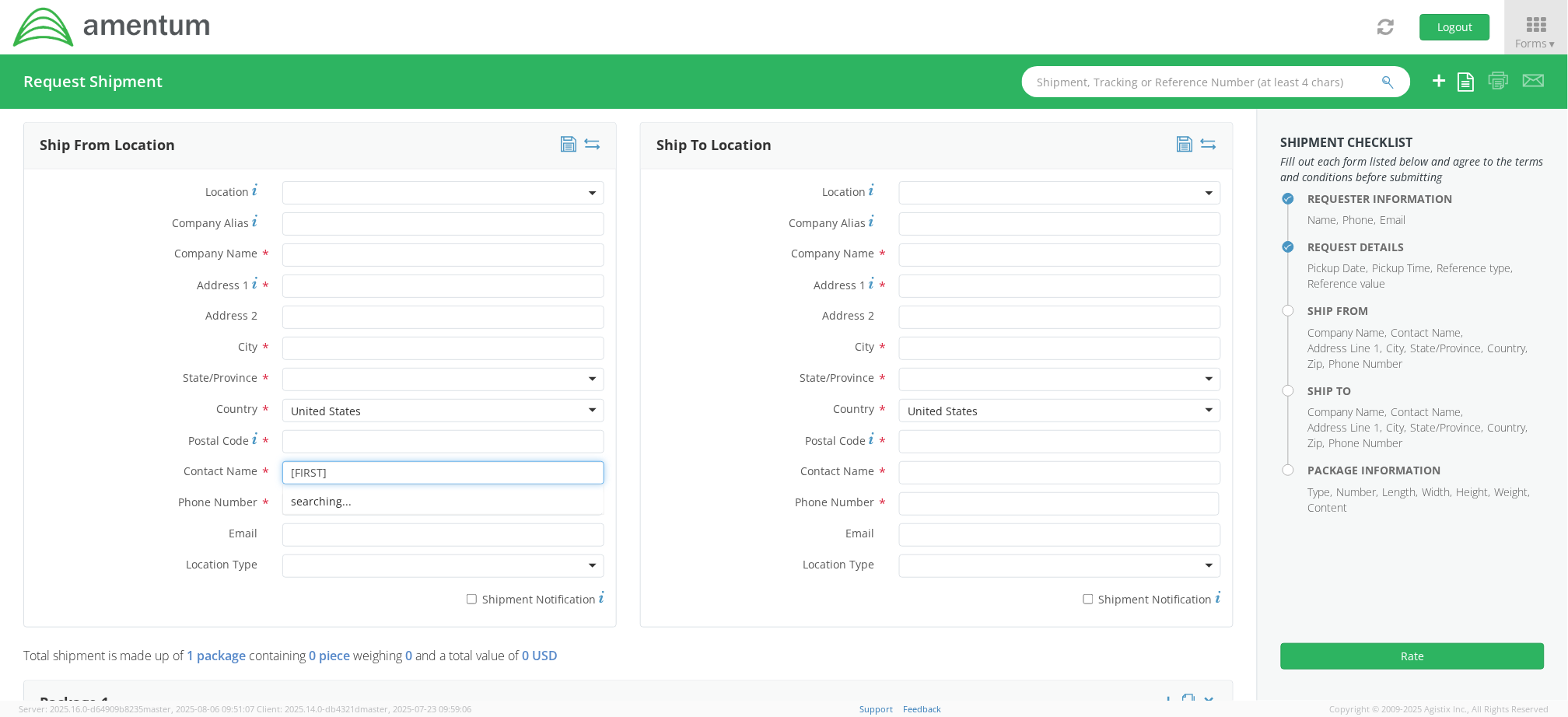type on "H" 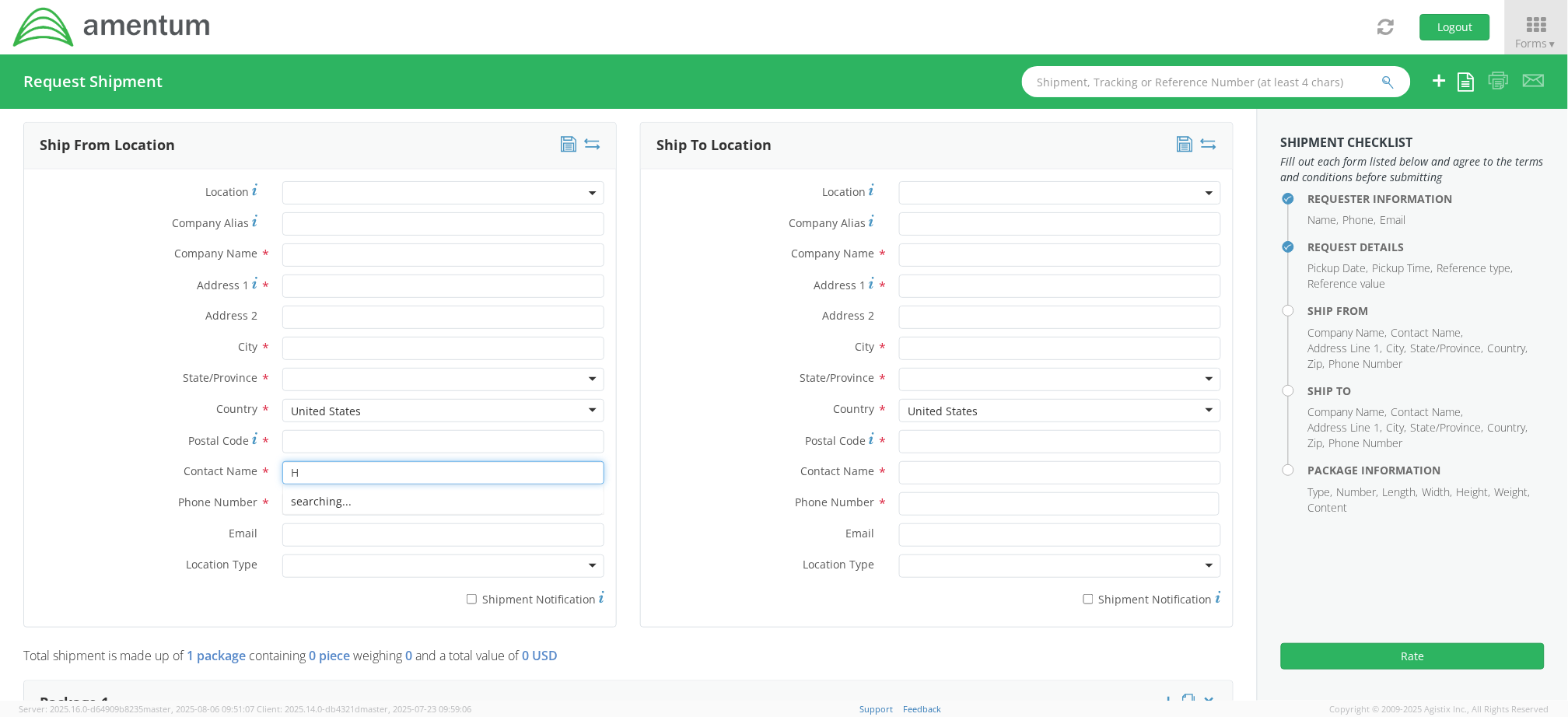 type 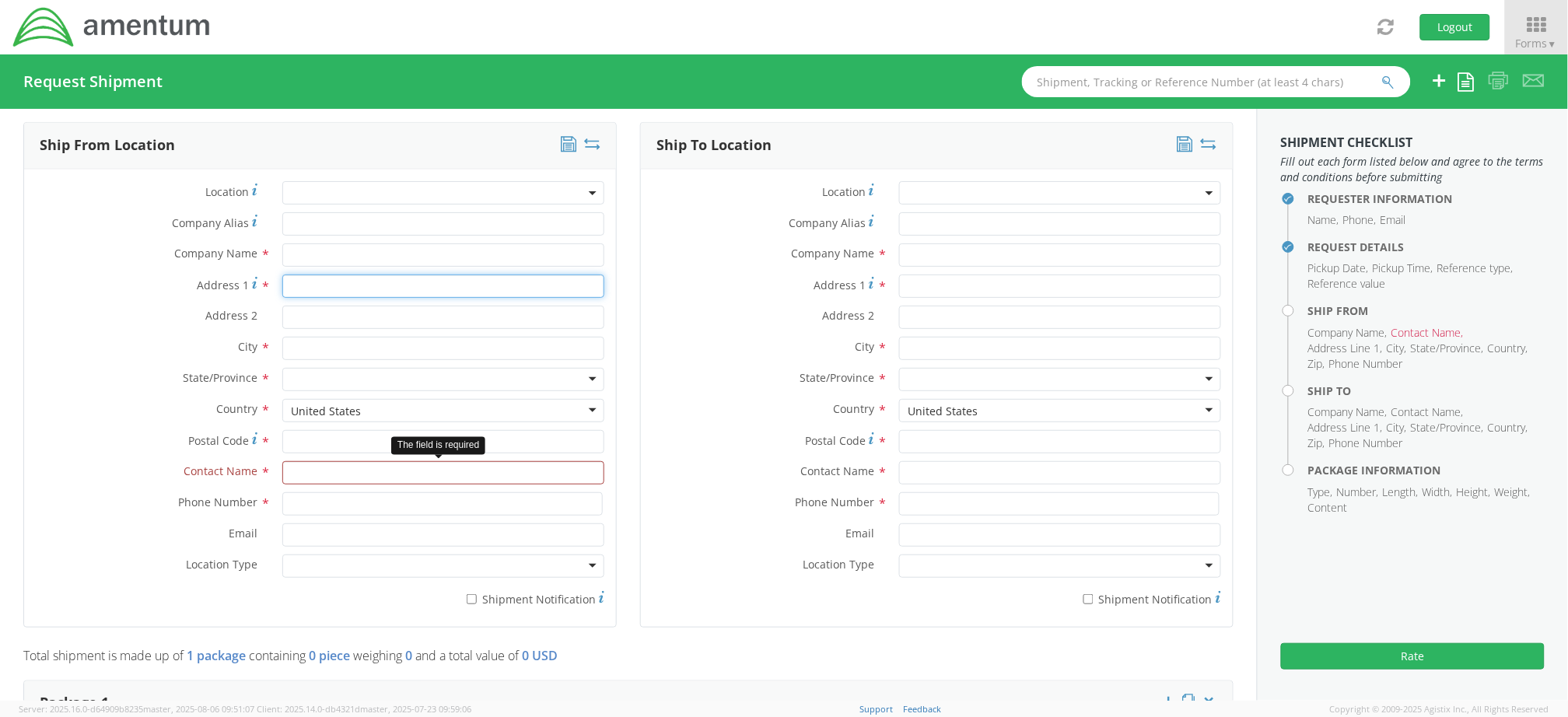 paste on "[NUMBER] [STREET]" 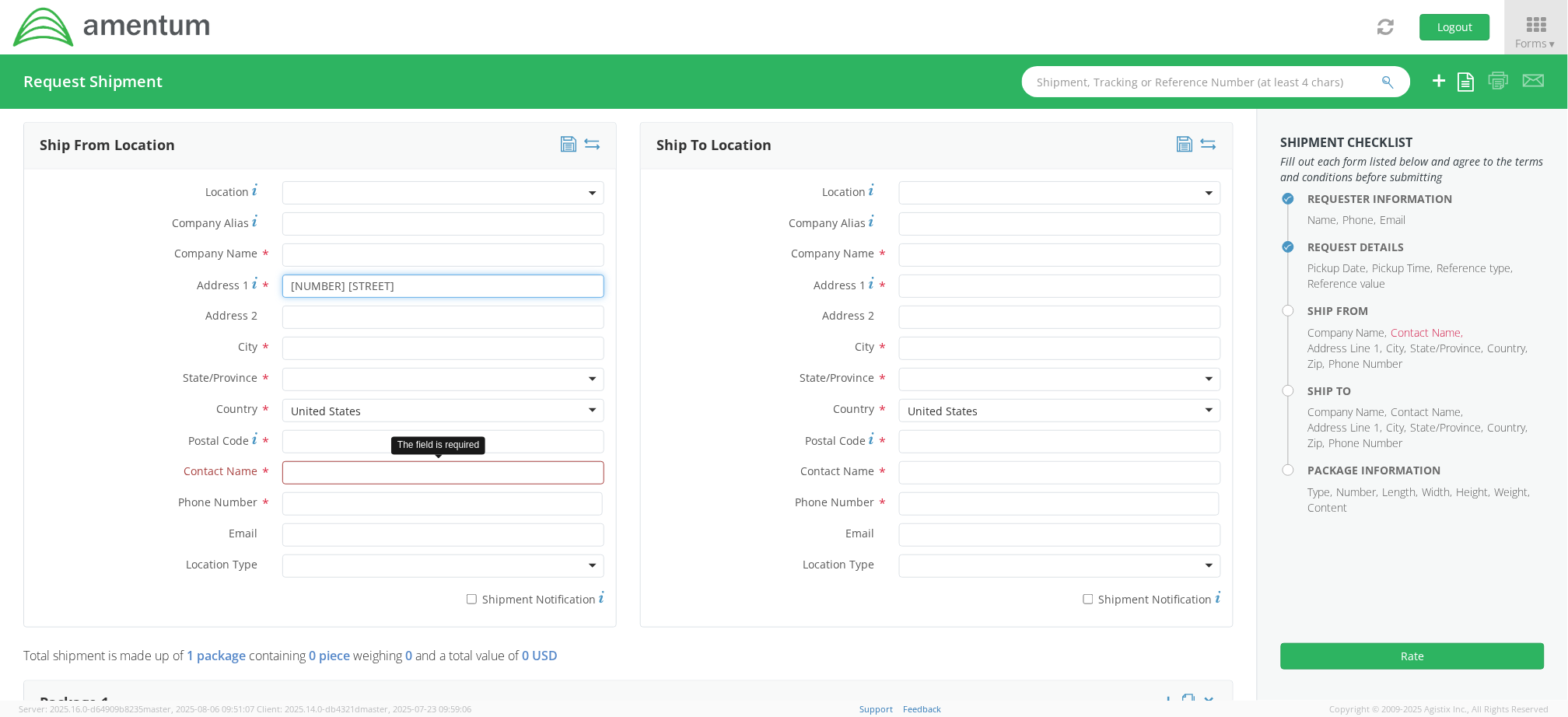 type on "[NUMBER] [STREET]" 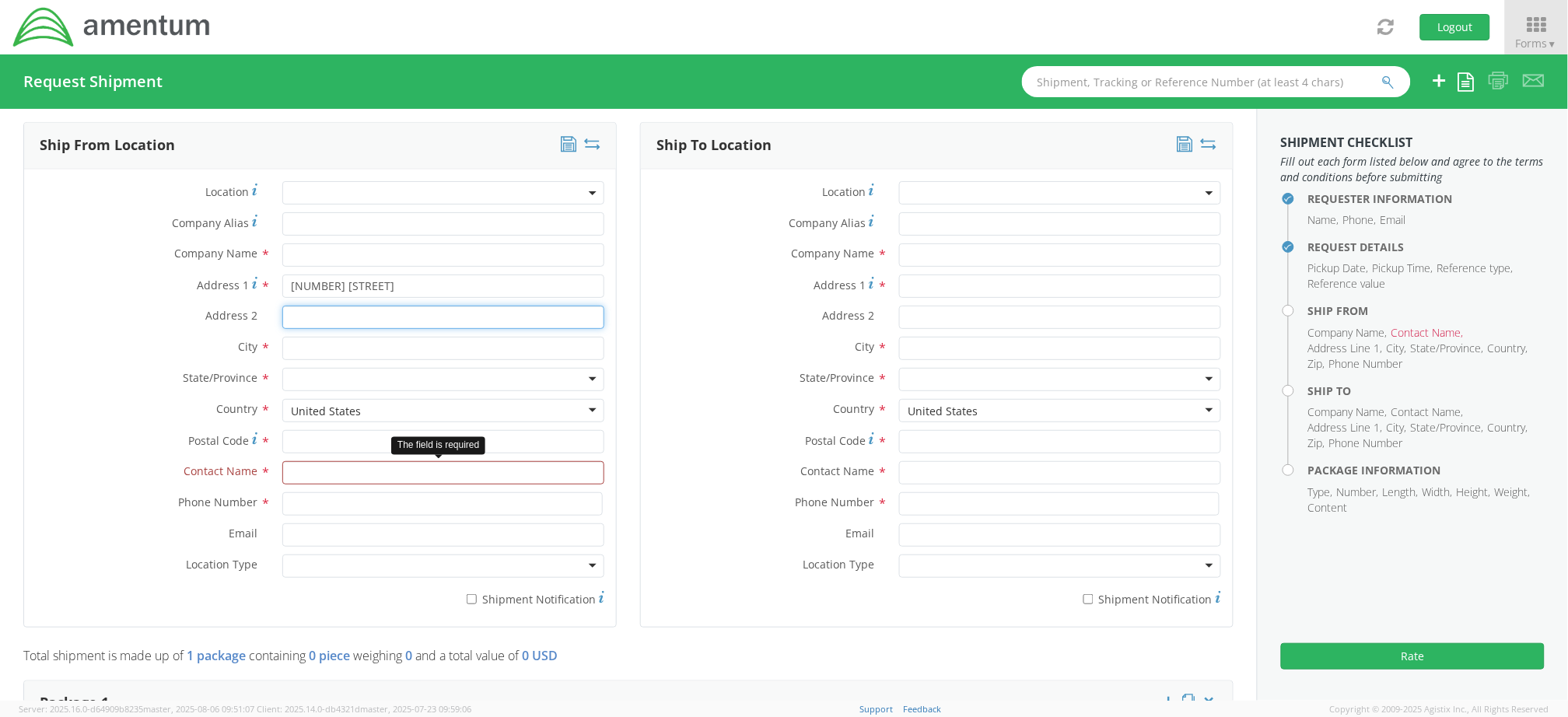 click on "Address 2       *" at bounding box center (443, 317) 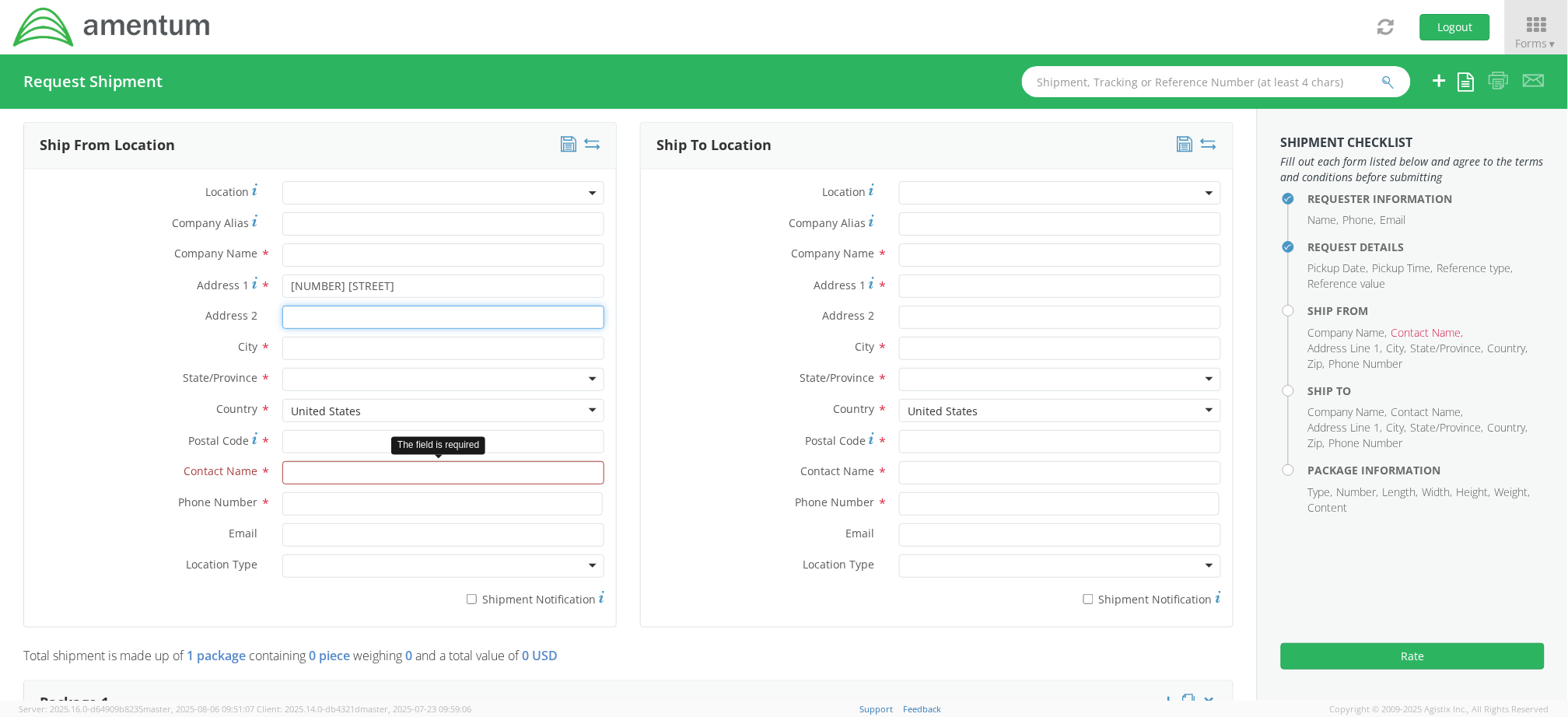 paste on "Bldg [NUMBER]" 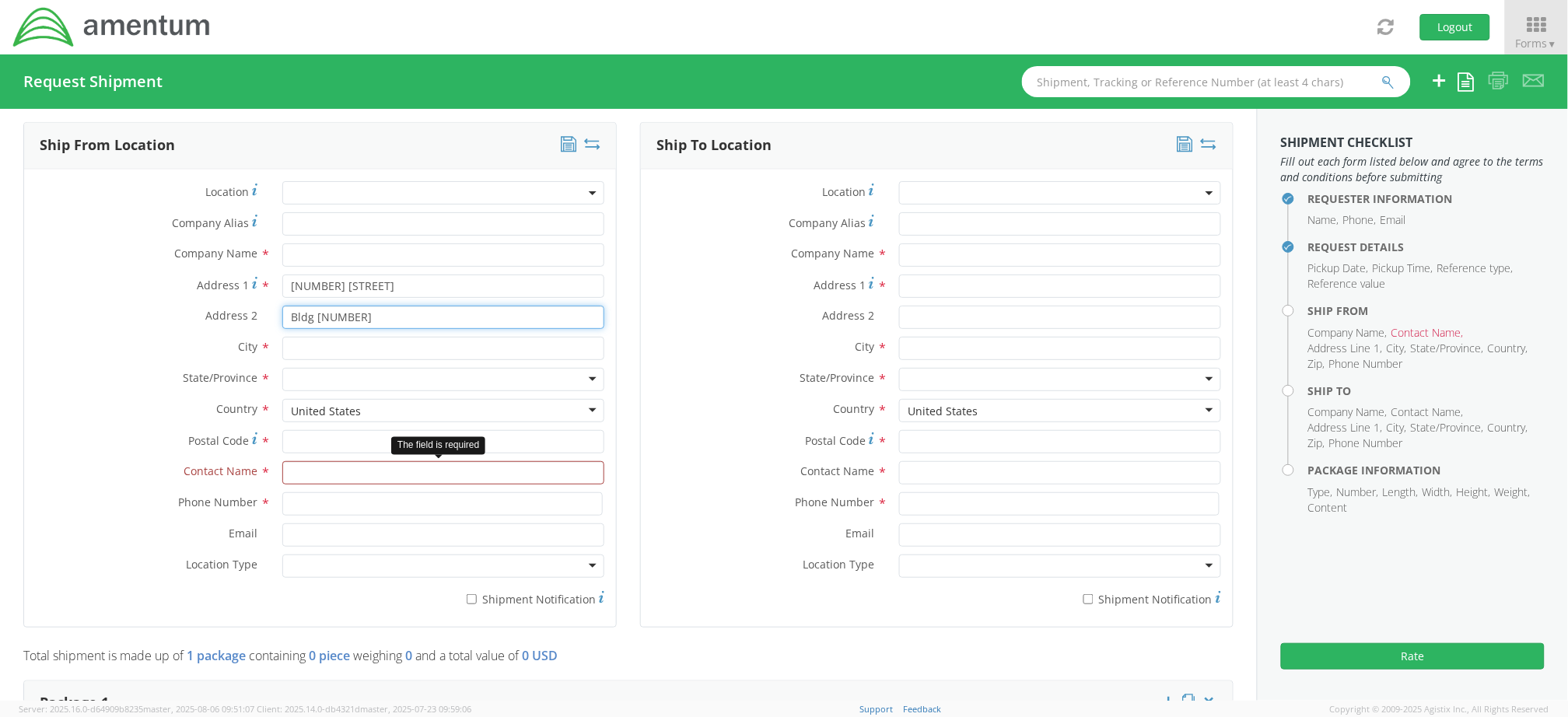 type on "Bldg [NUMBER]" 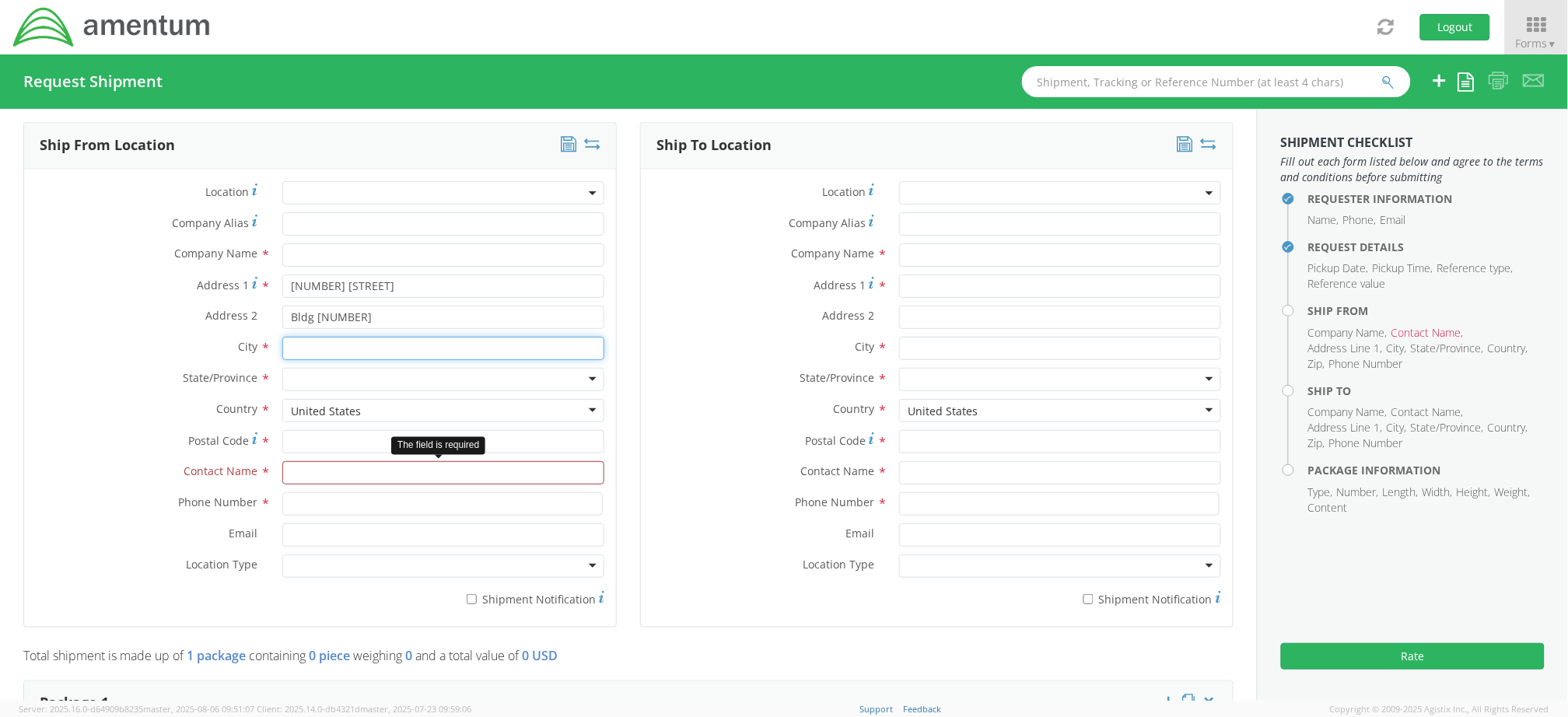 click at bounding box center (443, 348) 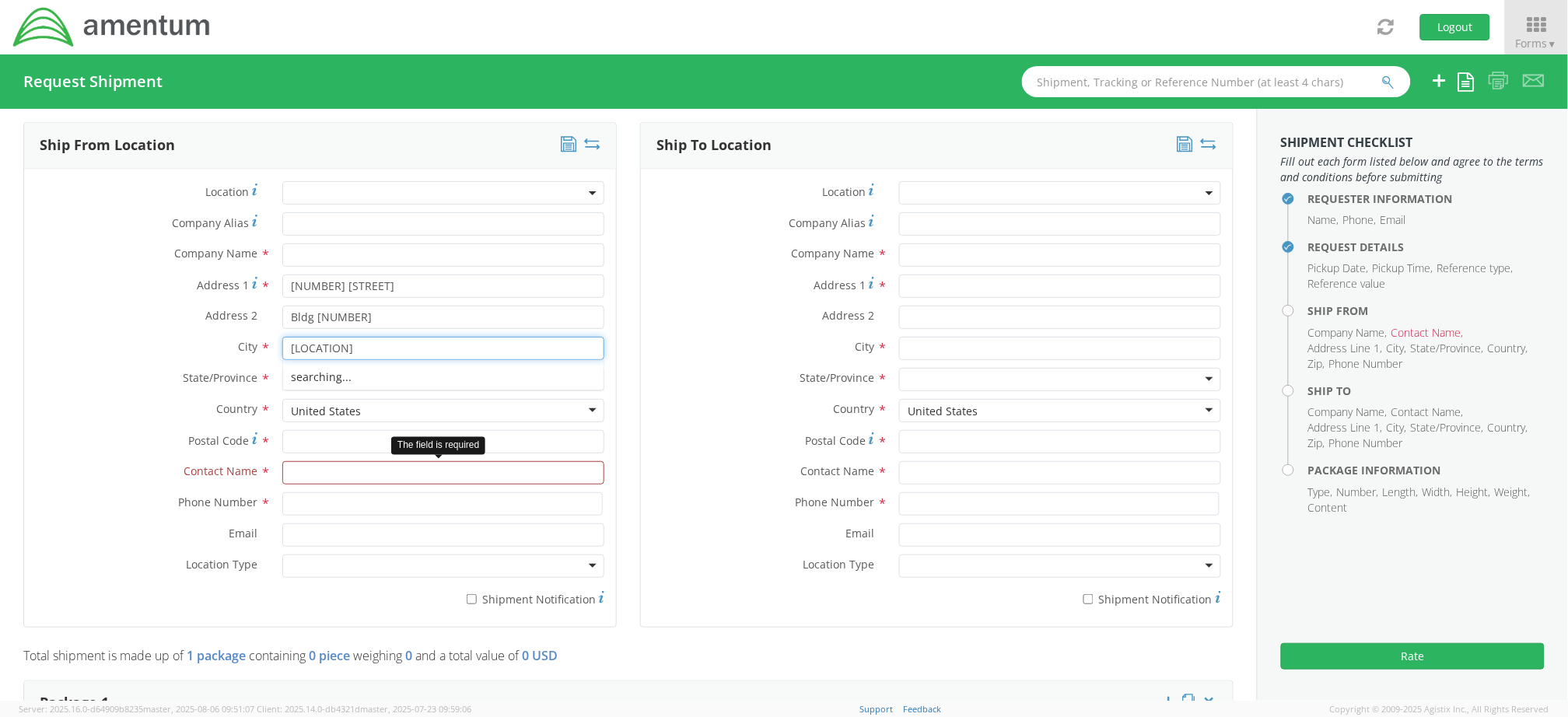 type on "Fort Johnson" 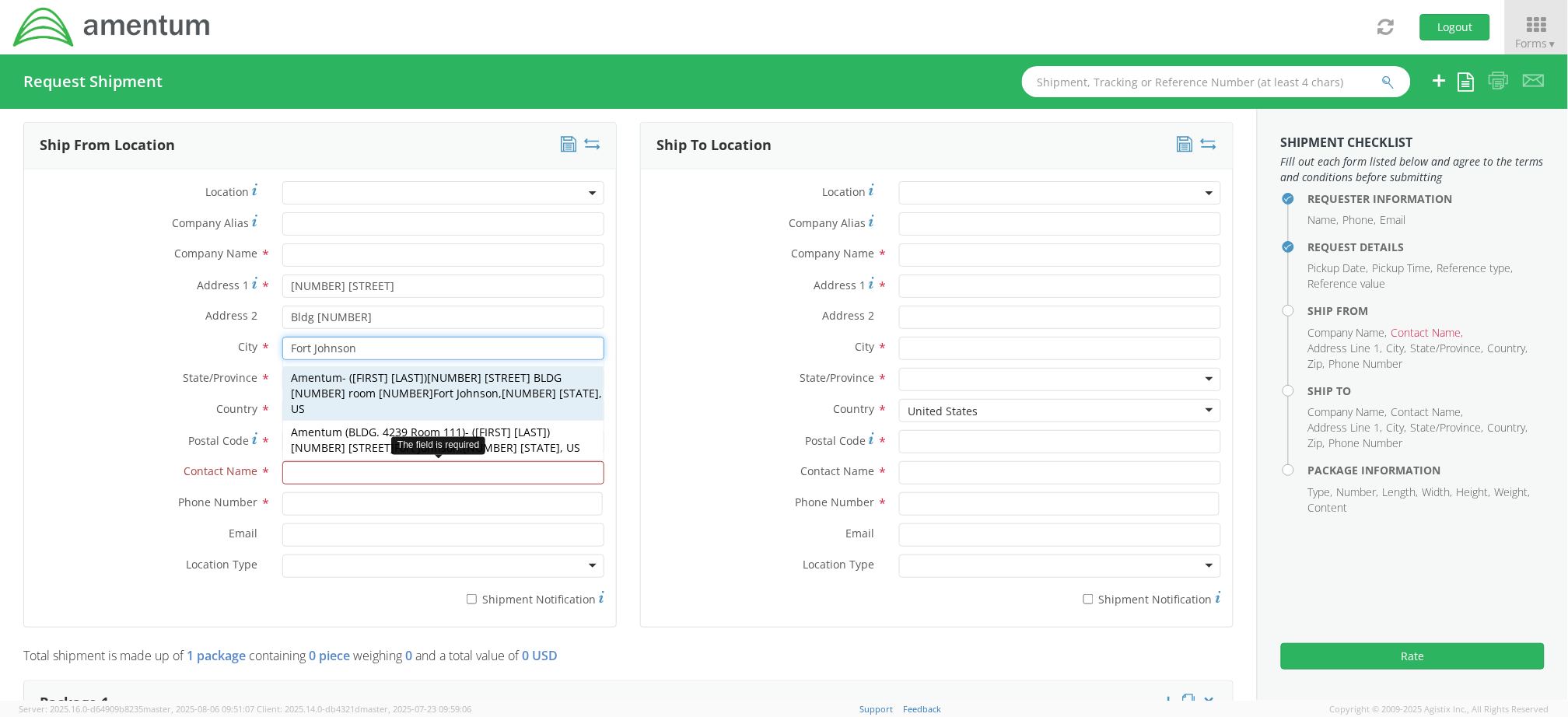 click on "[FIRST] [LAST]" at bounding box center [388, 377] 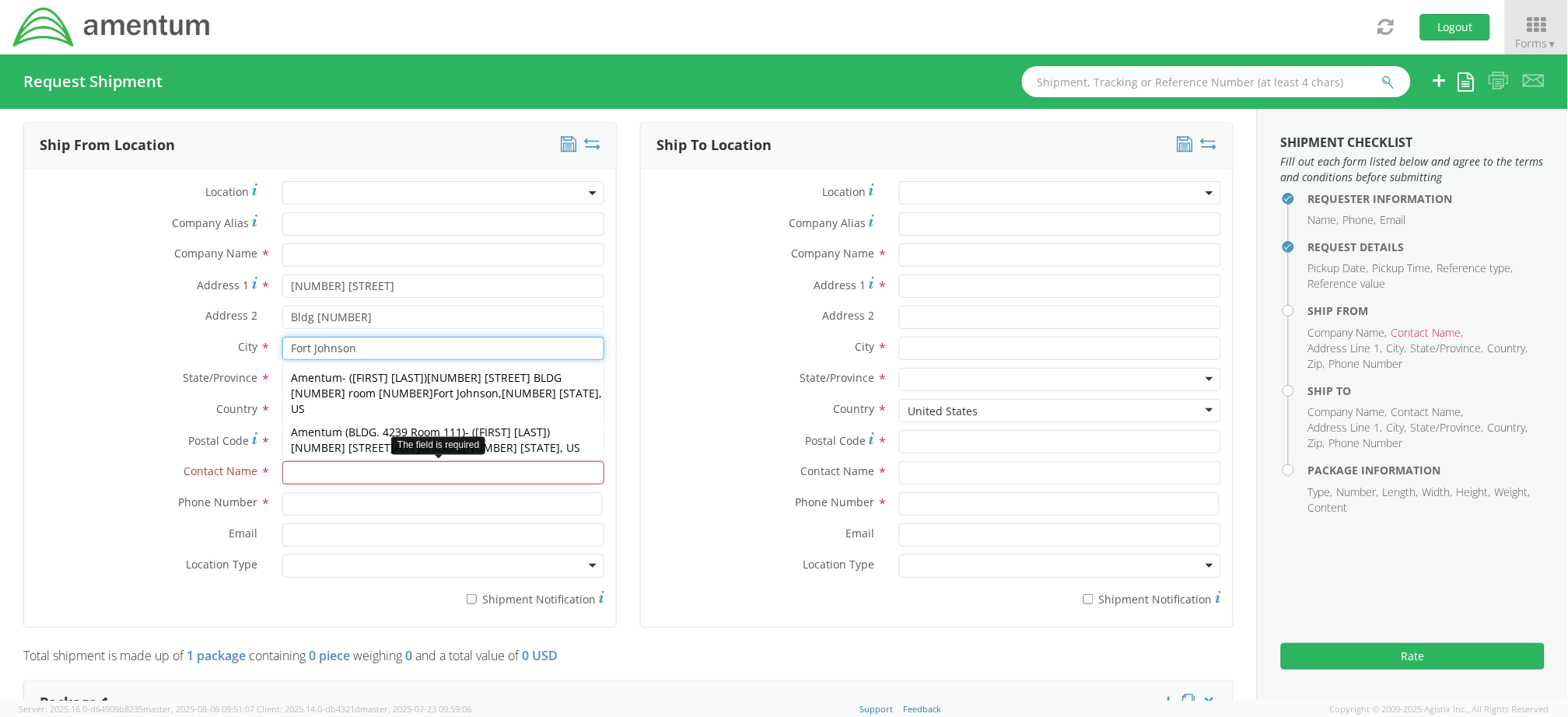 type on "Amentum" 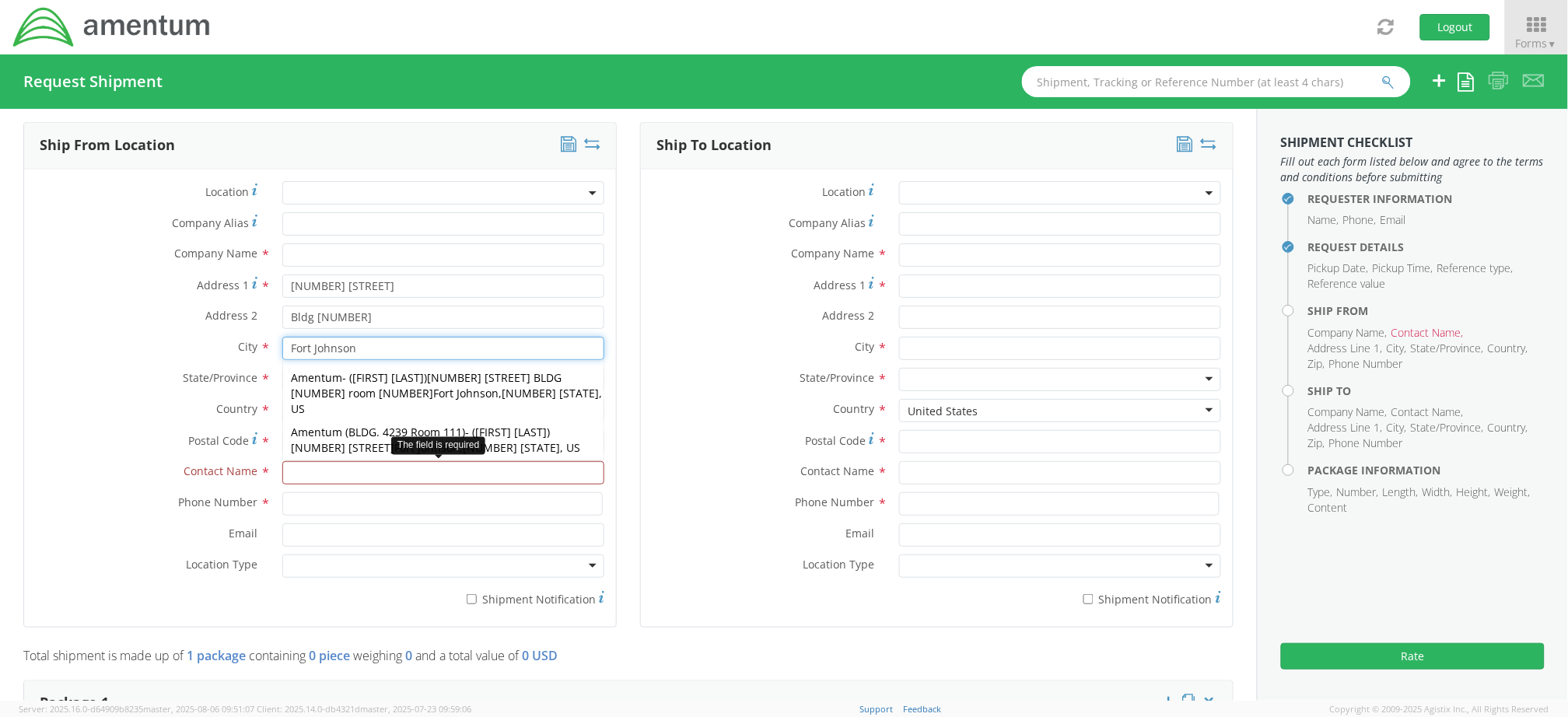 type on "[NUMBER] [STREET]" 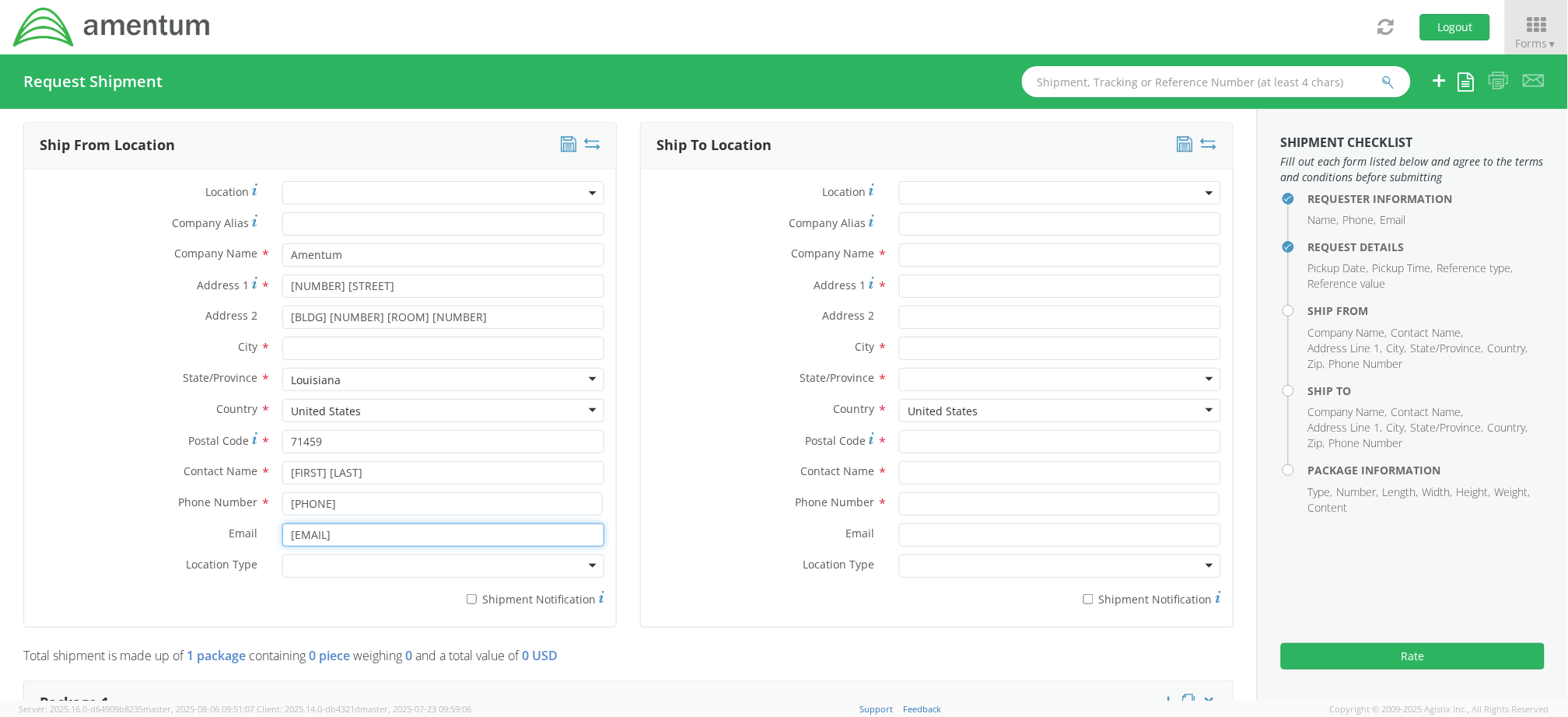 click on "[EMAIL]" at bounding box center (443, 535) 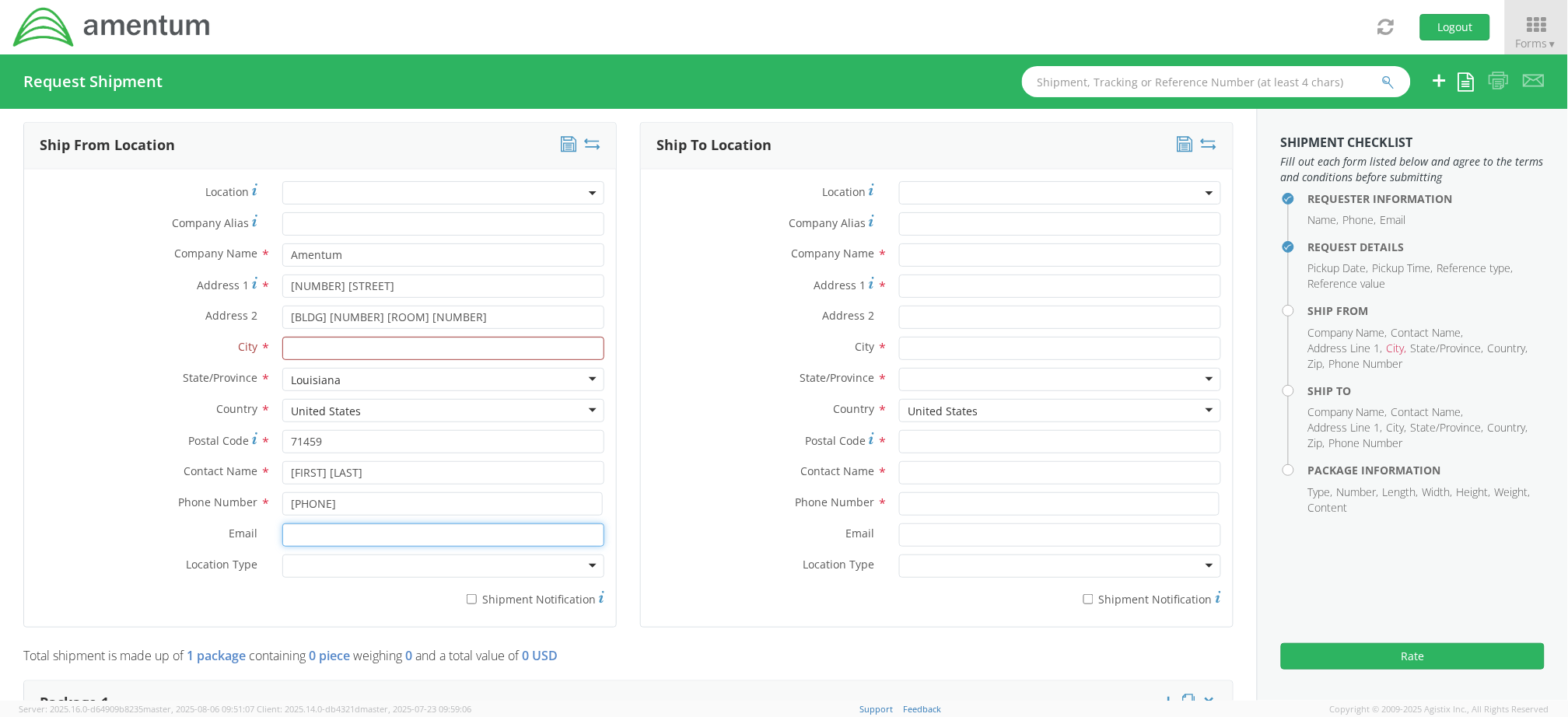 type 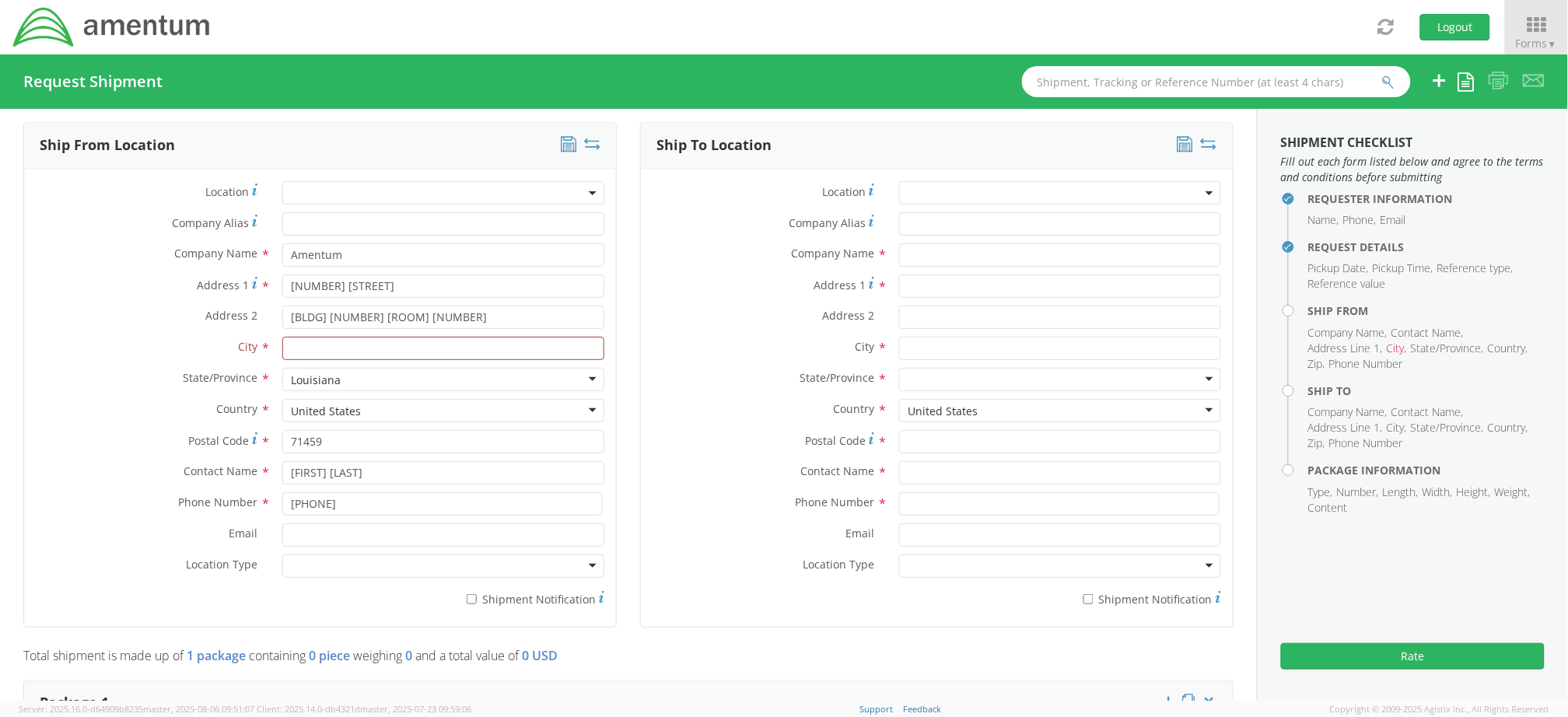 click at bounding box center [443, 566] 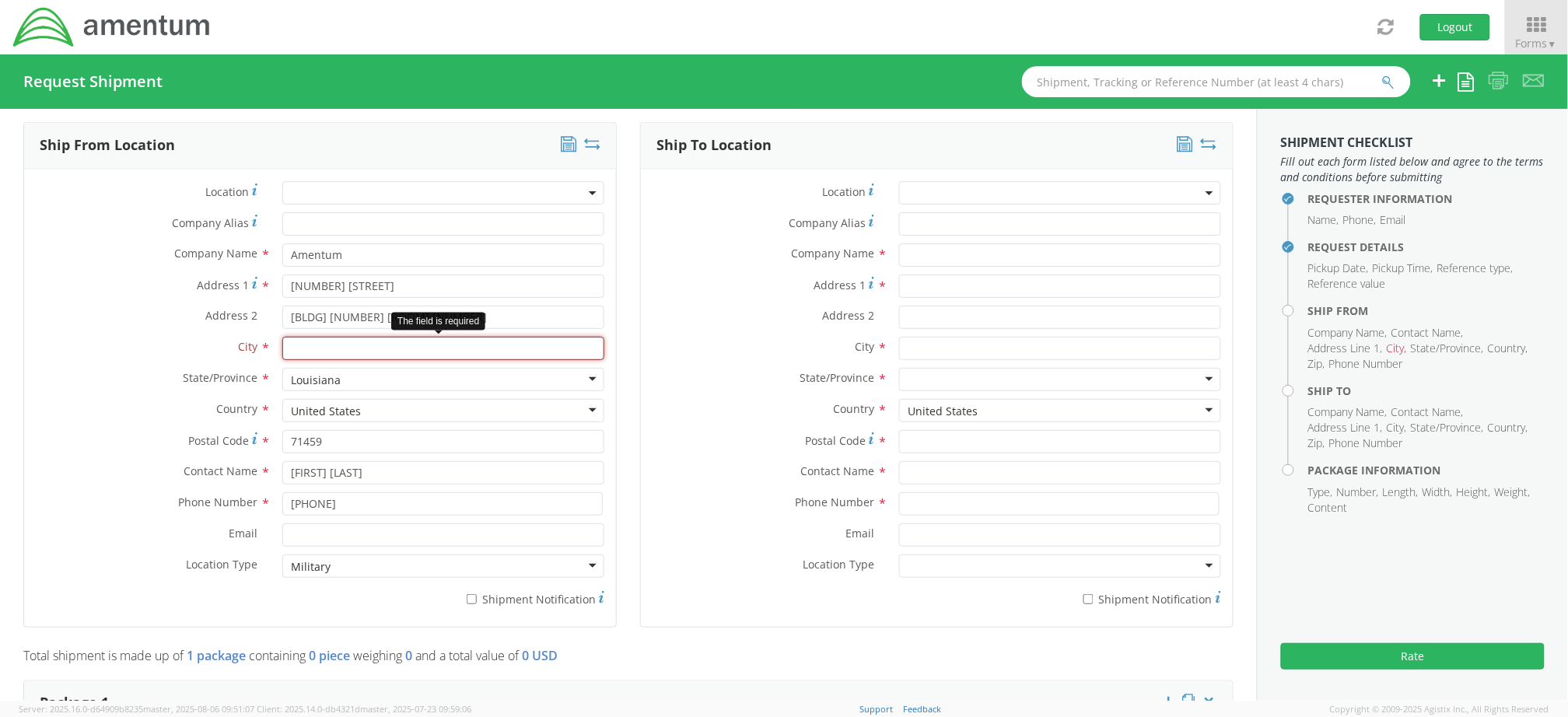 click at bounding box center [443, 348] 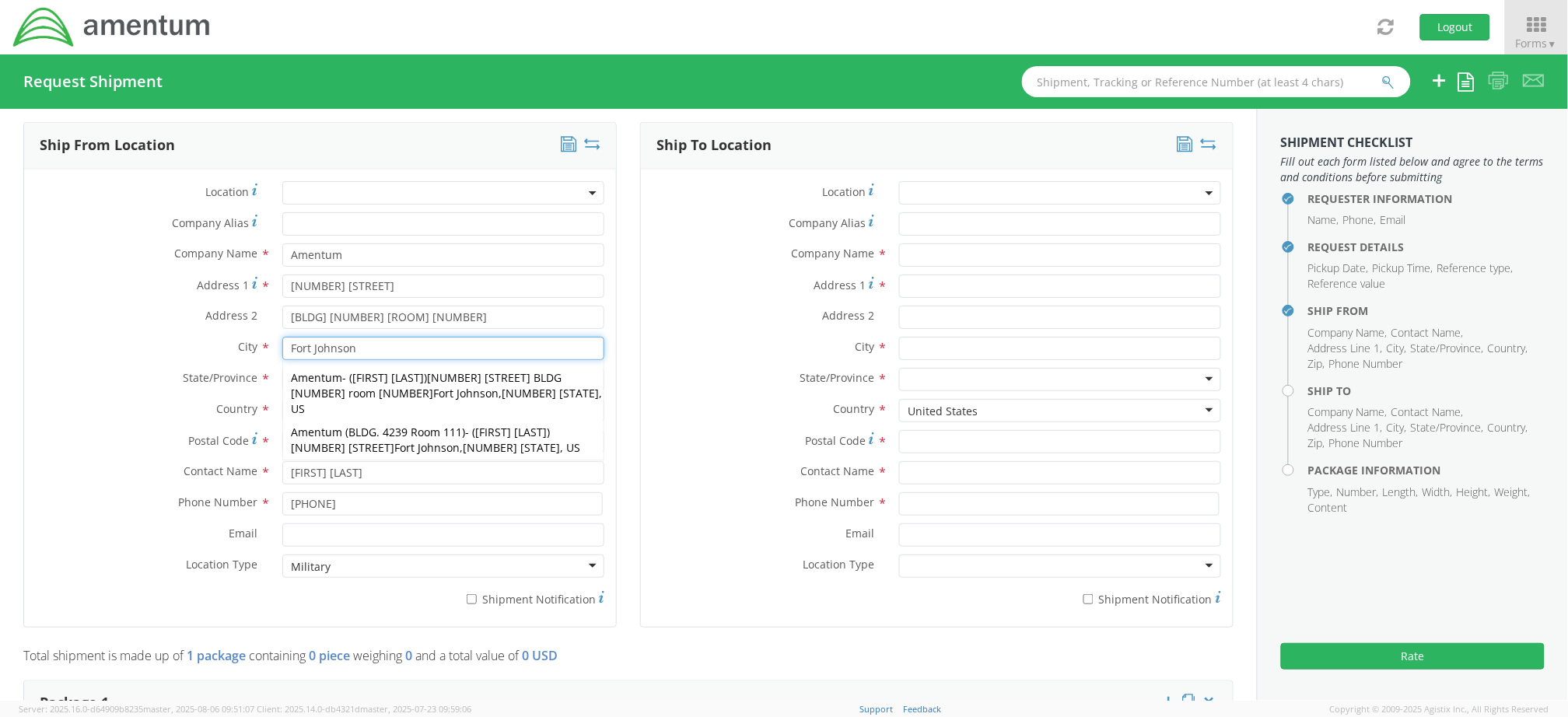 type on "Fort Johnson" 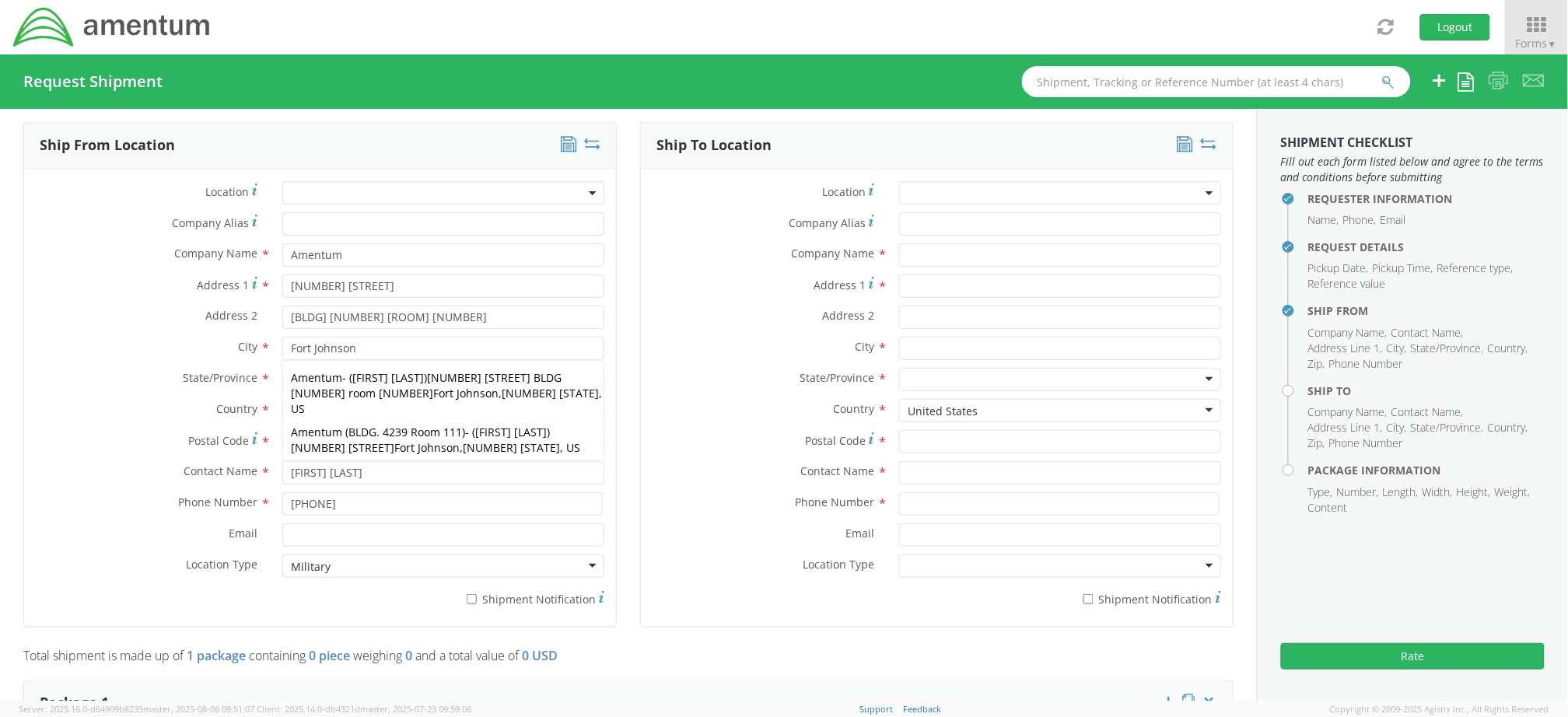 click on "Address 2 * BLDG [NUMBER] room [NUMBER]" at bounding box center [320, 321] 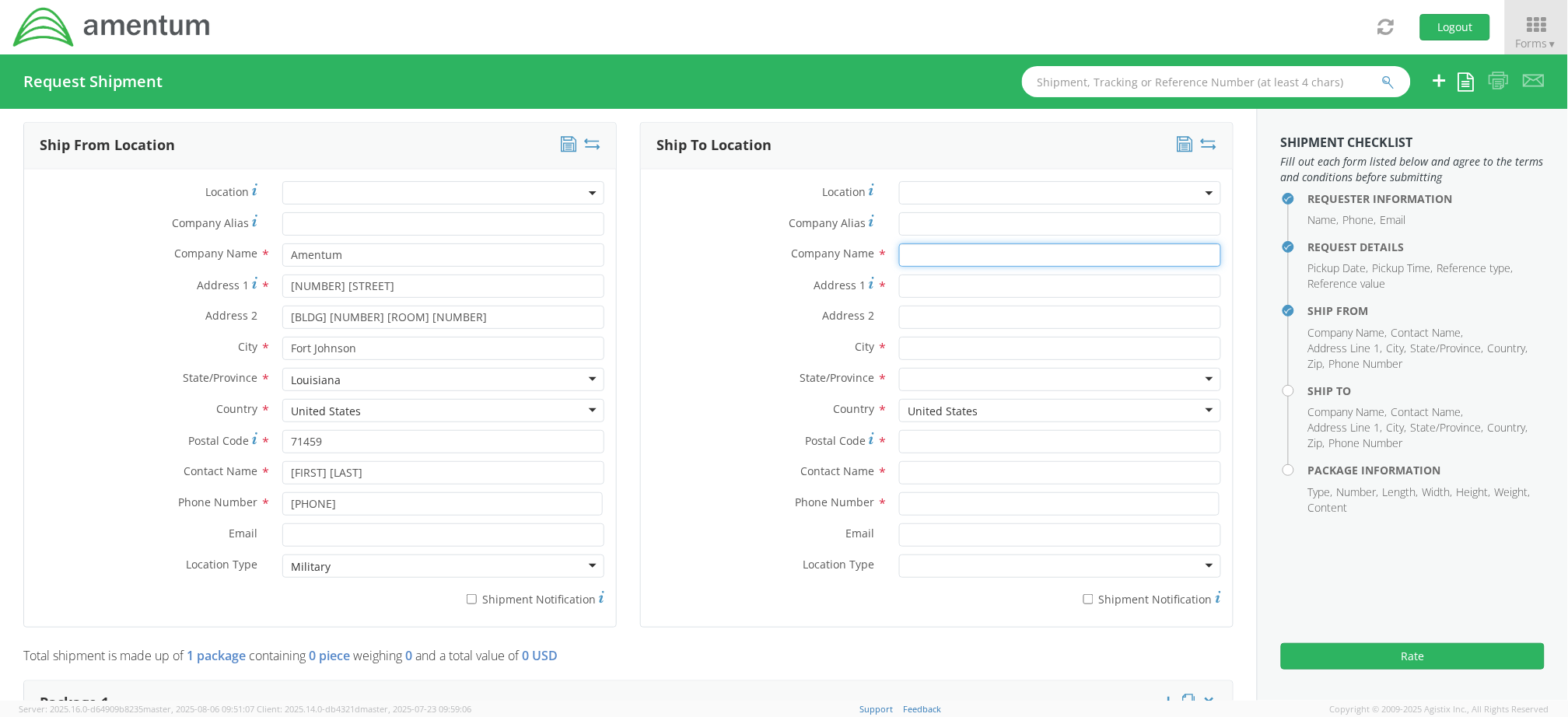 click at bounding box center (1060, 255) 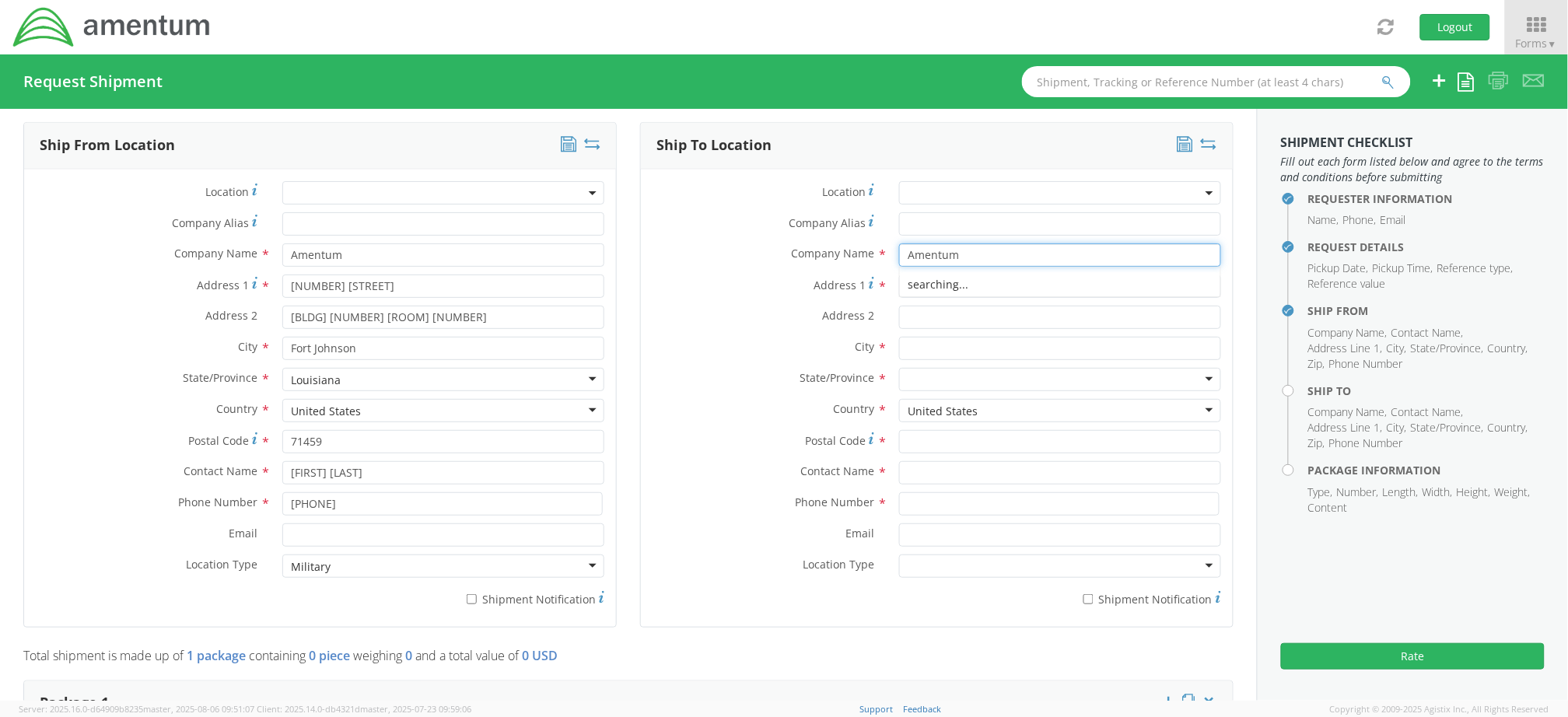 type on "Amentum" 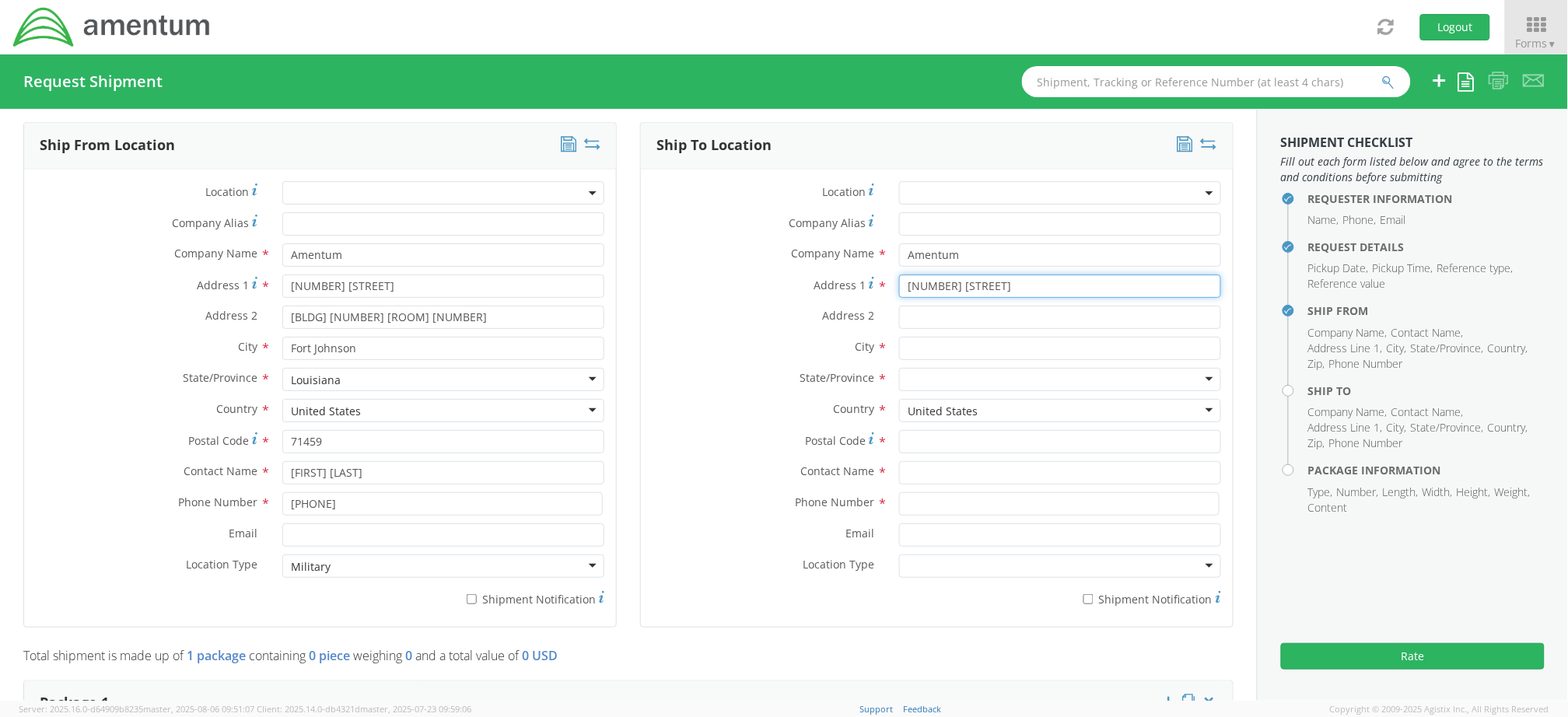 type on "[NUMBER] [STREET]" 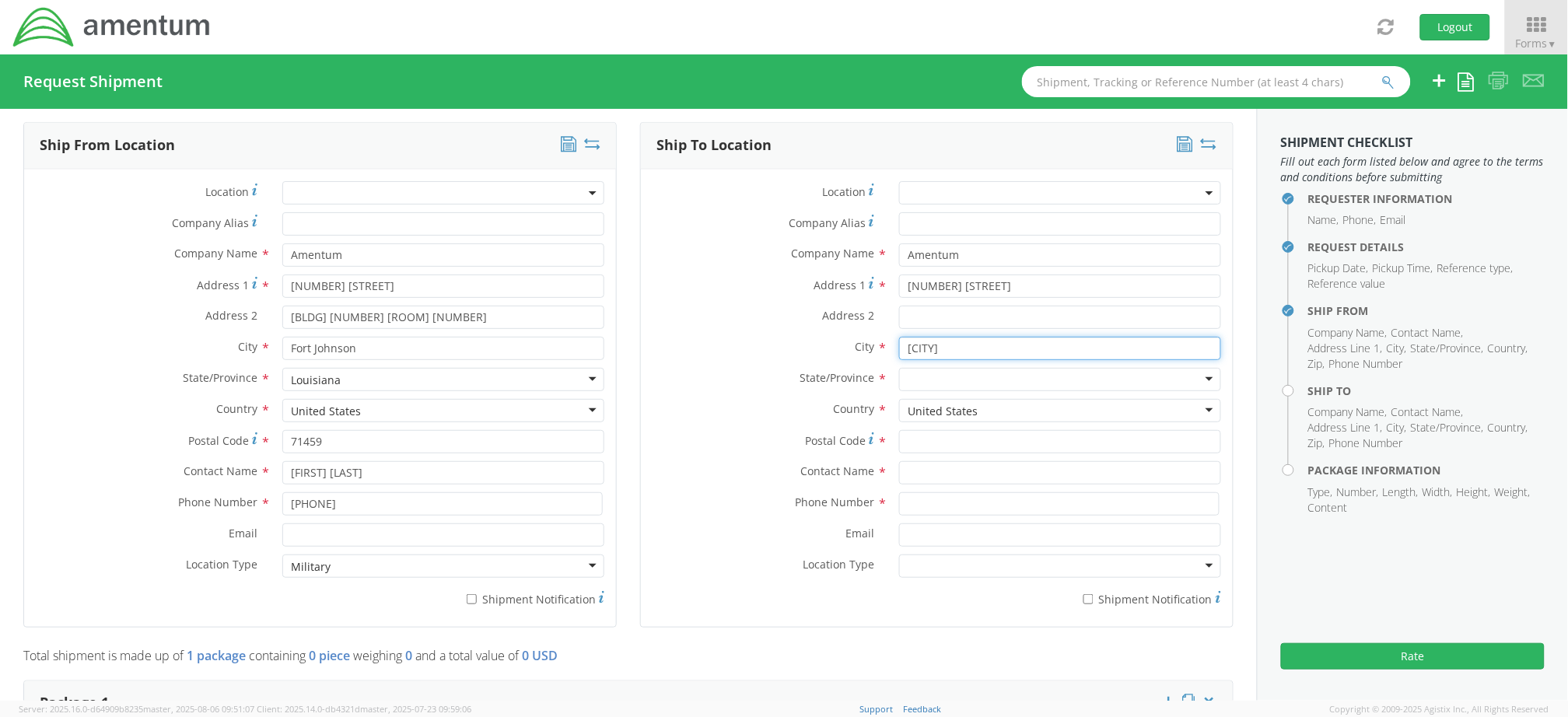 type on "[CITY]" 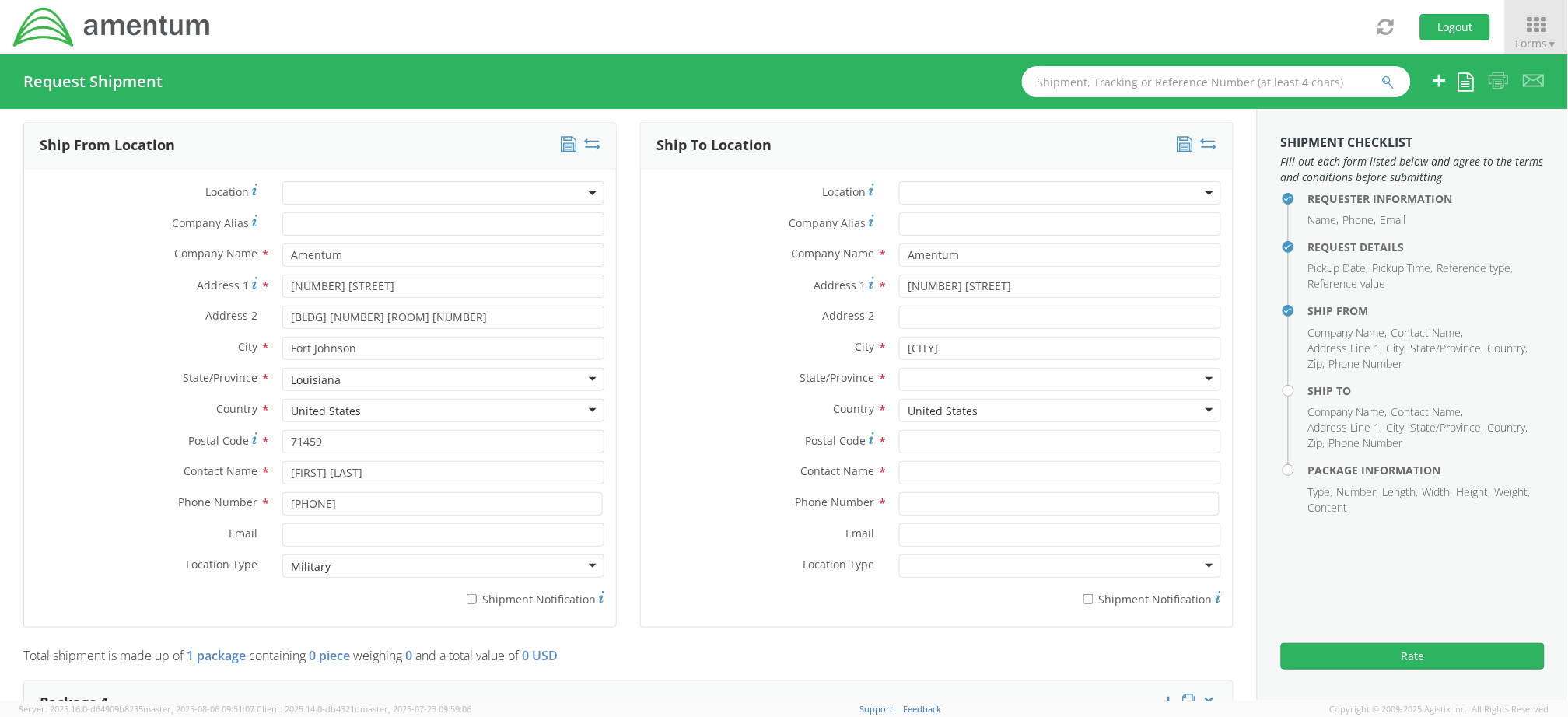 click at bounding box center (1060, 379) 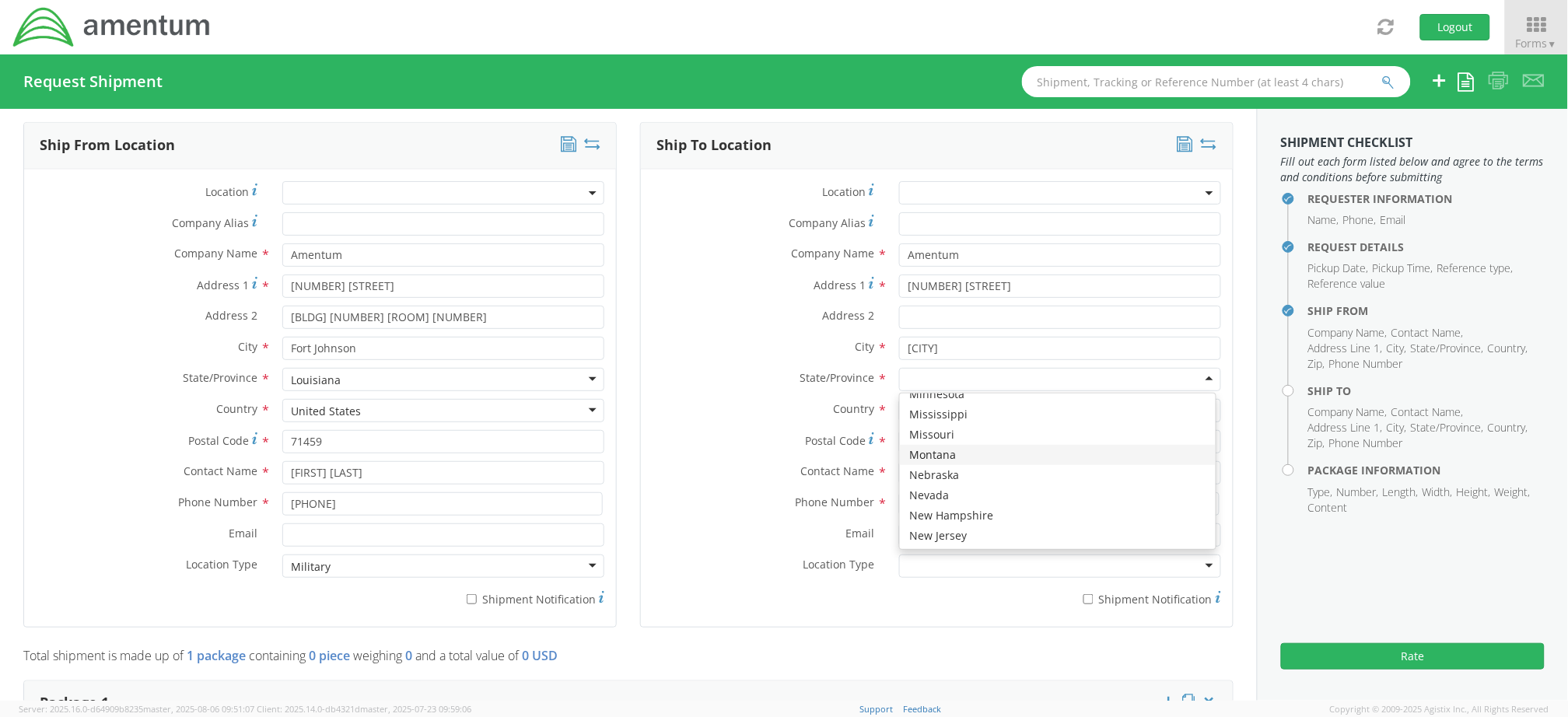 scroll, scrollTop: 464, scrollLeft: 0, axis: vertical 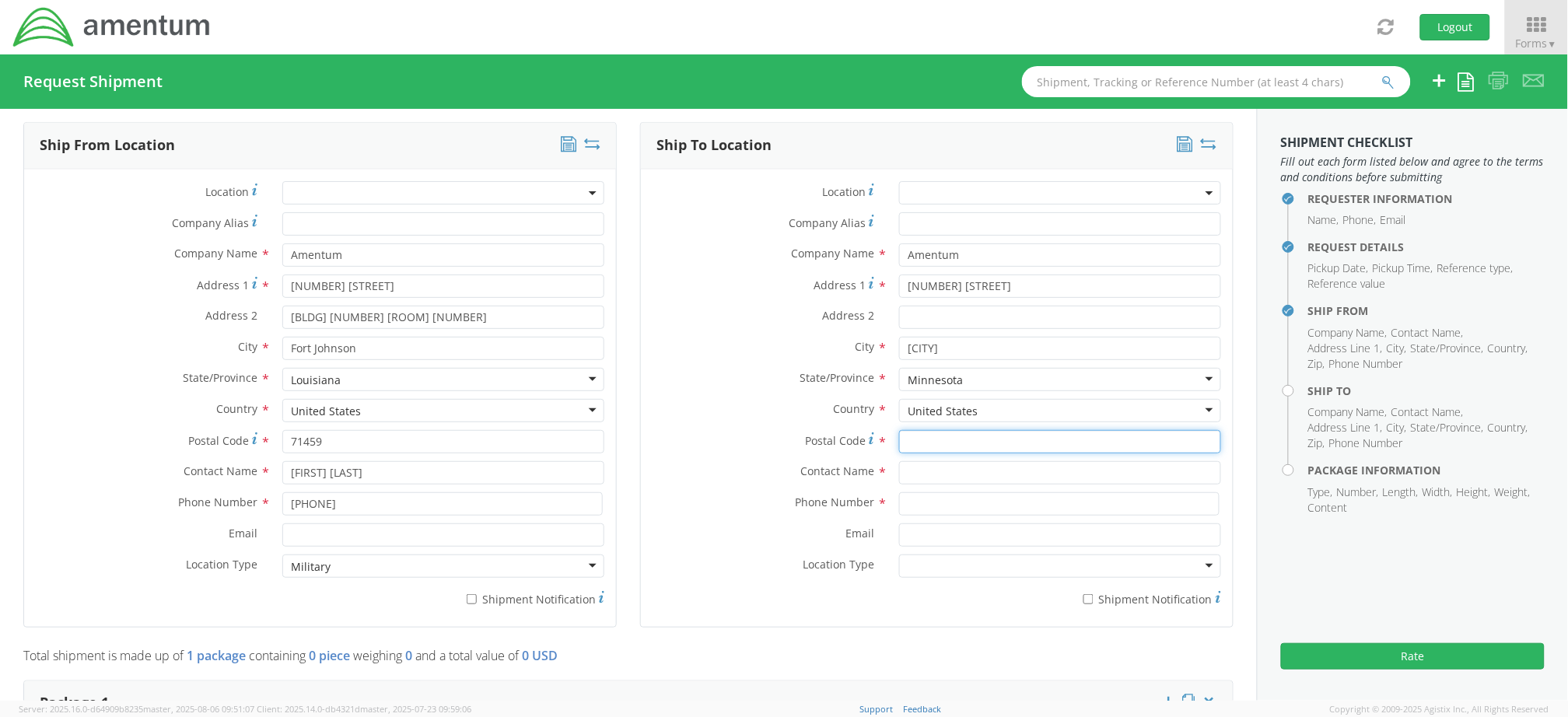 click on "Postal Code       *" at bounding box center [1060, 442] 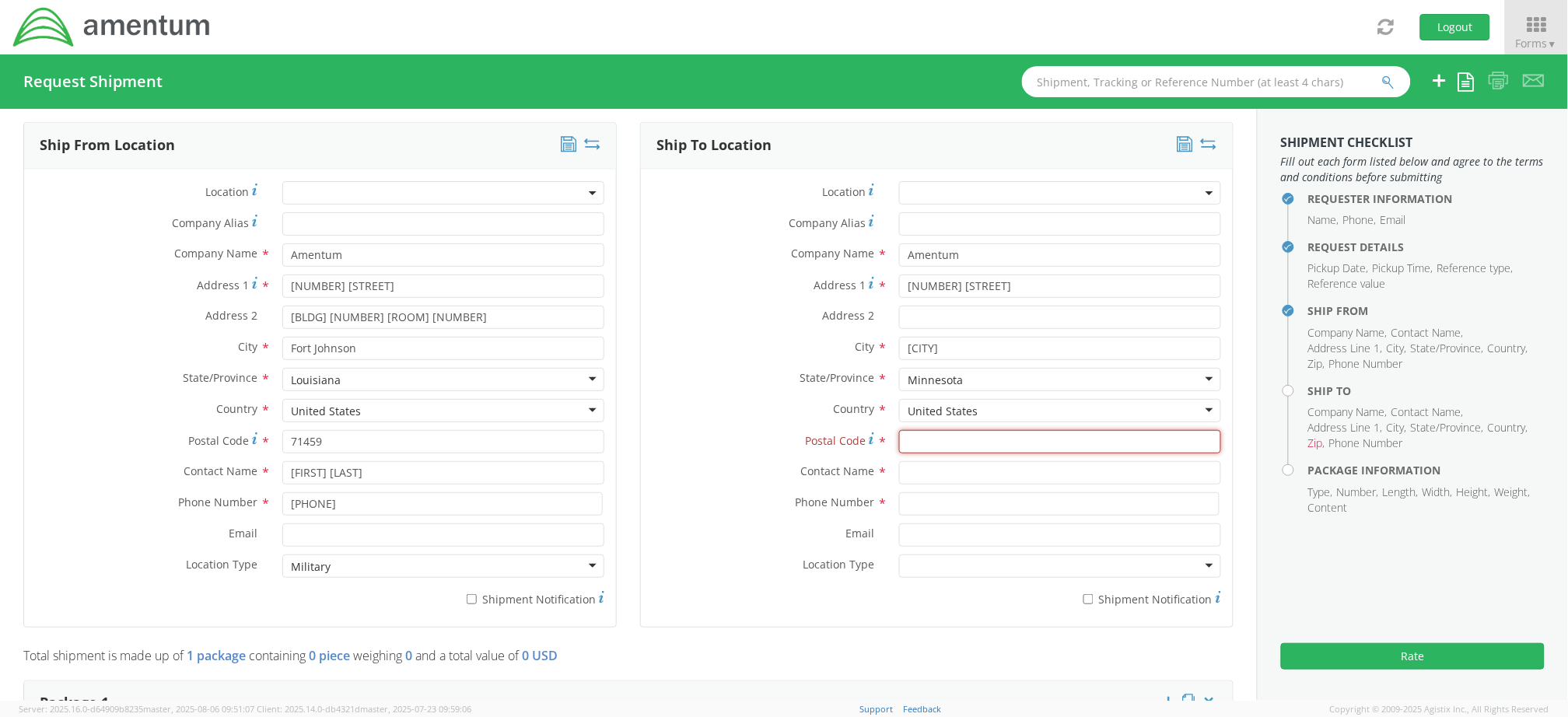 paste on "56073" 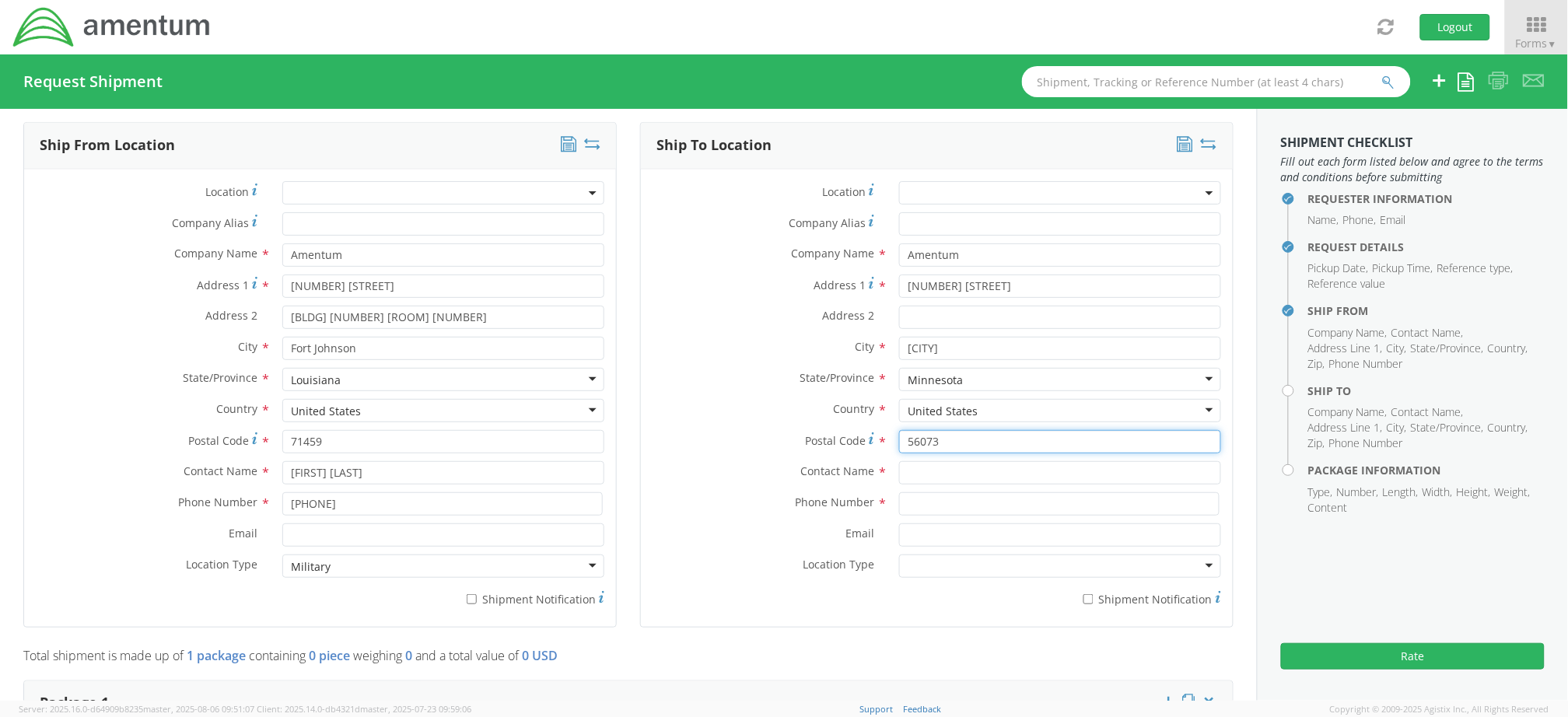 type on "56073" 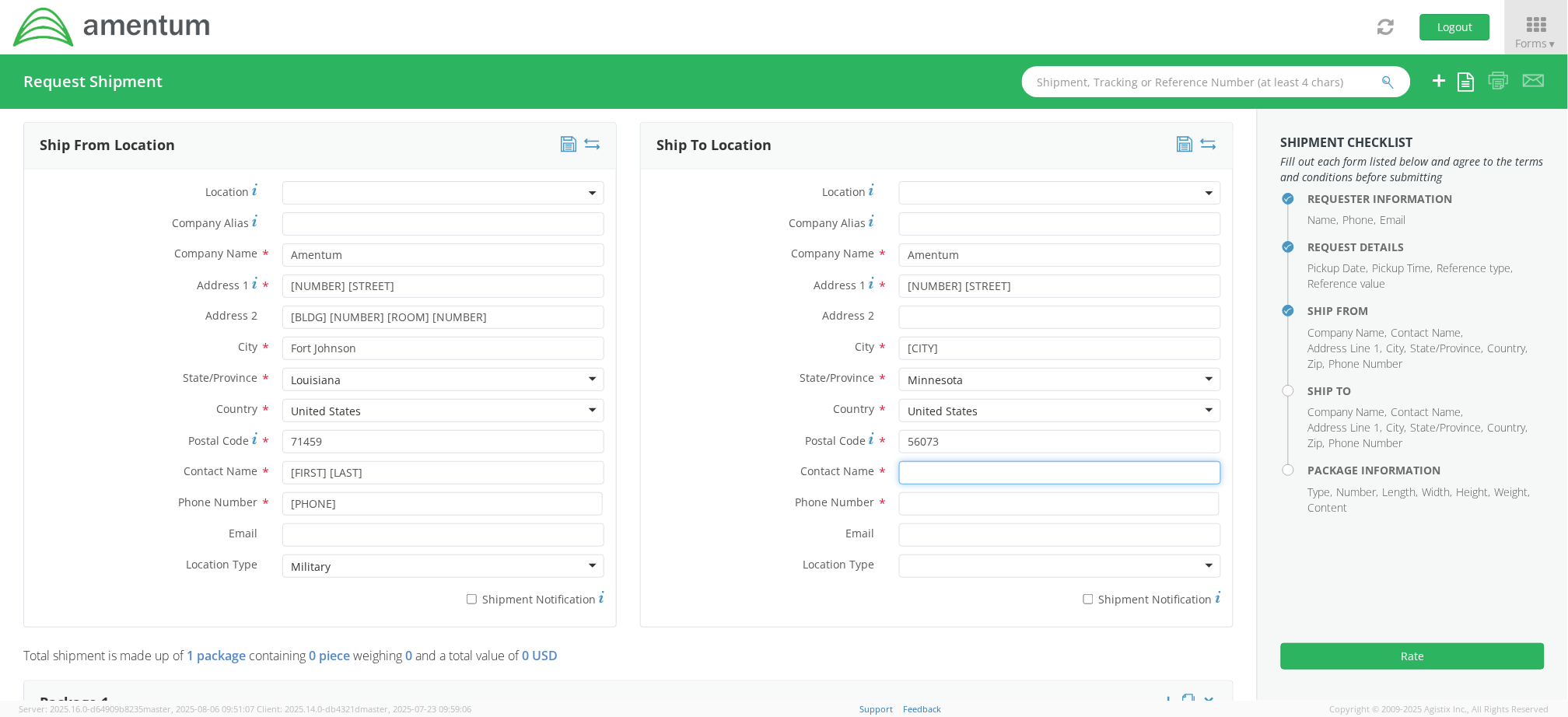 click at bounding box center (1060, 473) 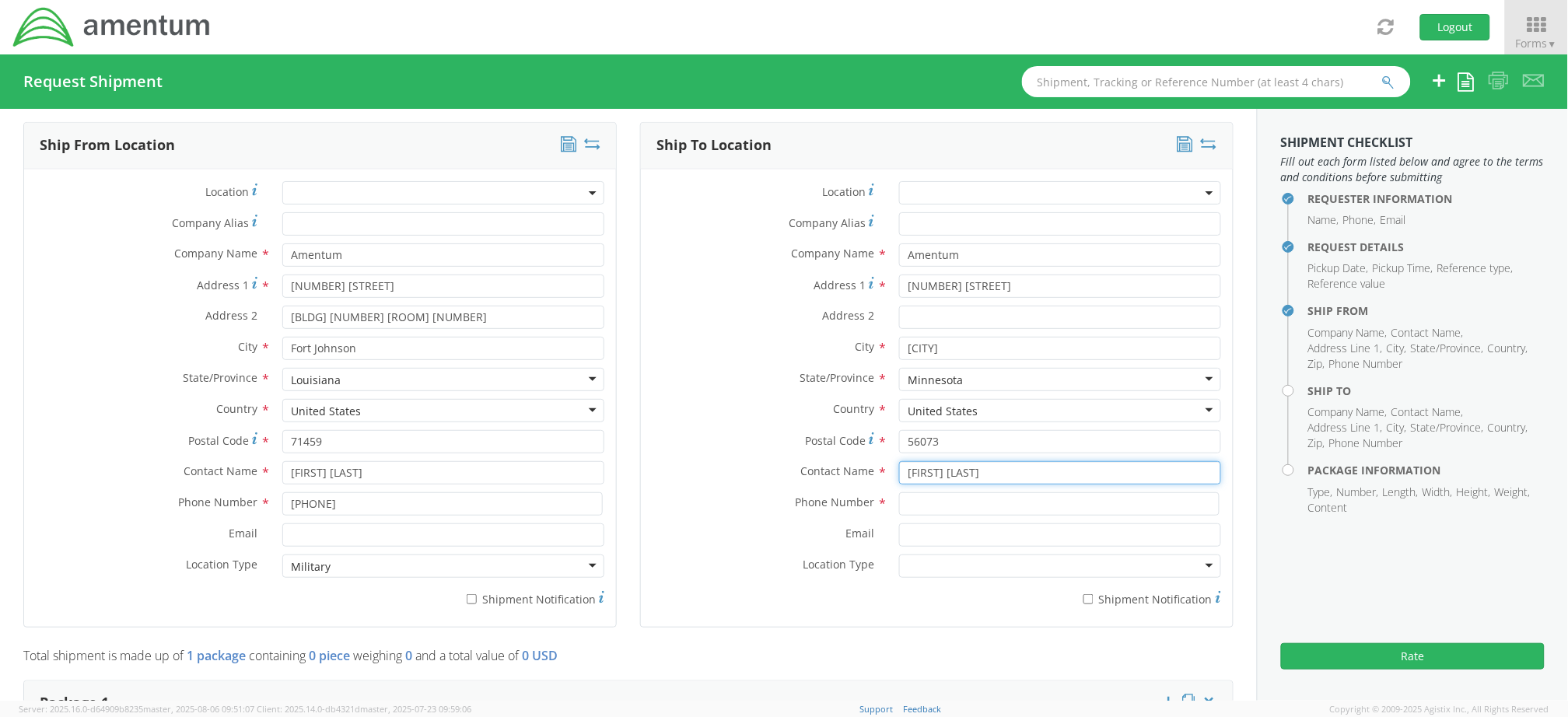 type on "[FIRST] [LAST]" 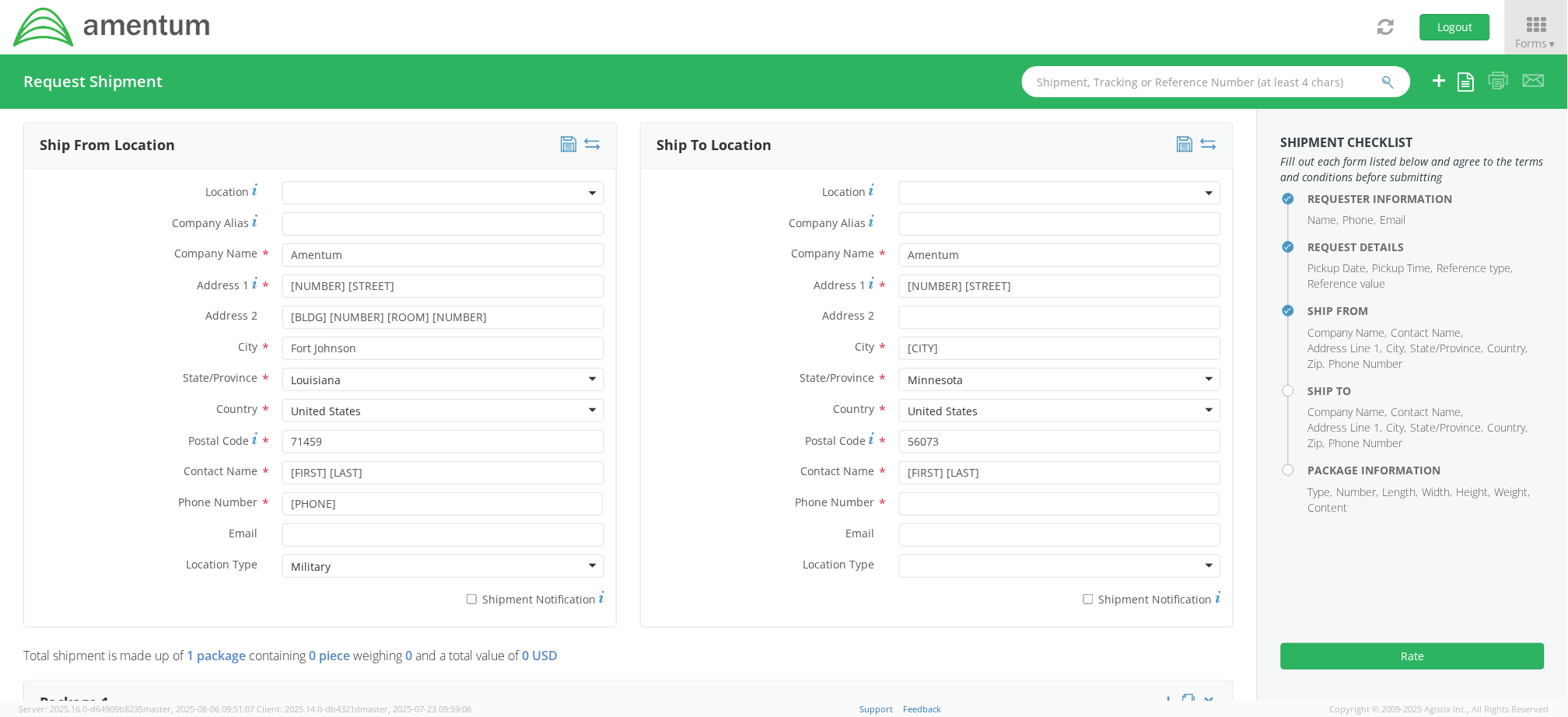 click on "Email        *" at bounding box center (936, 539) 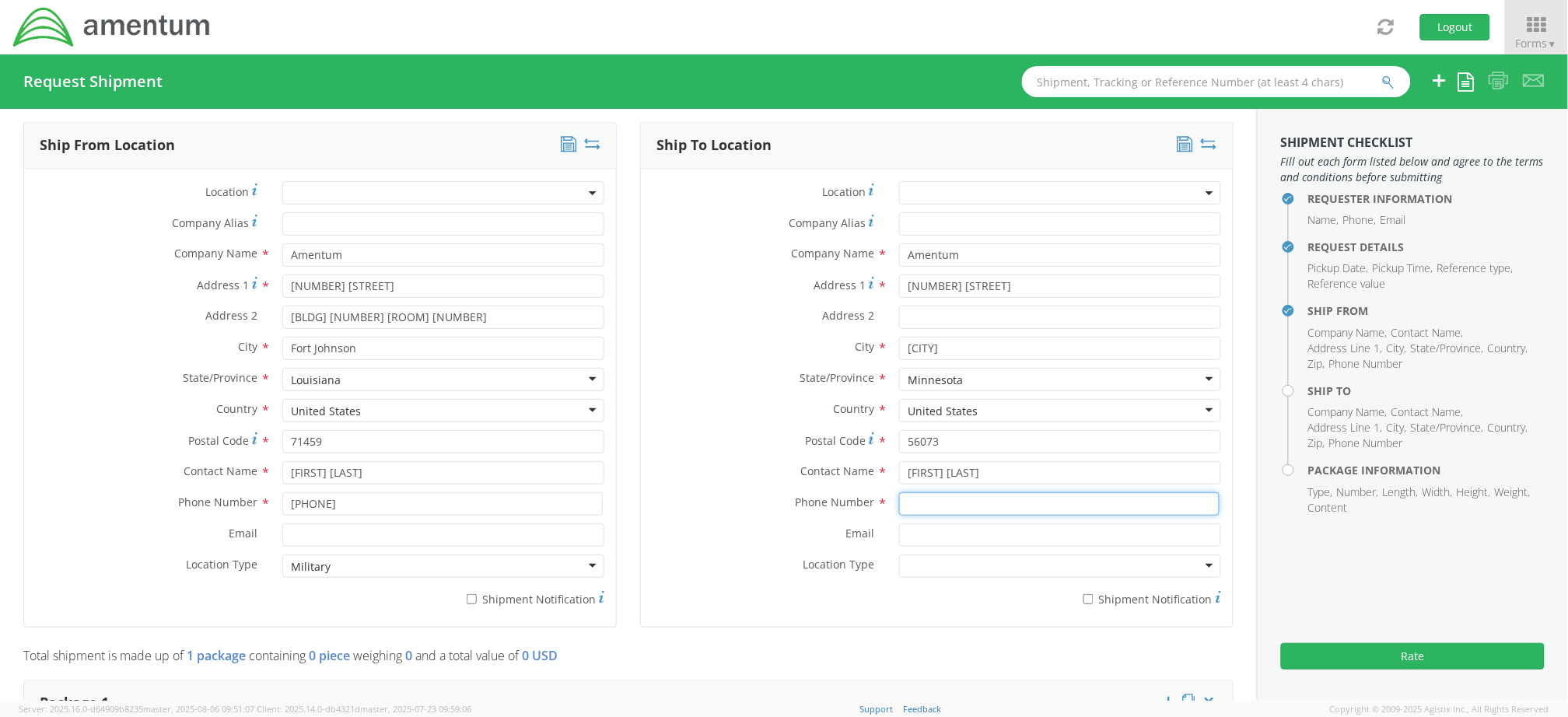 paste on "[NUMBER]" 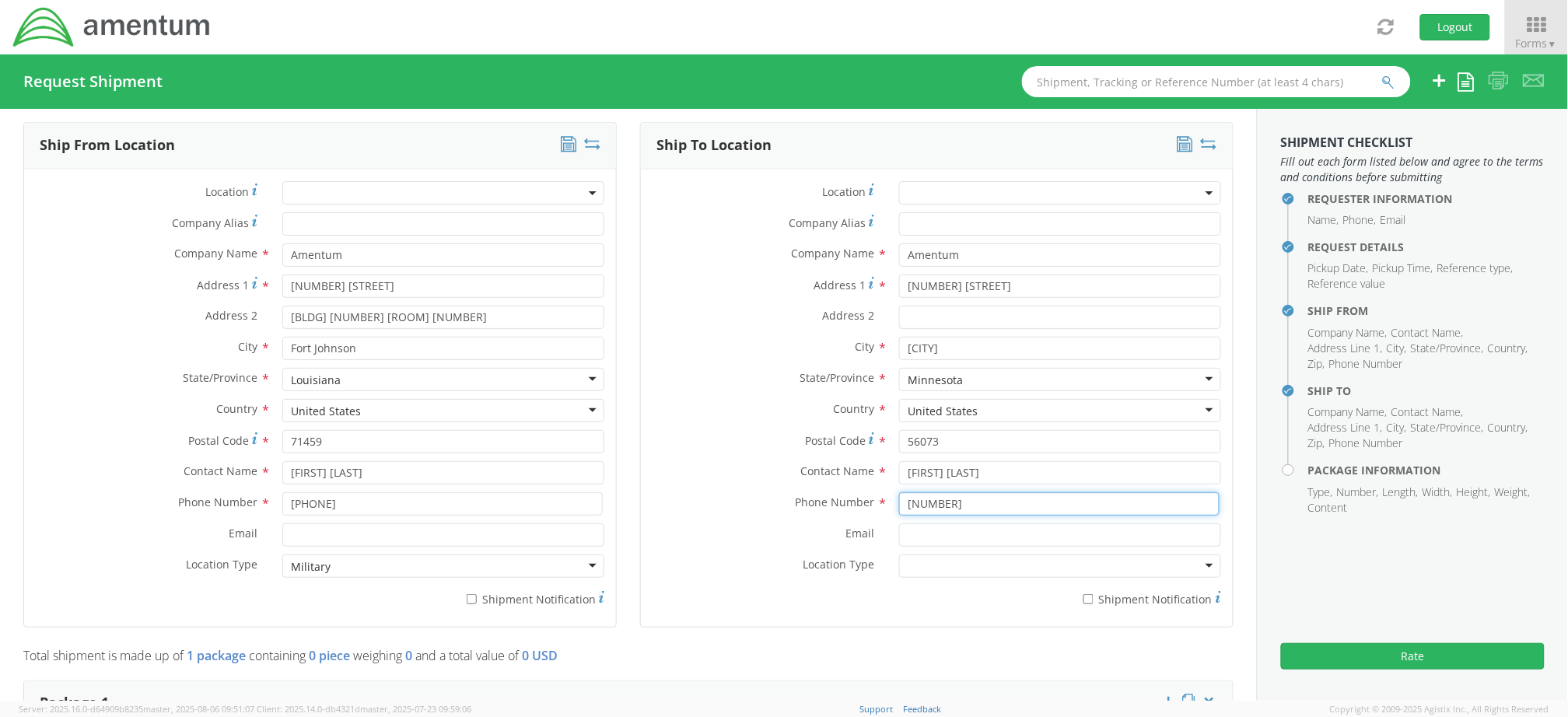 type on "[NUMBER]" 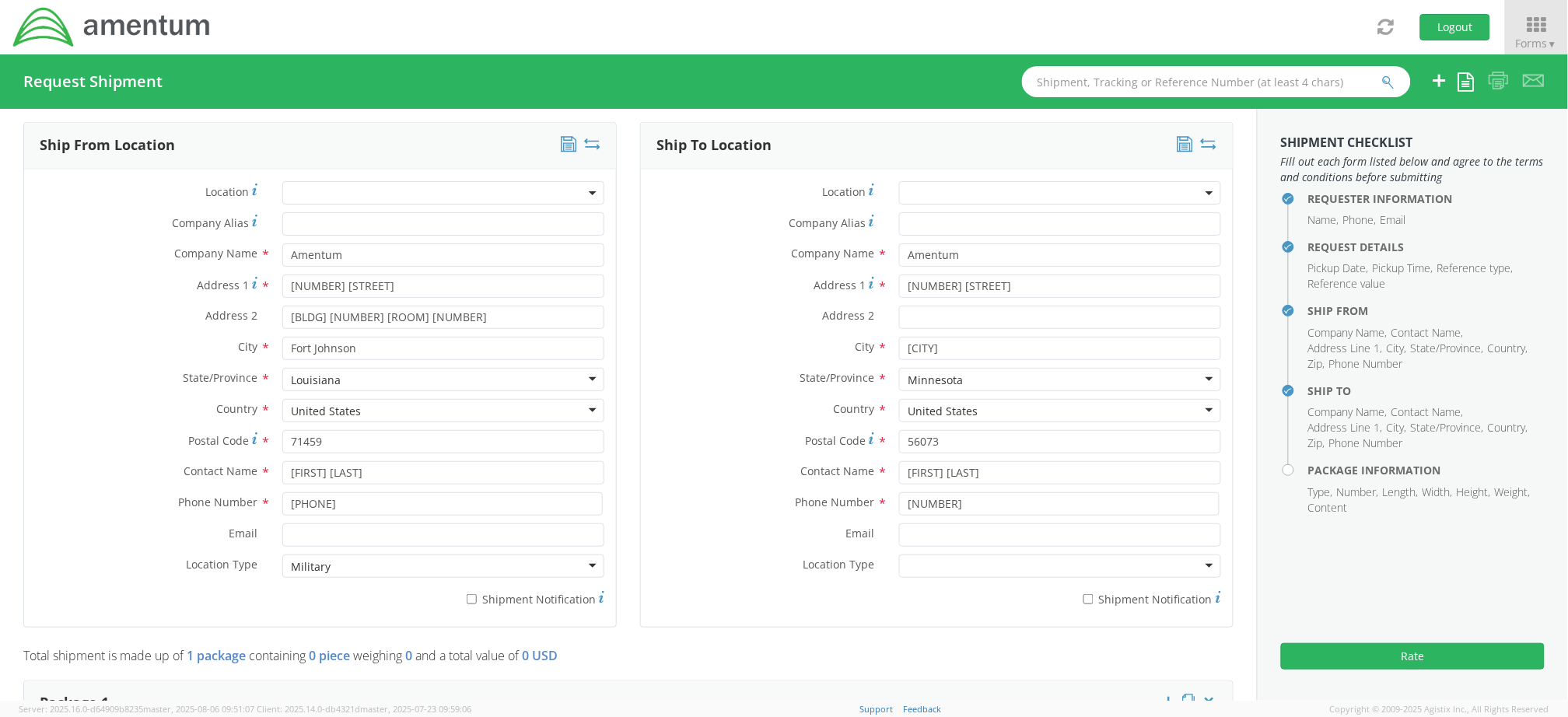 click at bounding box center [1060, 566] 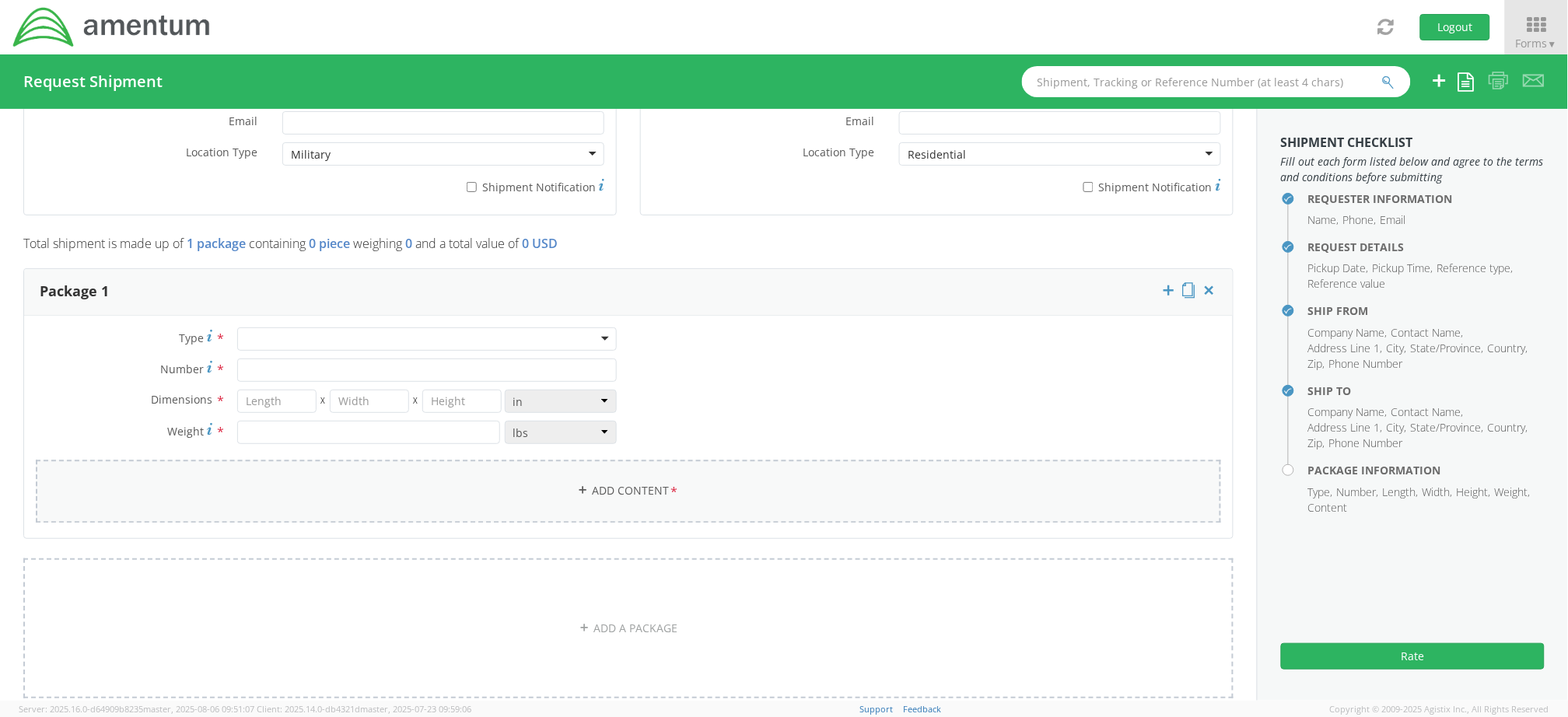 scroll, scrollTop: 1140, scrollLeft: 0, axis: vertical 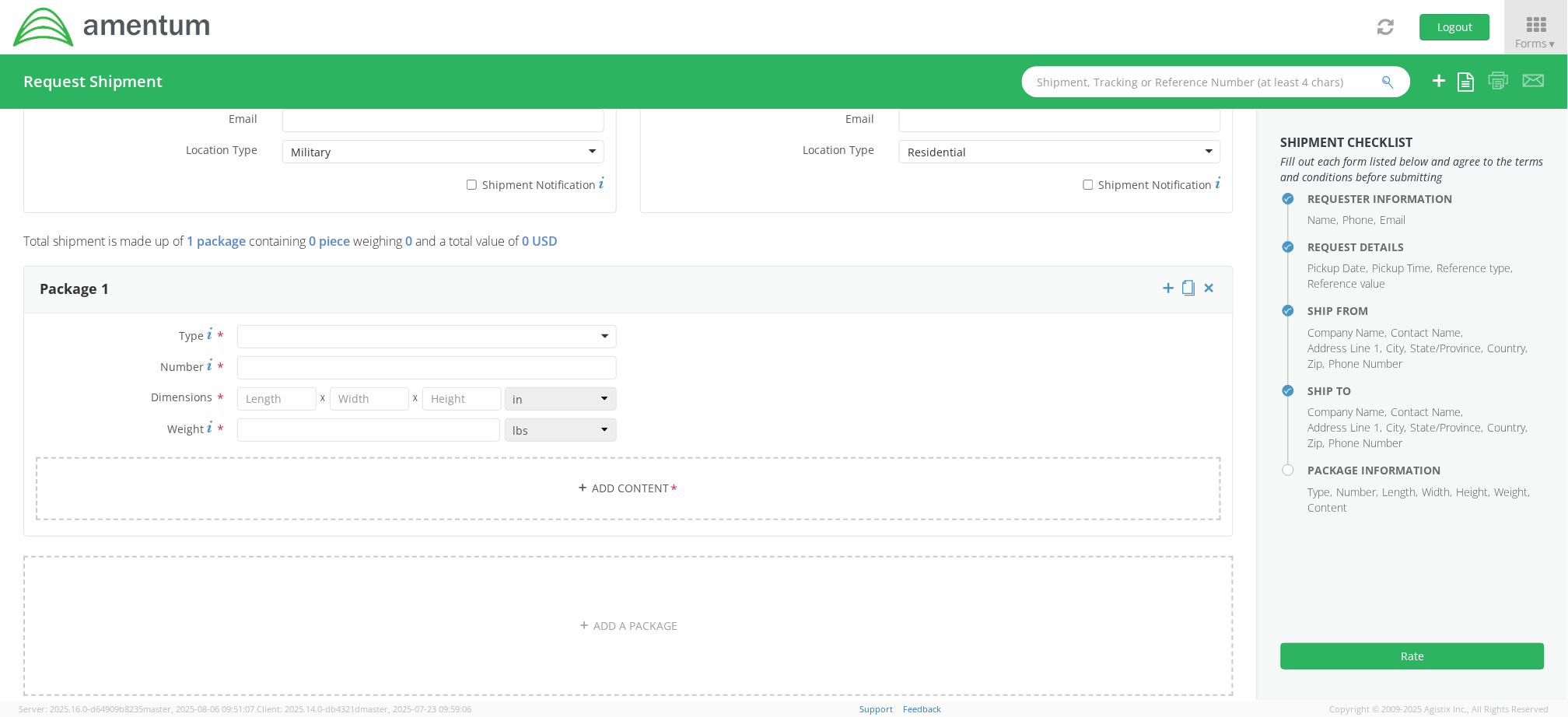 click at bounding box center [427, 337] 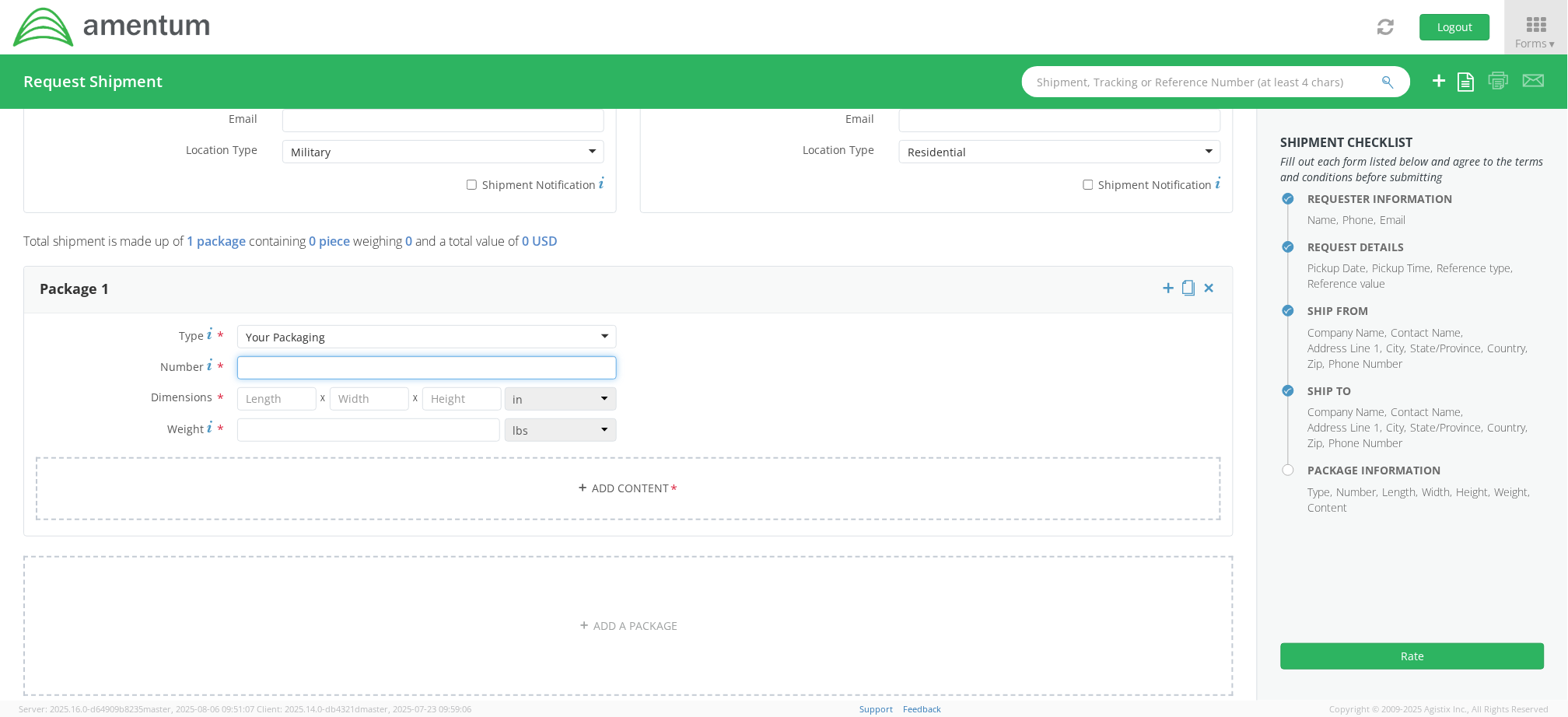 click on "Number        *" at bounding box center (427, 368) 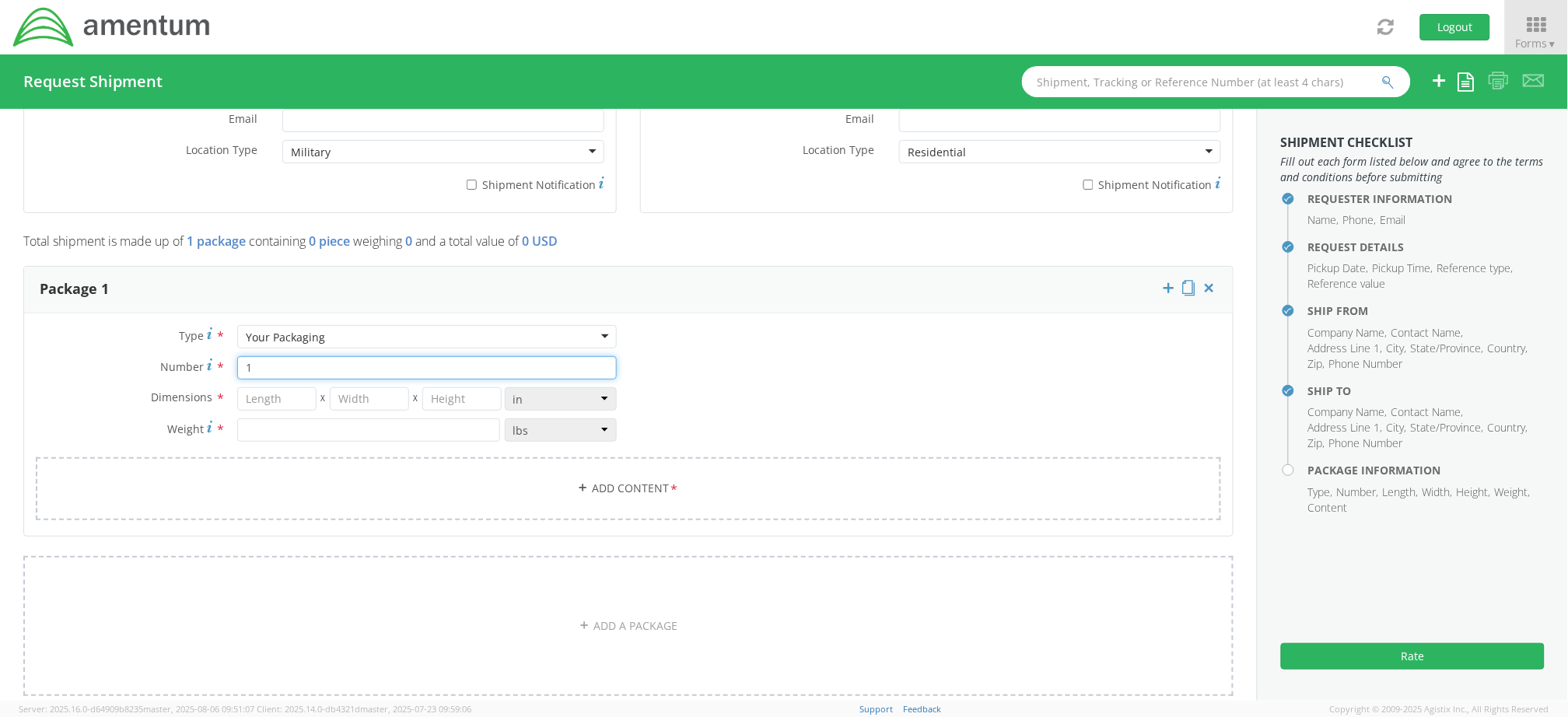 type on "1" 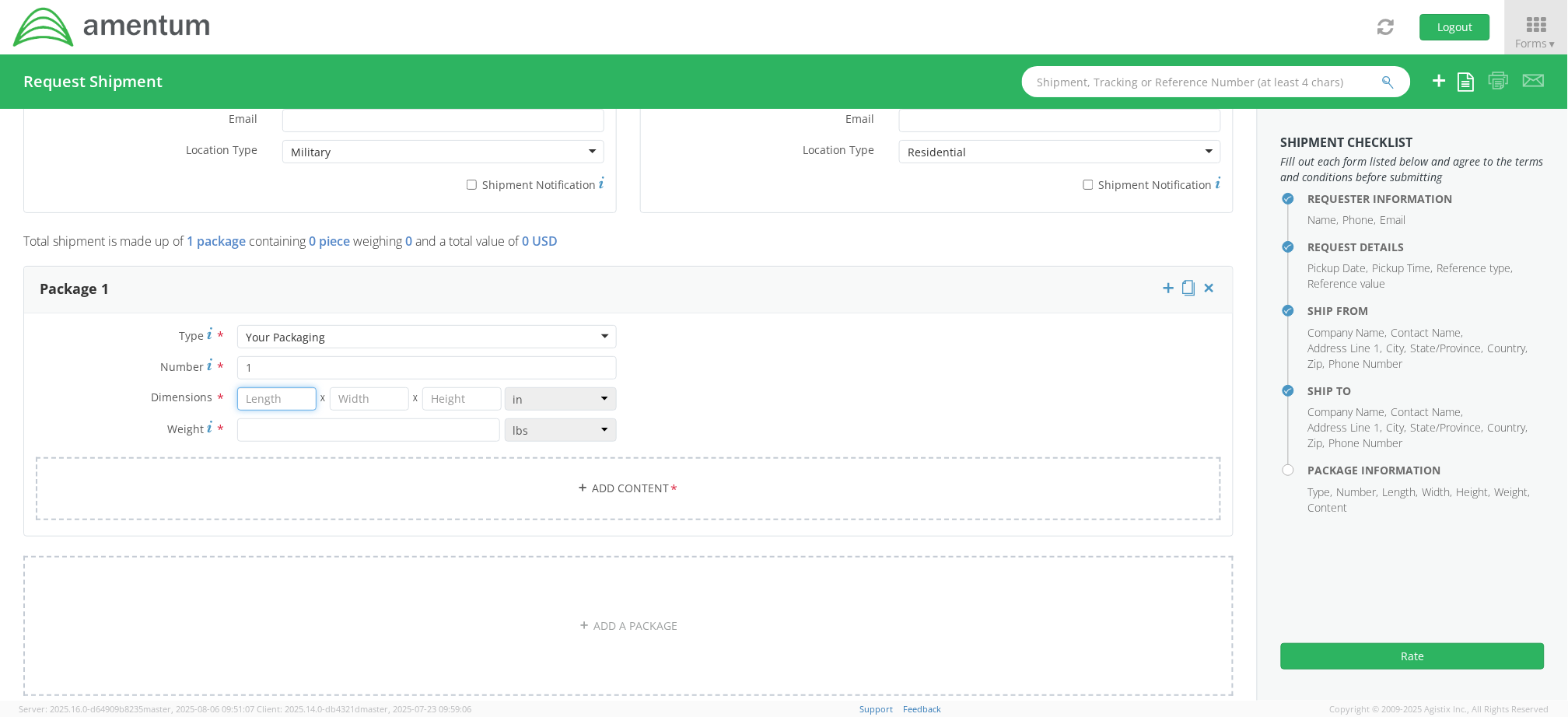 click at bounding box center [277, 399] 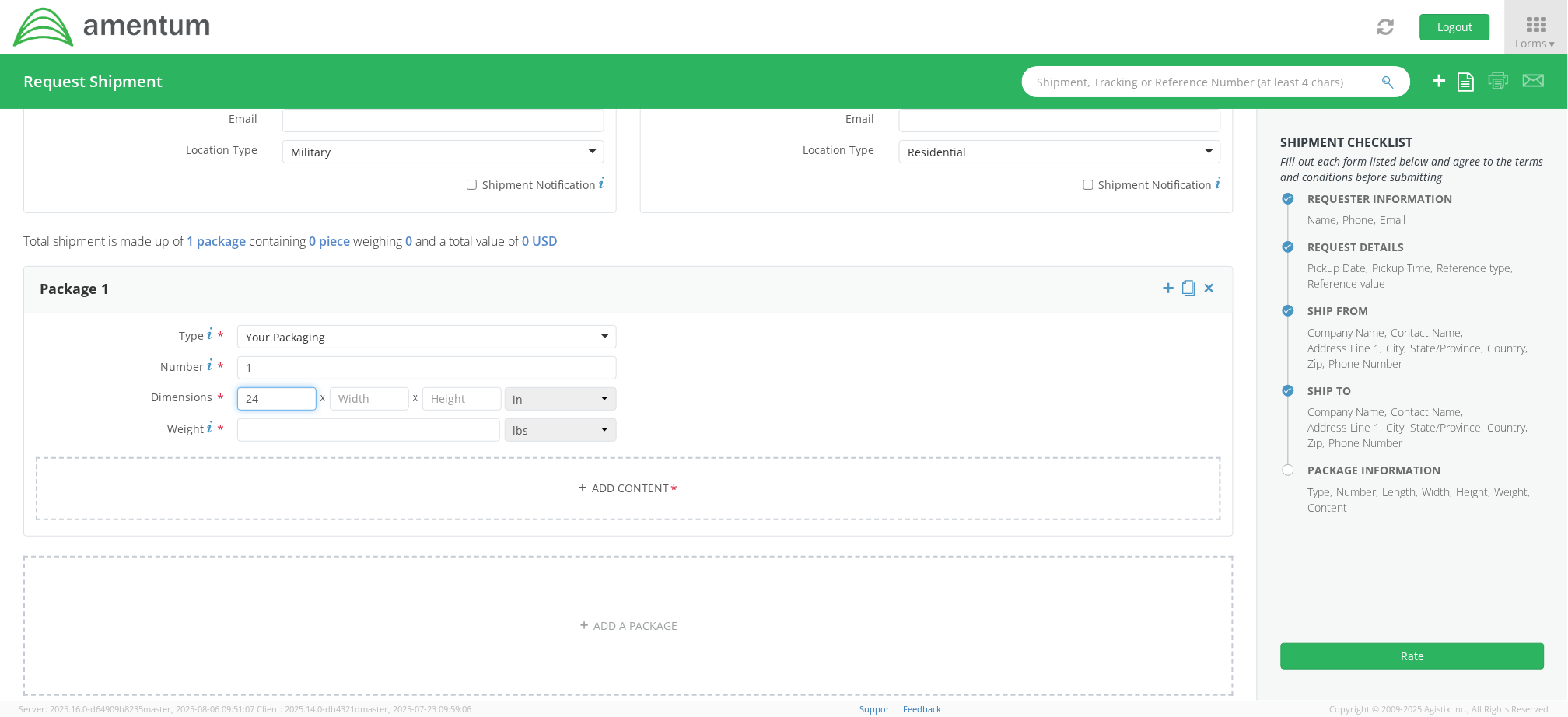 type on "24" 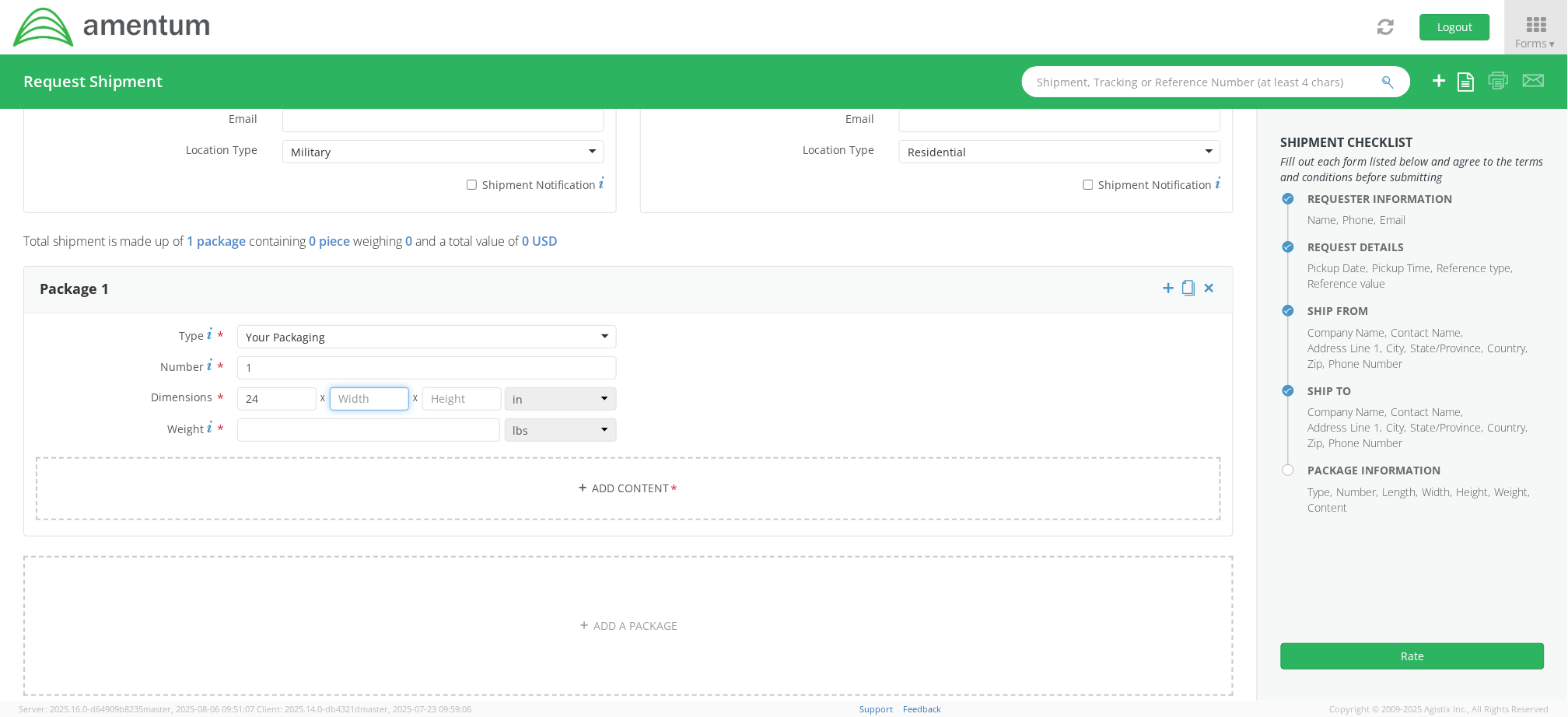 click at bounding box center [369, 399] 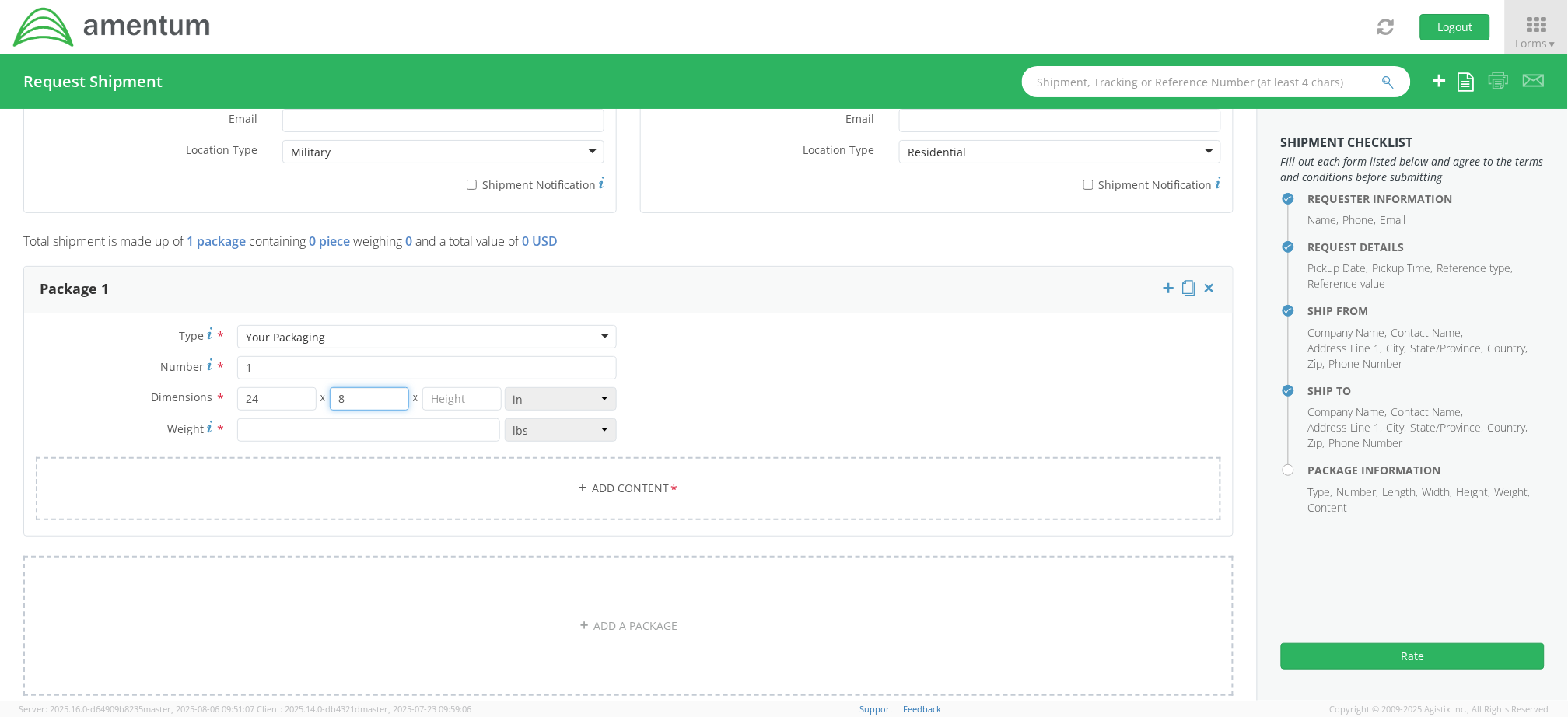 type on "8" 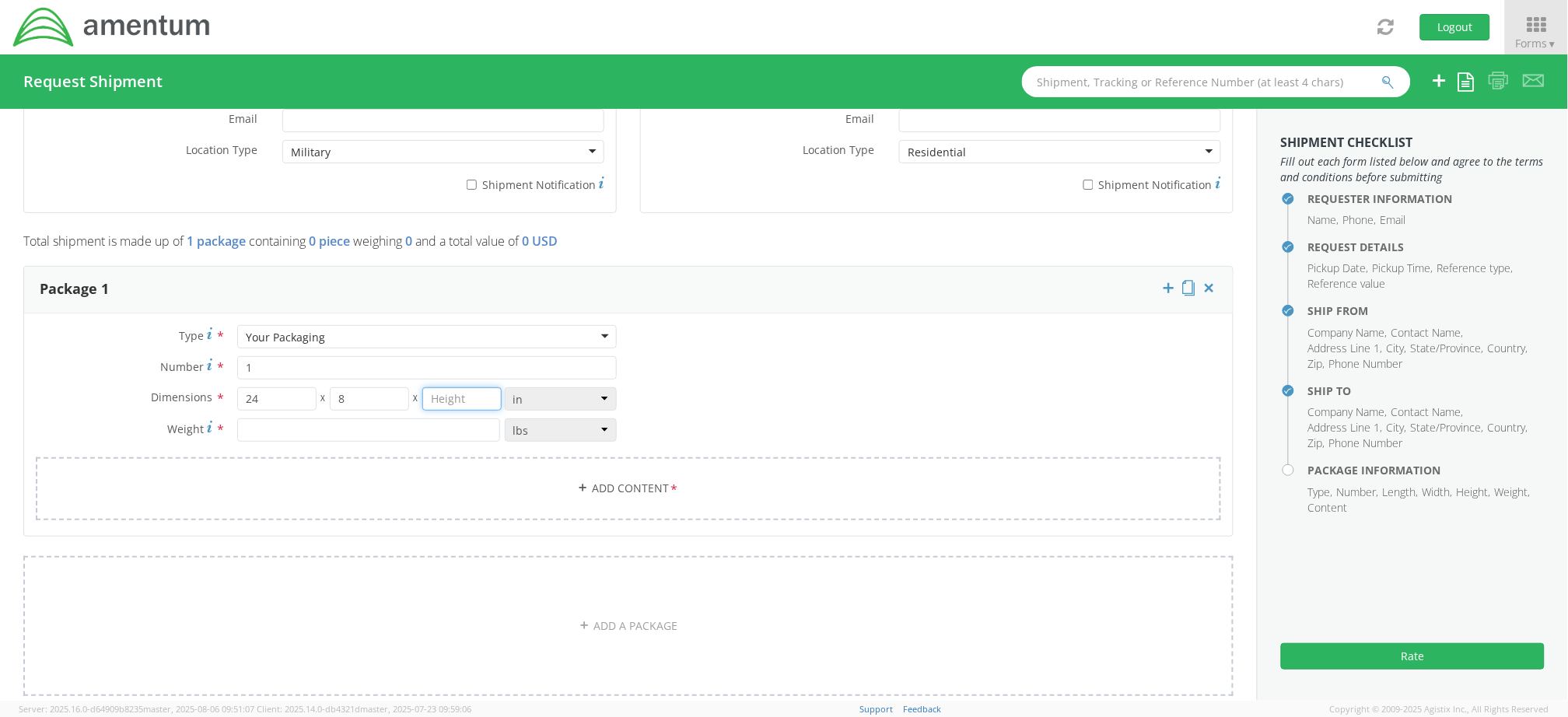 click at bounding box center (462, 399) 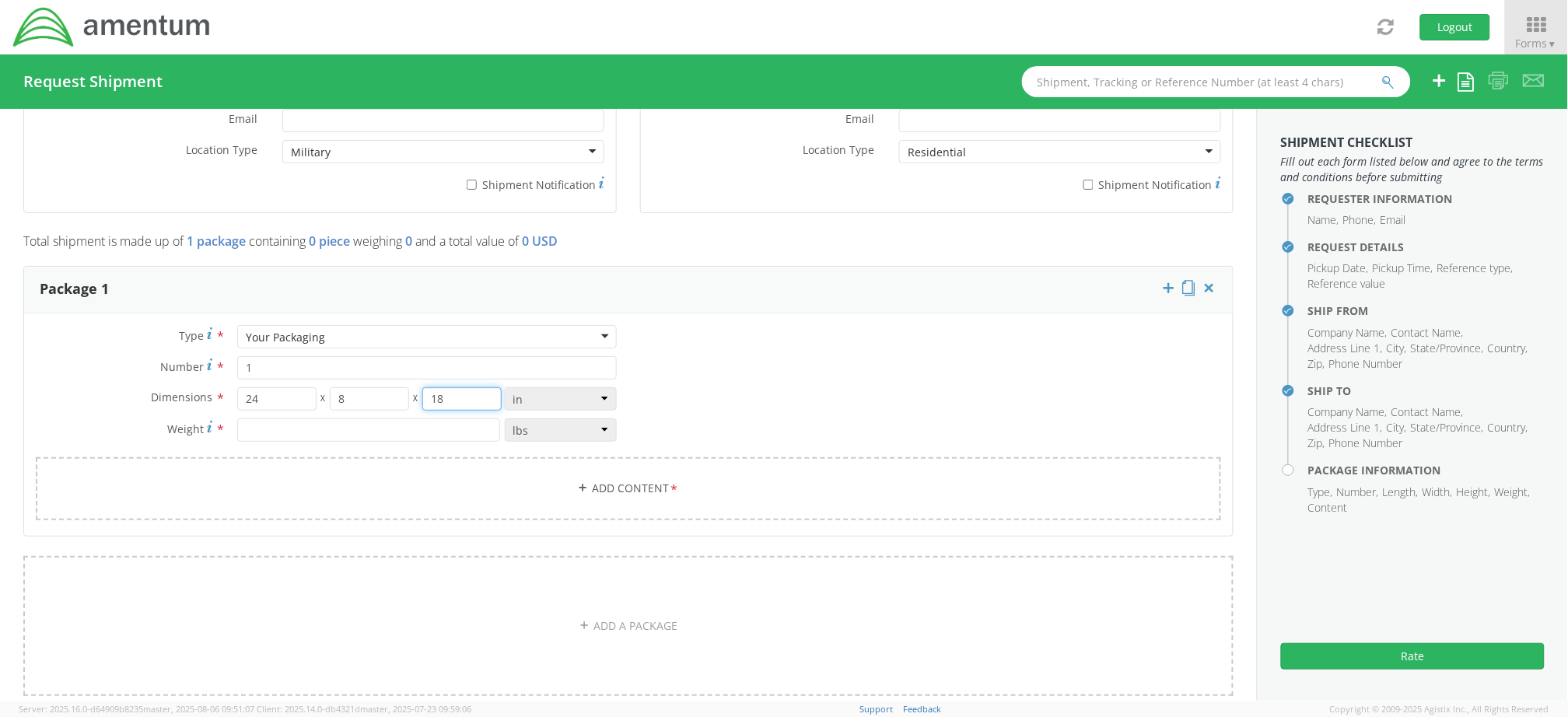 type on "18" 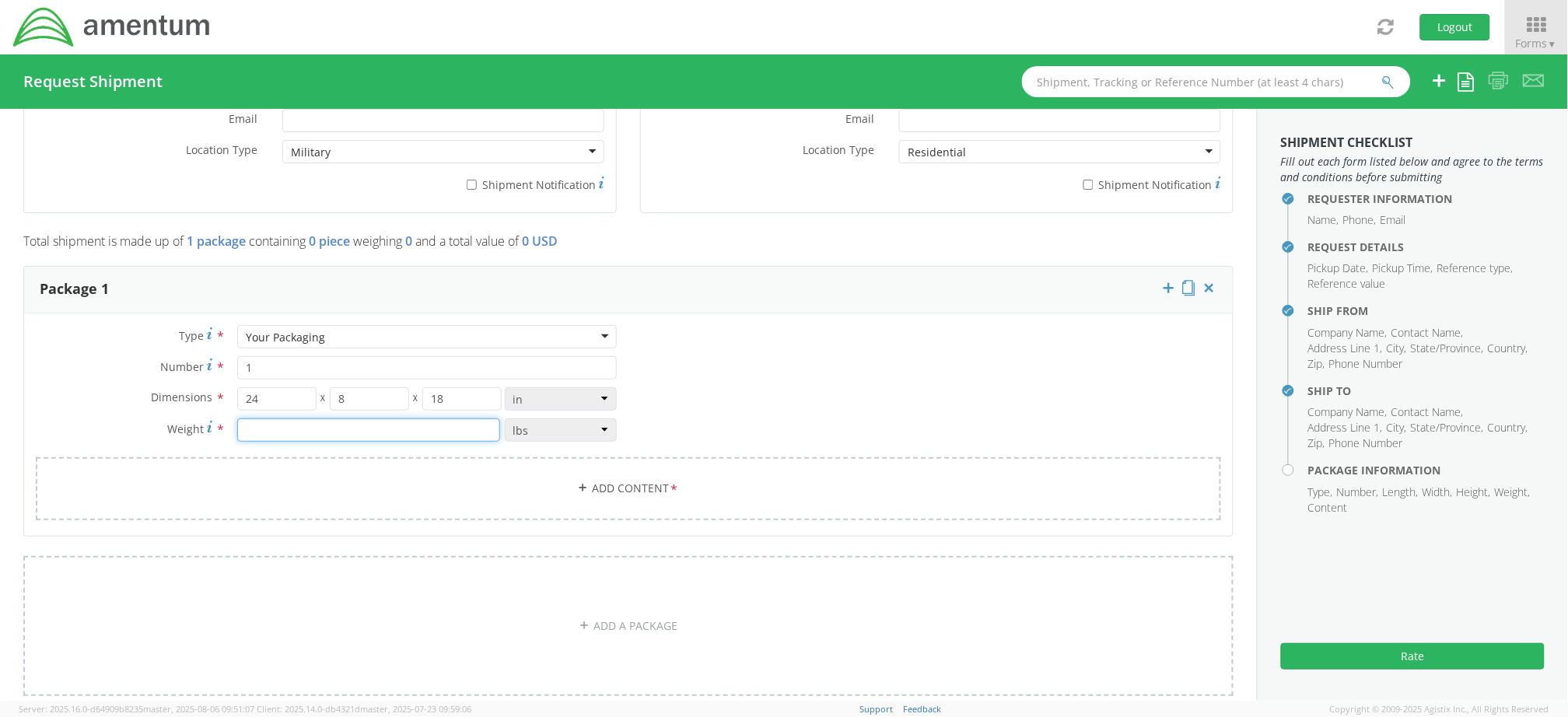 click at bounding box center [369, 430] 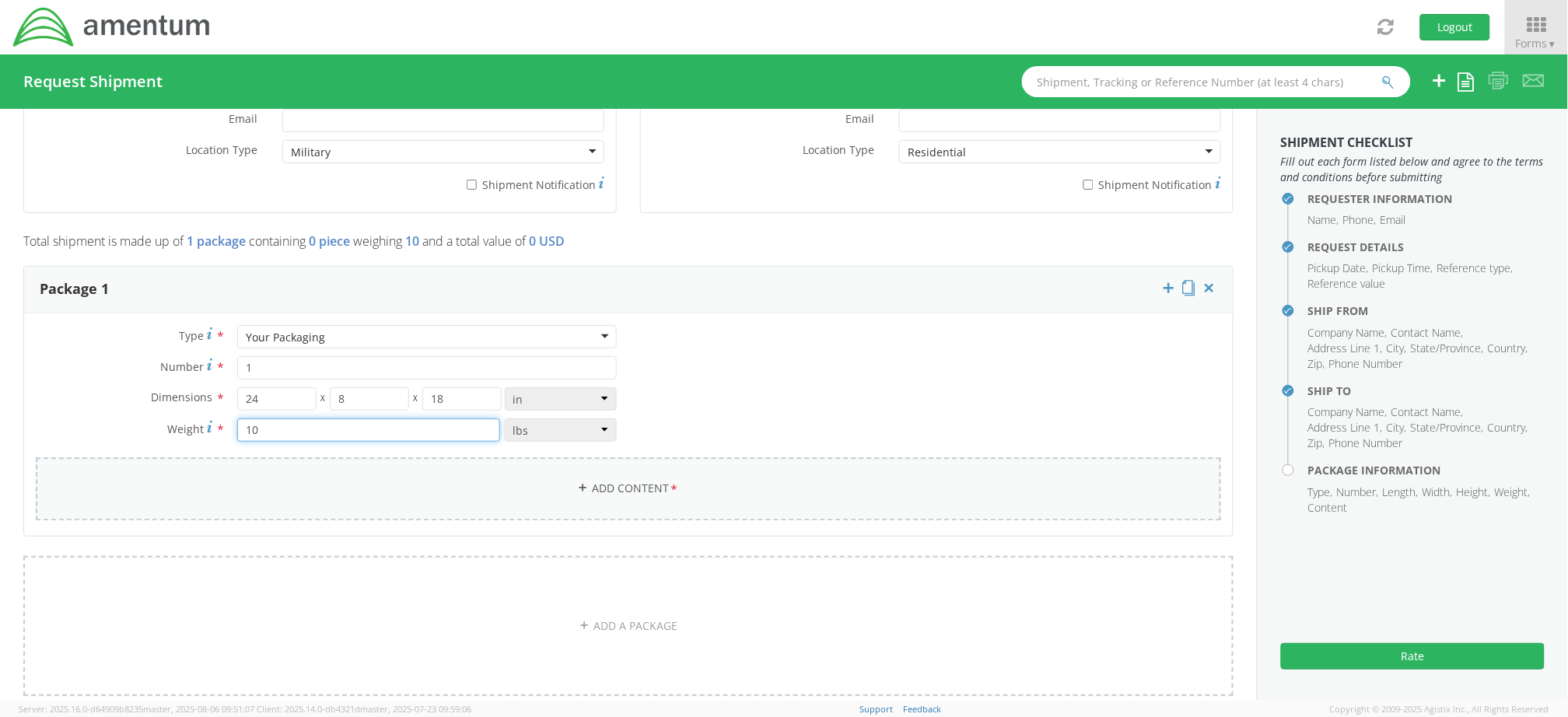 type on "10" 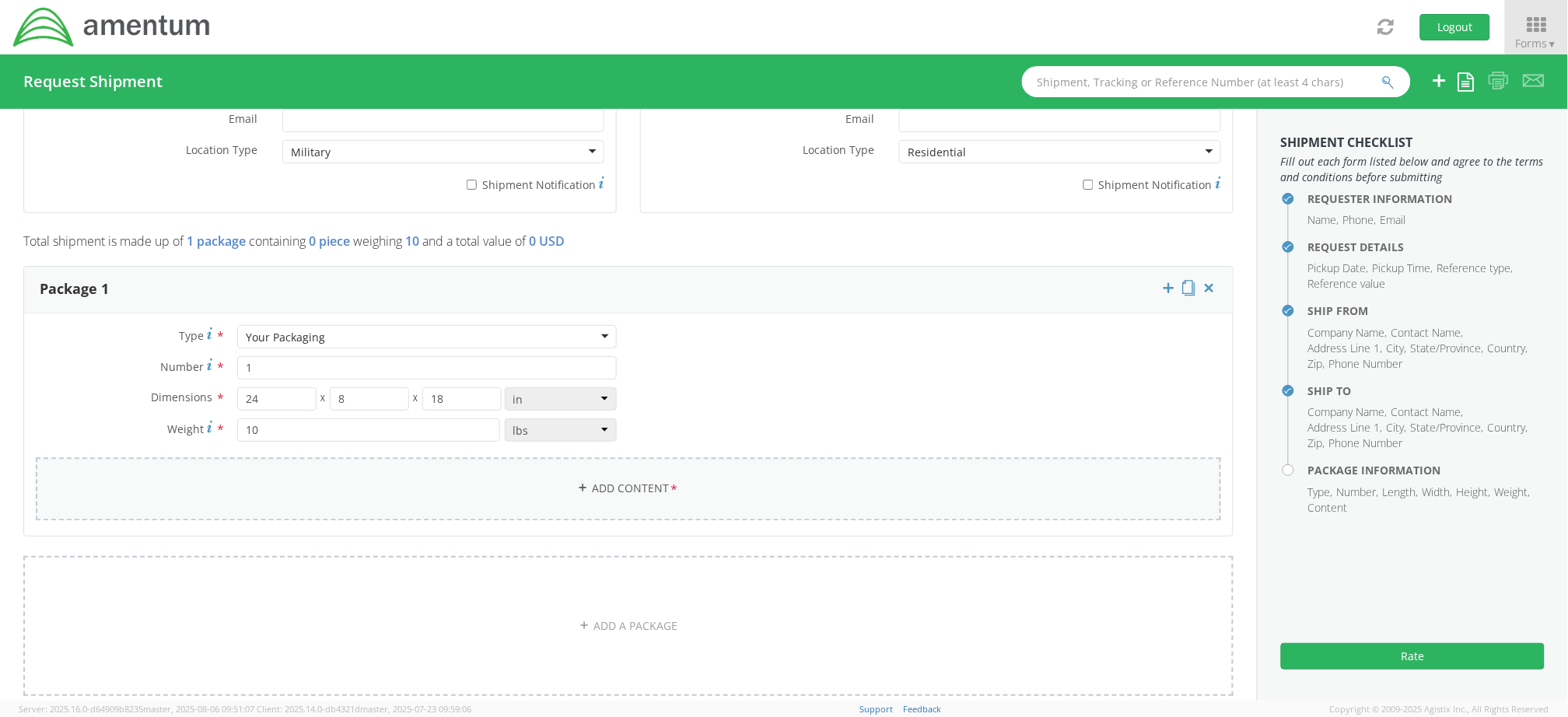 click on "Add Content  *" at bounding box center (628, 488) 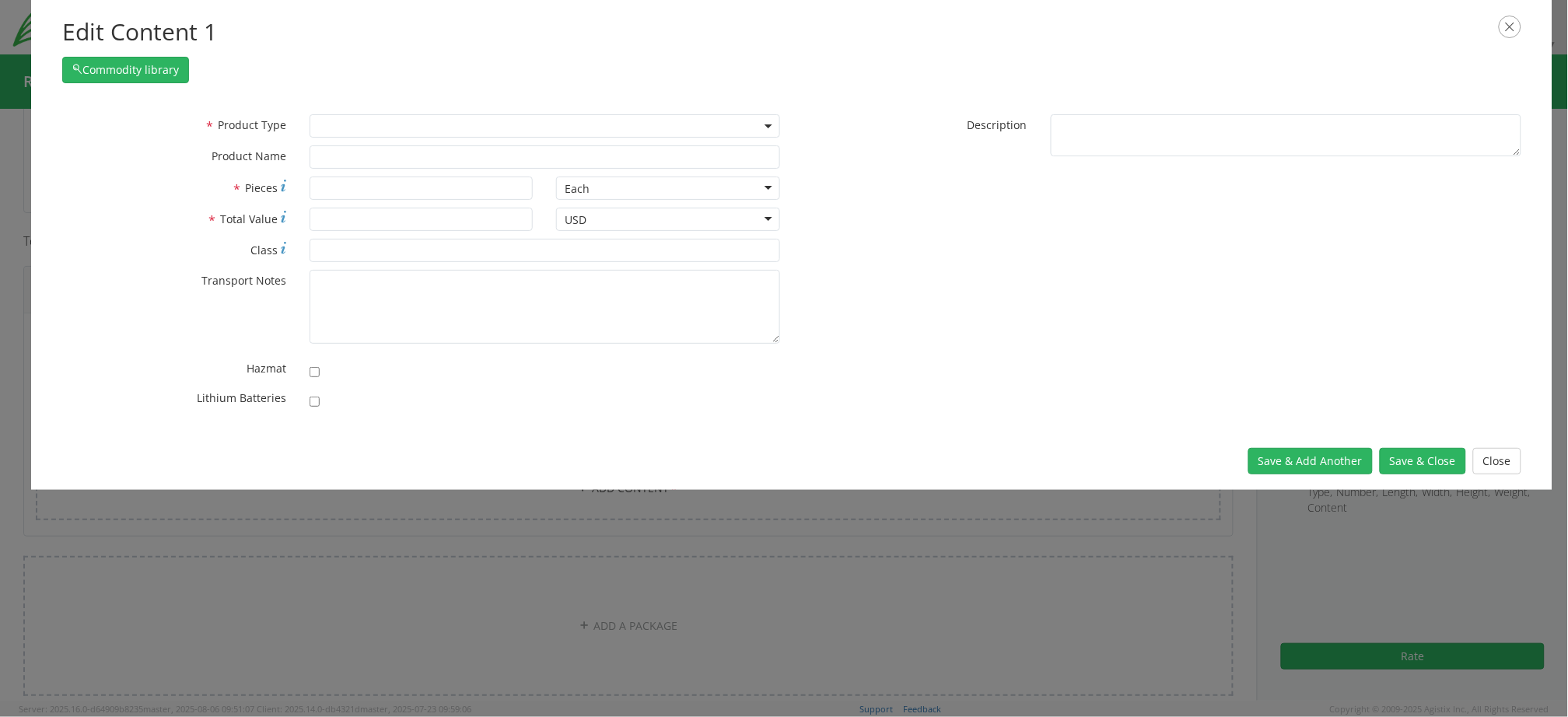 click at bounding box center [544, 126] 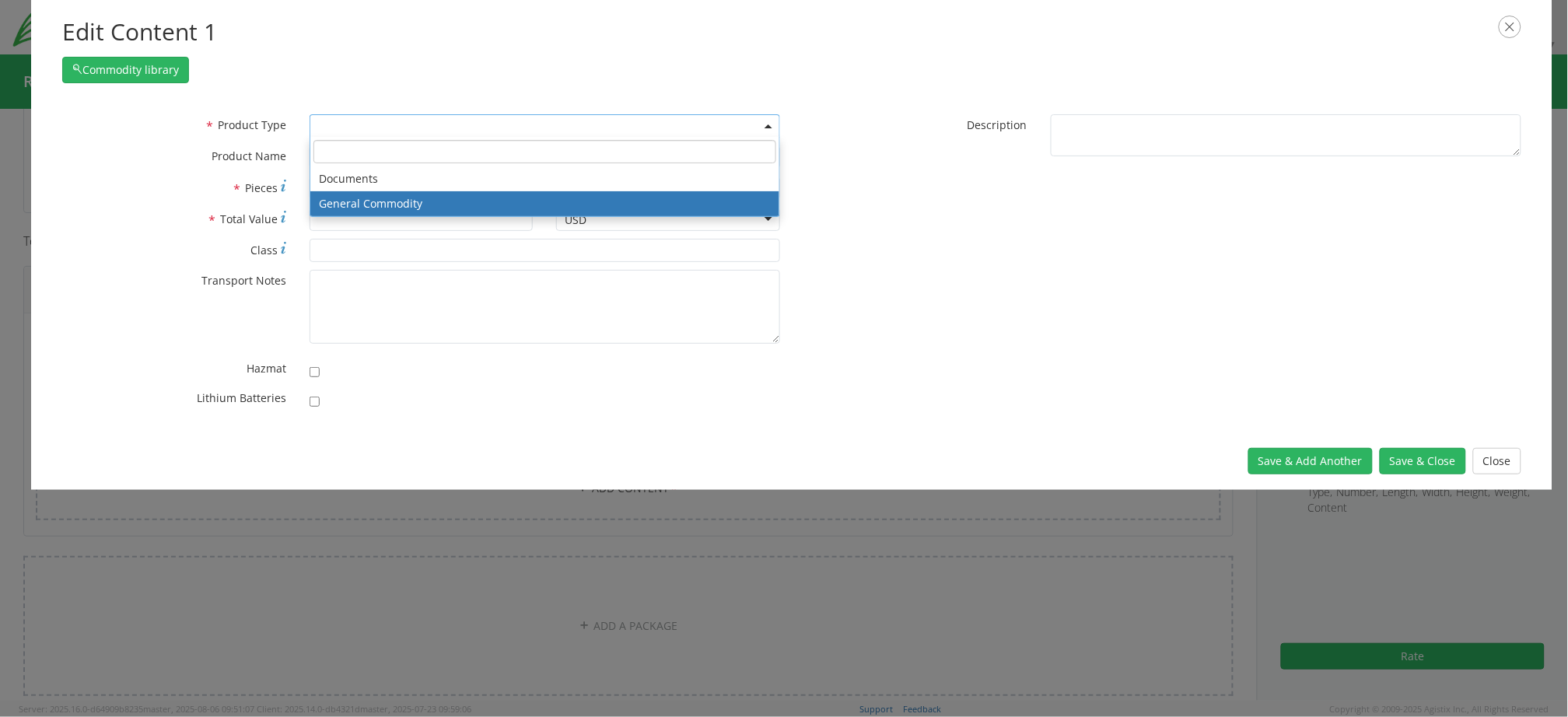 select on "COMMODITY" 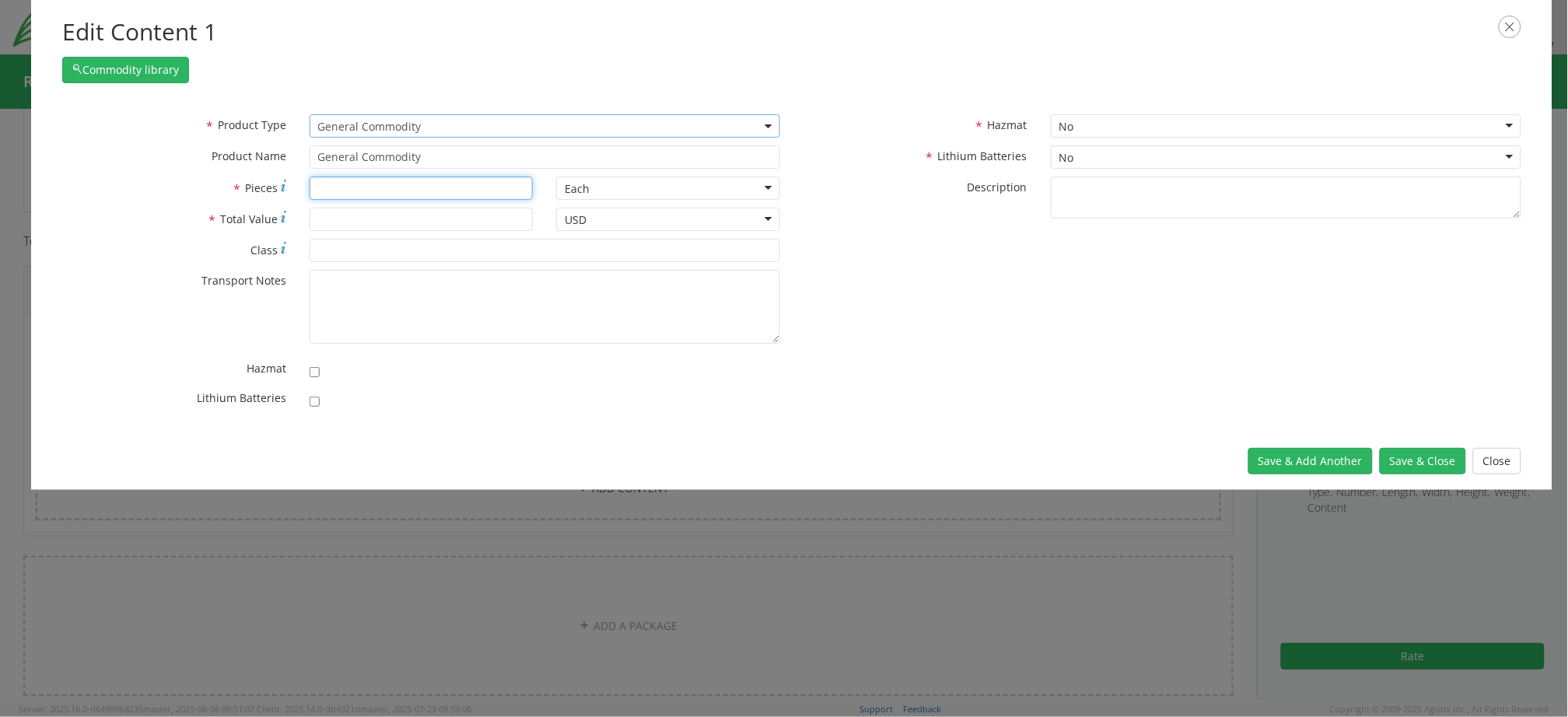click on "*   Pieces" at bounding box center (422, 188) 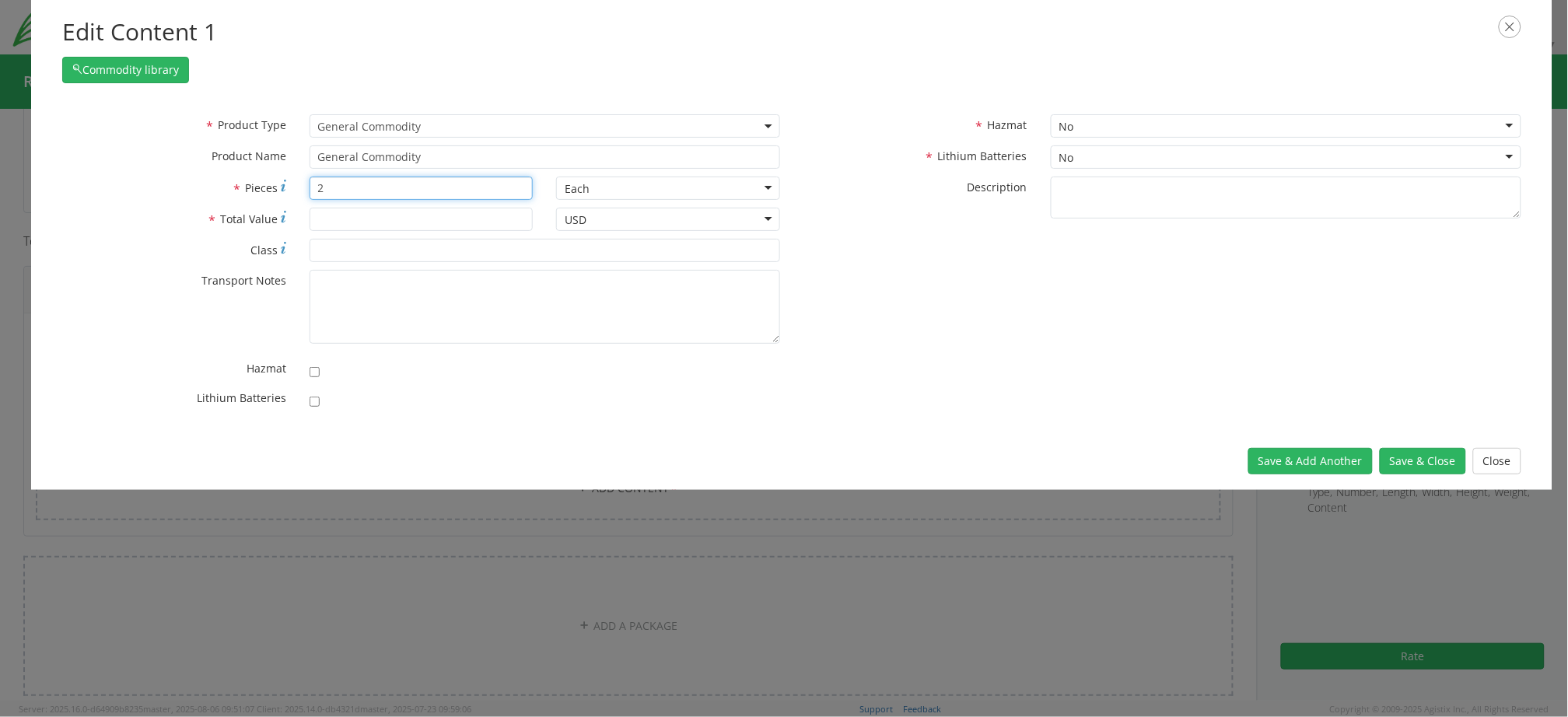 type on "2" 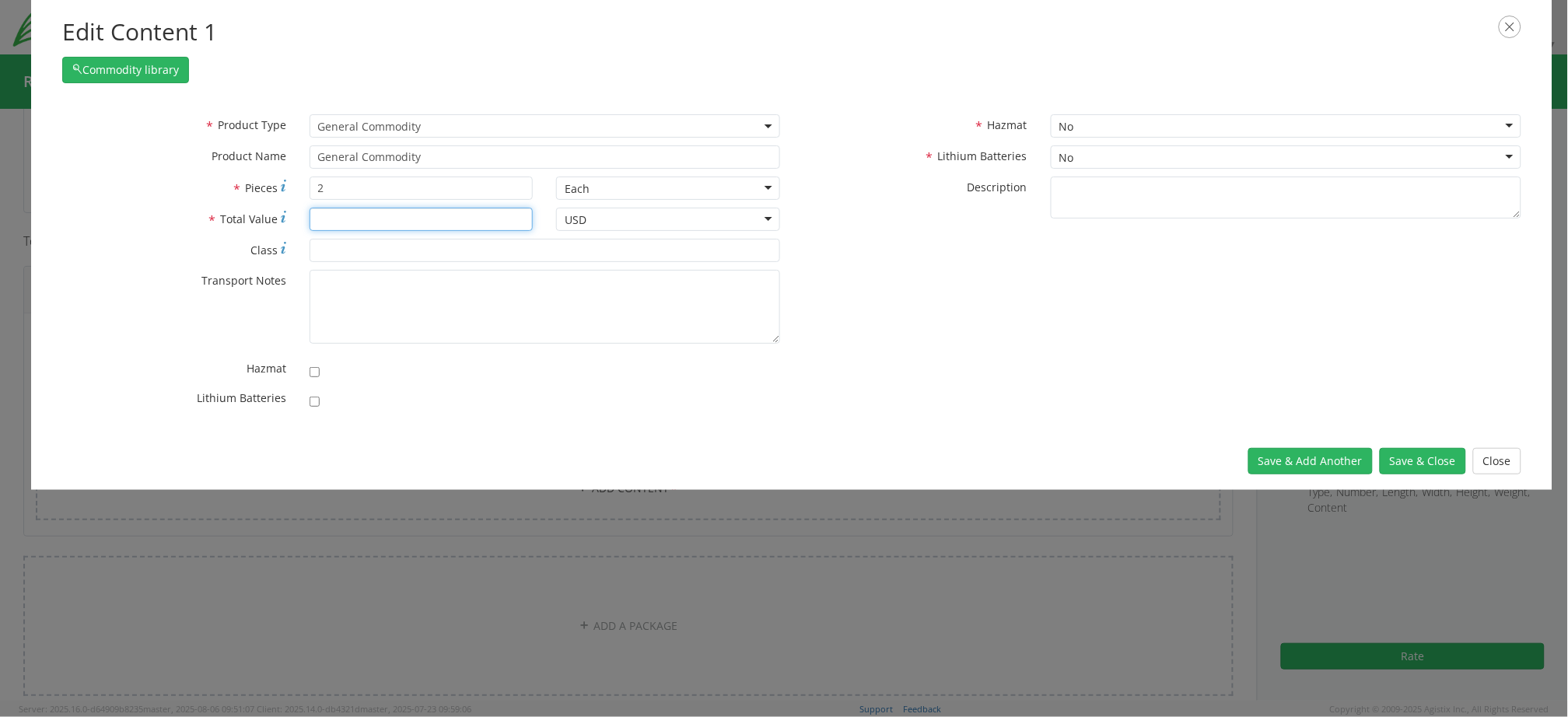 click on "*   Total Value" at bounding box center [422, 219] 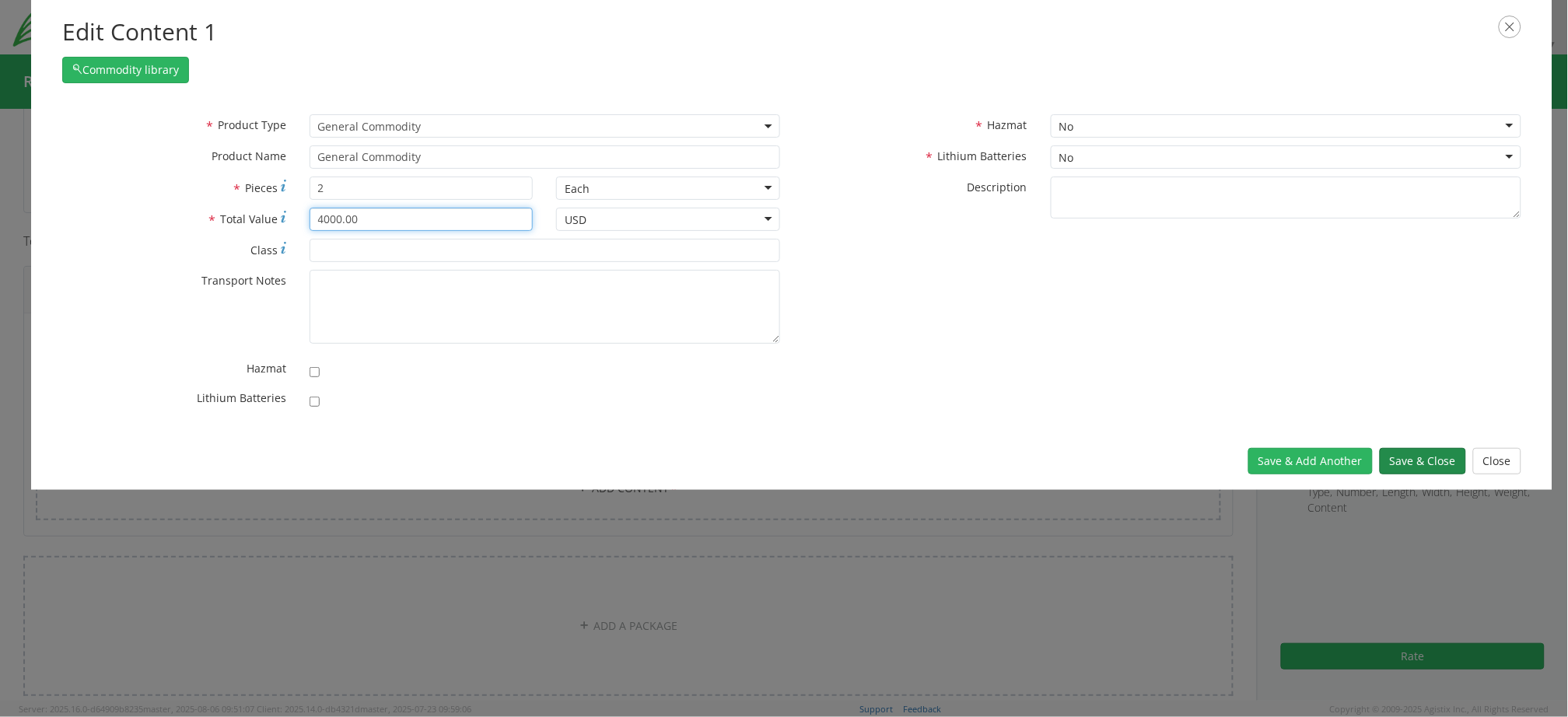 type on "4000.00" 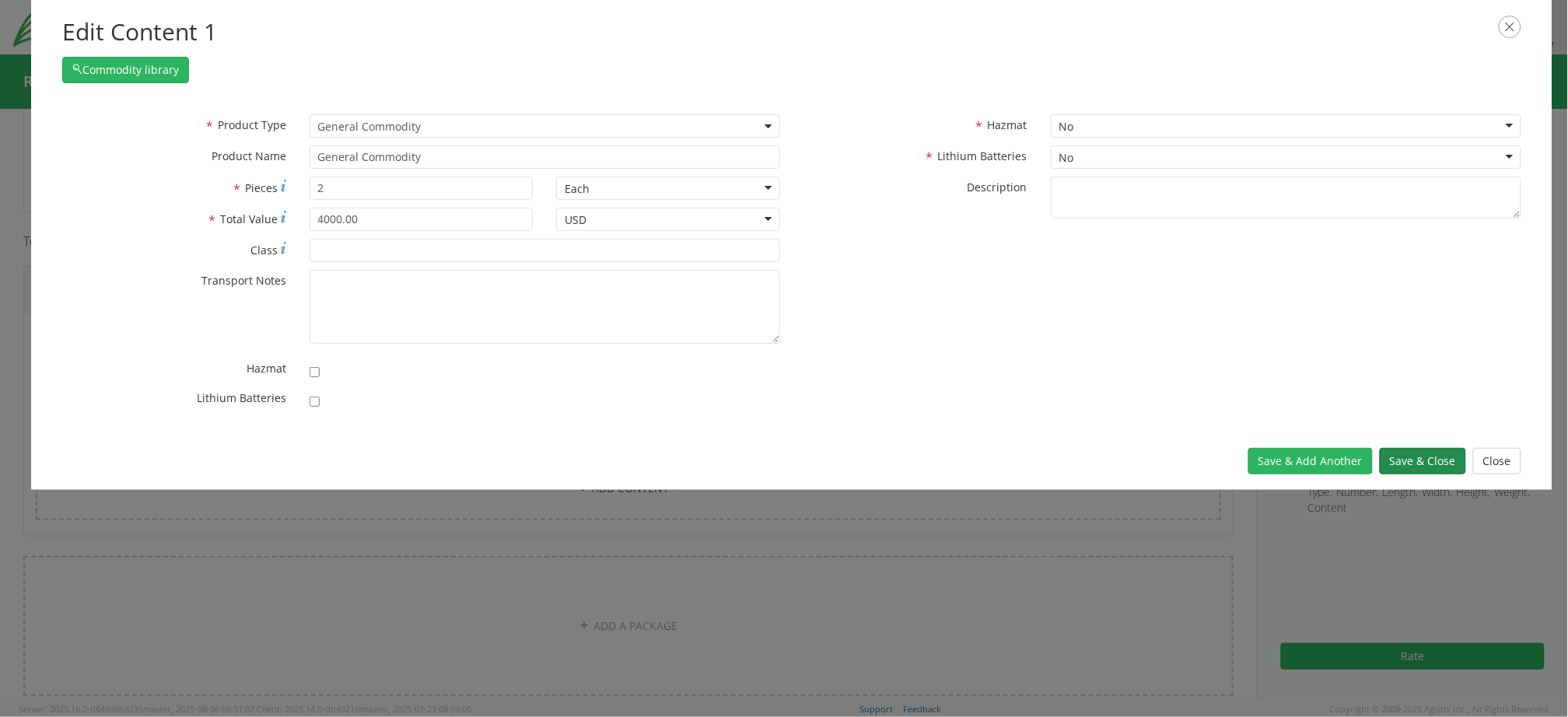 click on "Save & Close" at bounding box center [1423, 461] 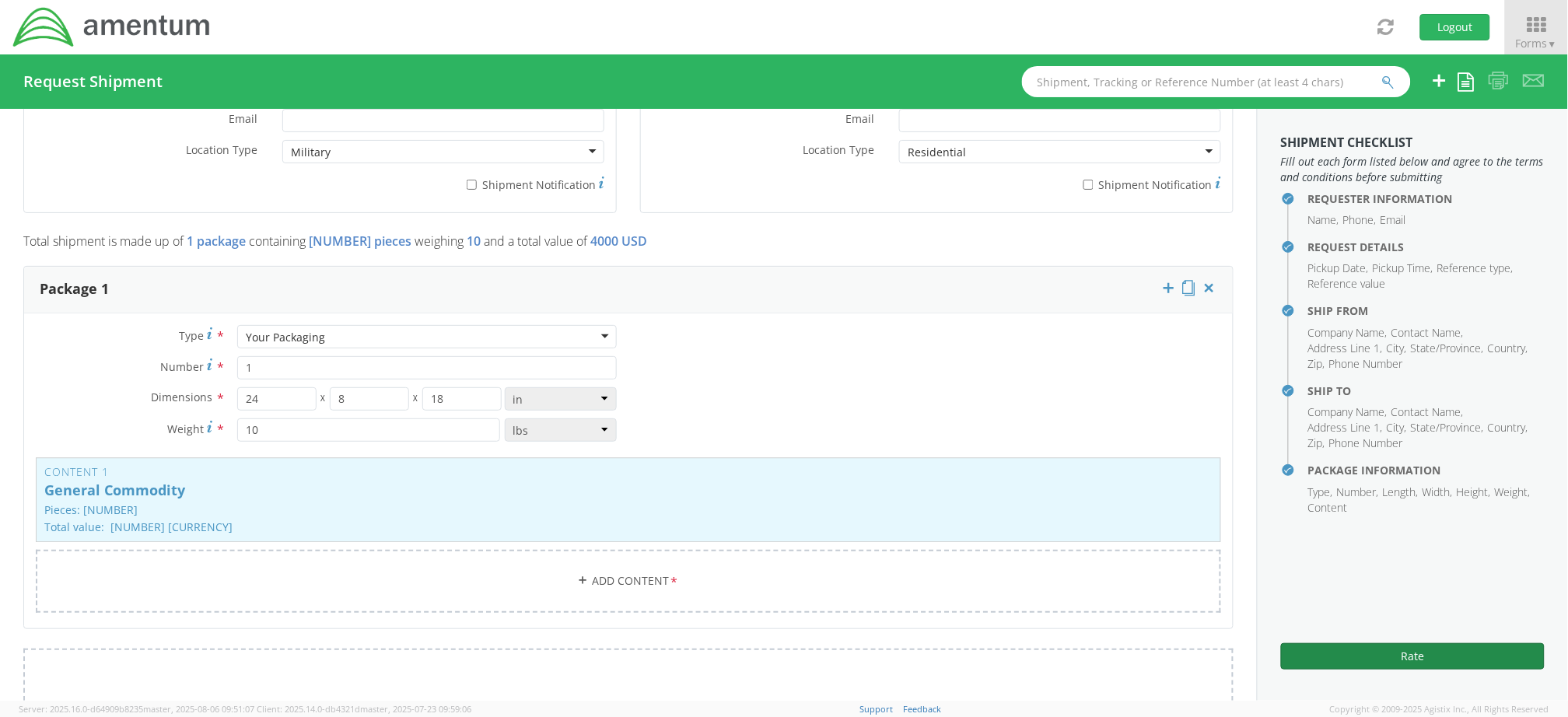 click on "Rate" at bounding box center [1412, 656] 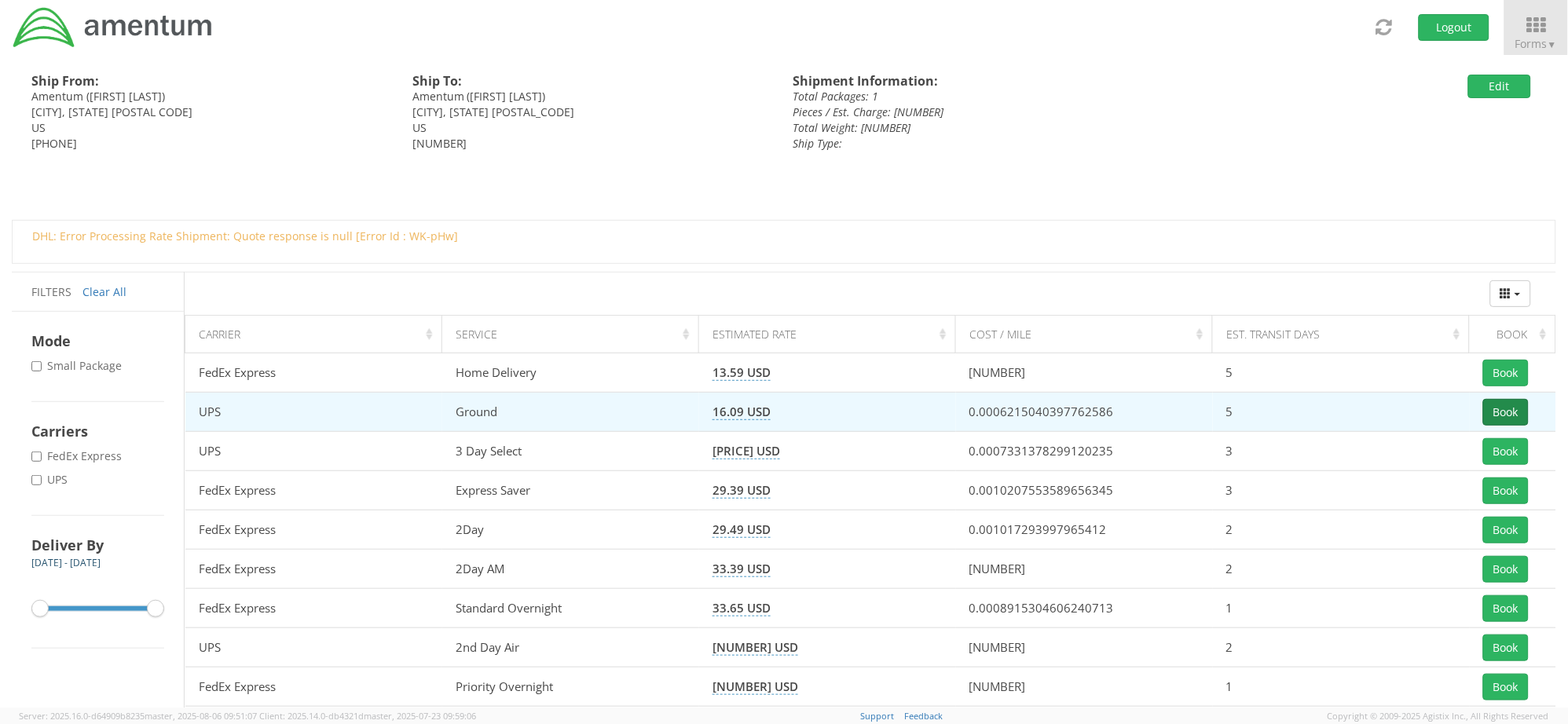 click on "Book" at bounding box center [1506, 412] 